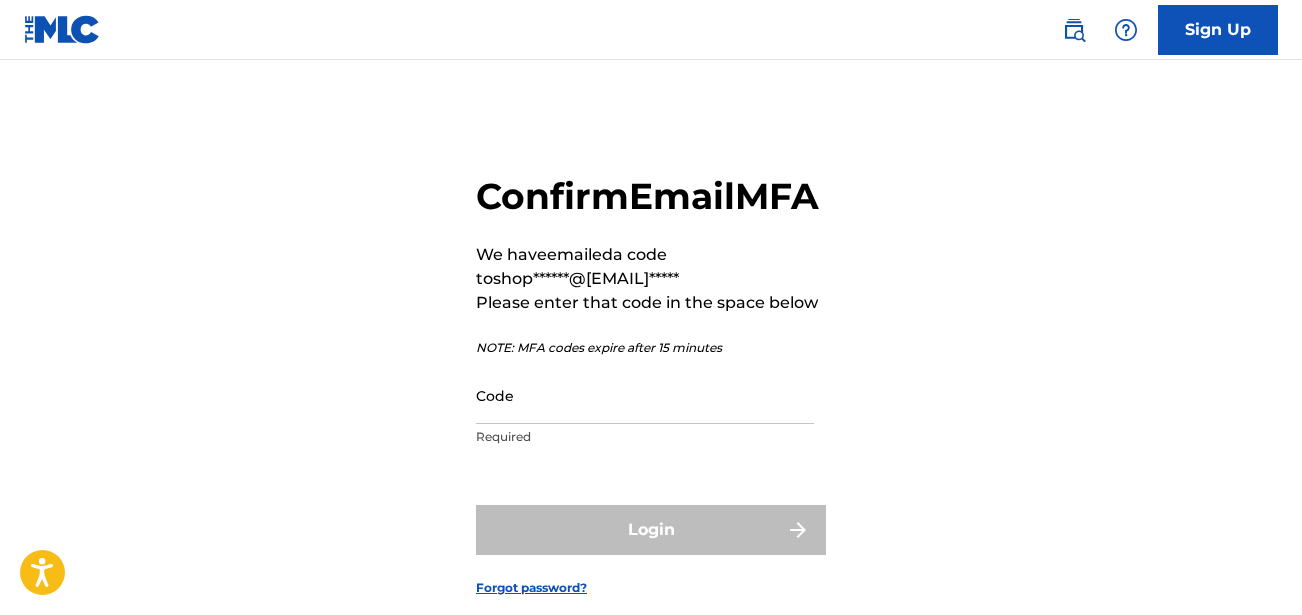 scroll, scrollTop: 0, scrollLeft: 0, axis: both 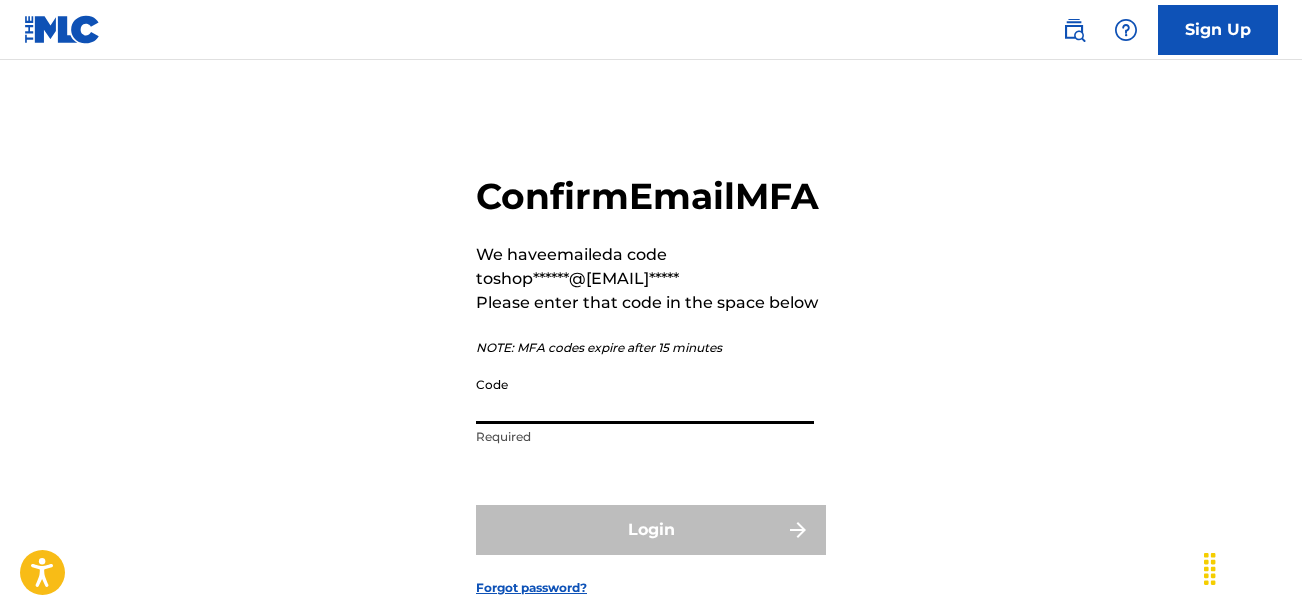 click on "Code" at bounding box center [645, 395] 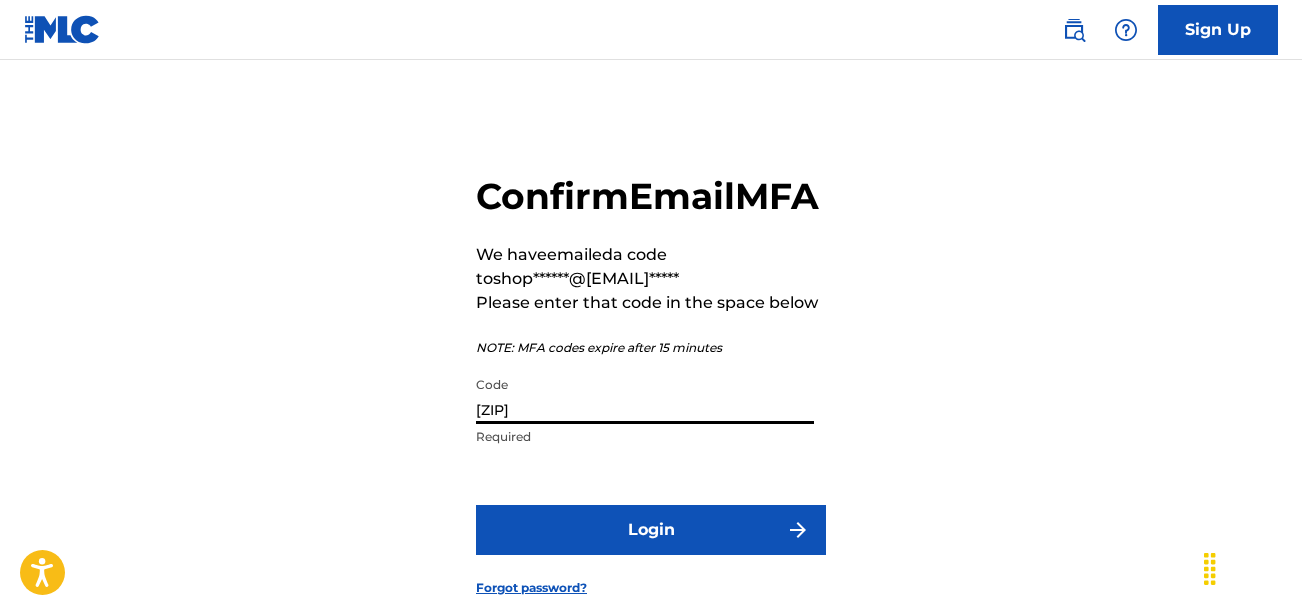 type on "[ZIP]" 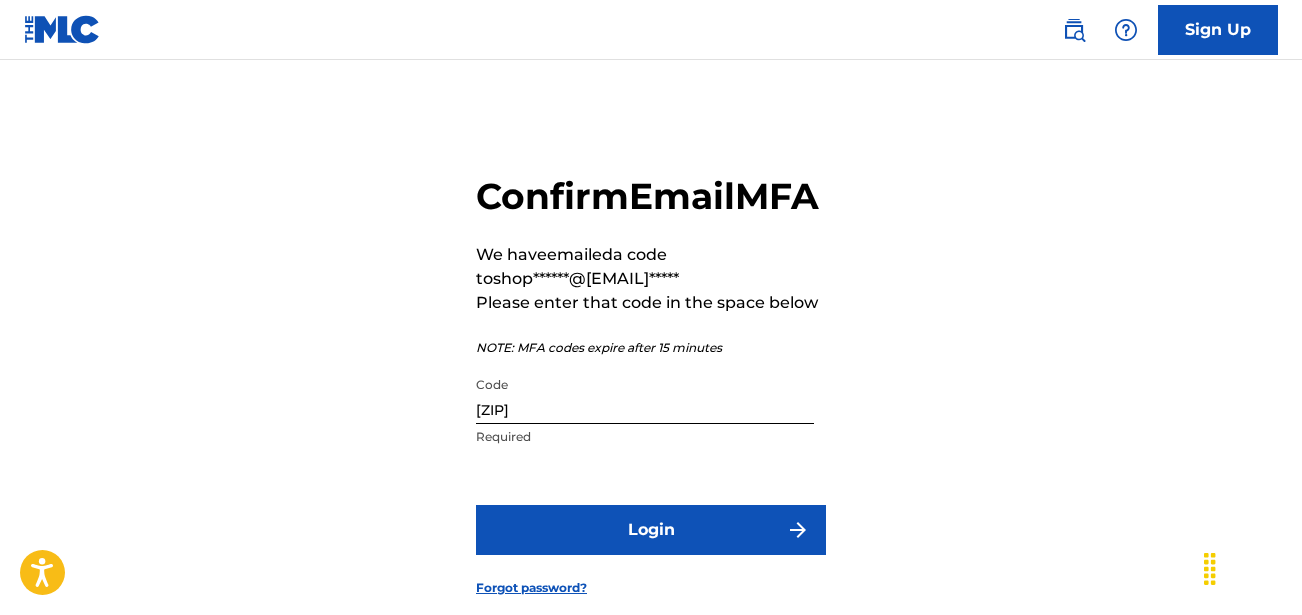 click on "Login" at bounding box center [651, 530] 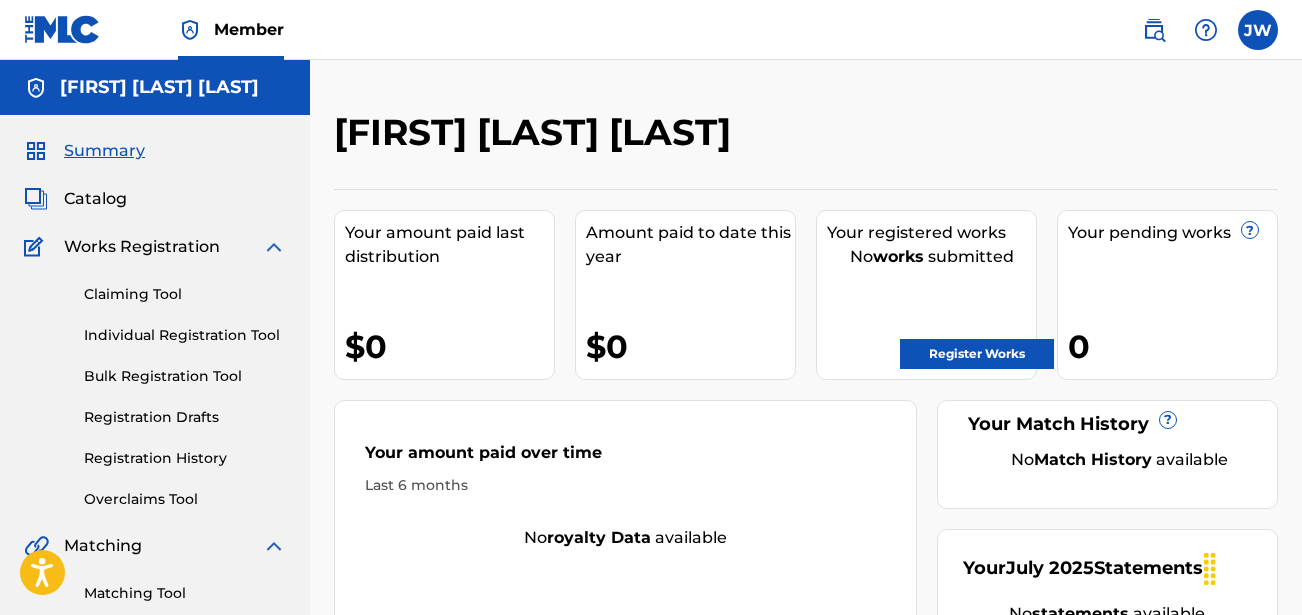 scroll, scrollTop: 0, scrollLeft: 0, axis: both 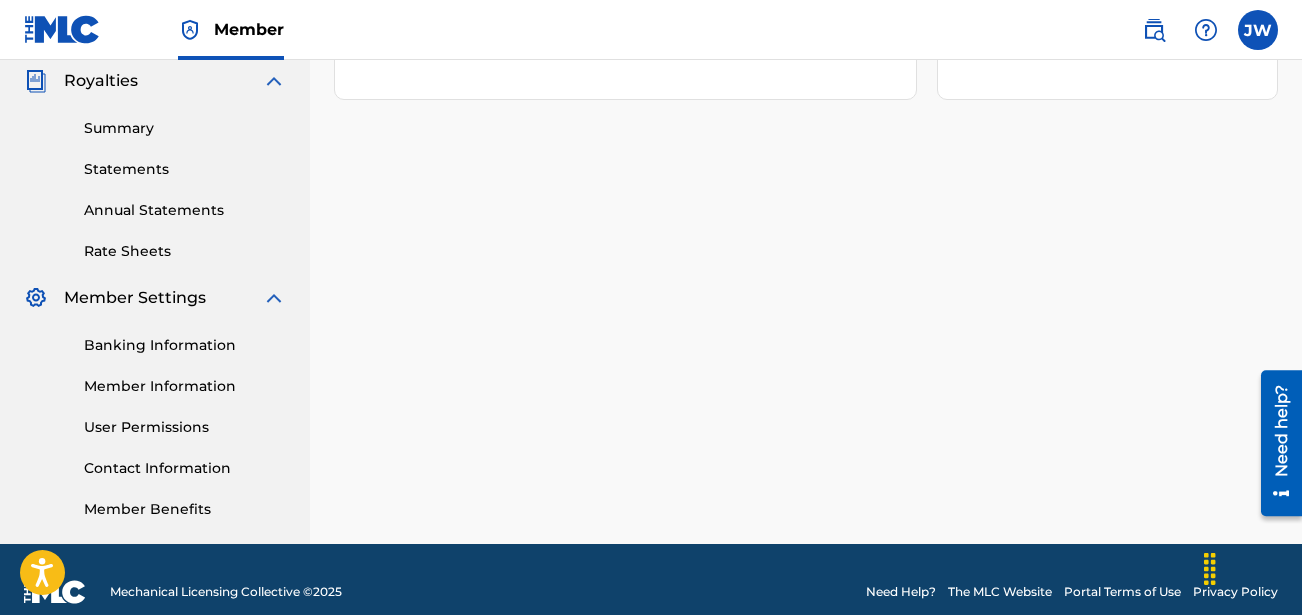 click on "Contact Information" at bounding box center [185, 468] 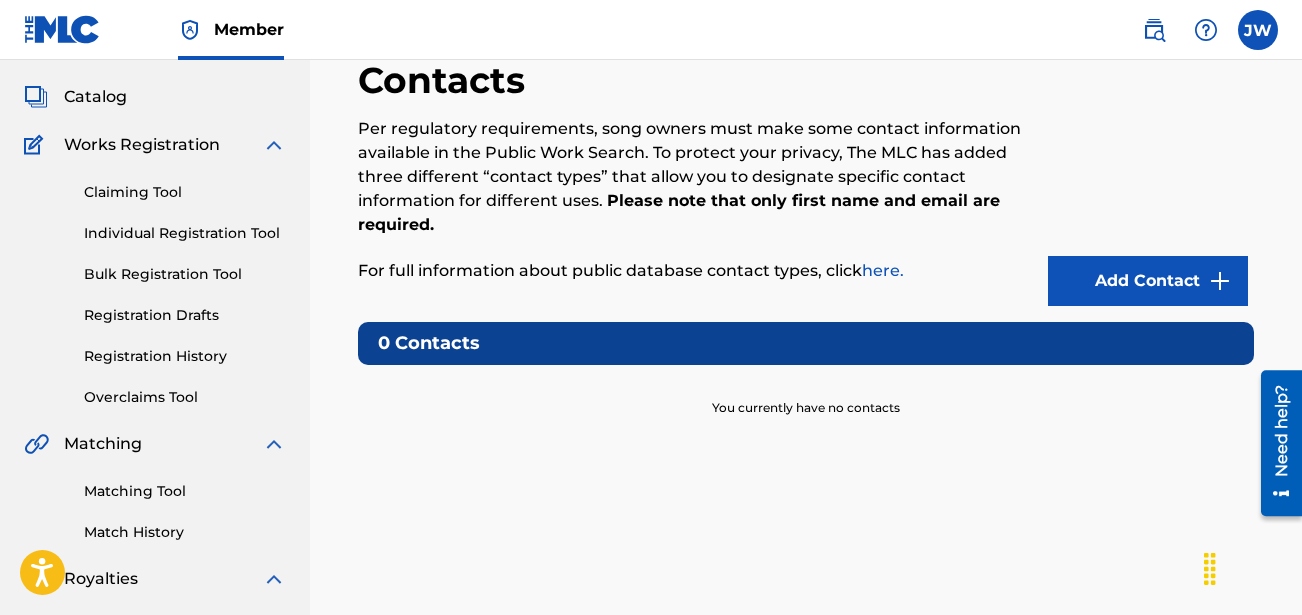 scroll, scrollTop: 100, scrollLeft: 0, axis: vertical 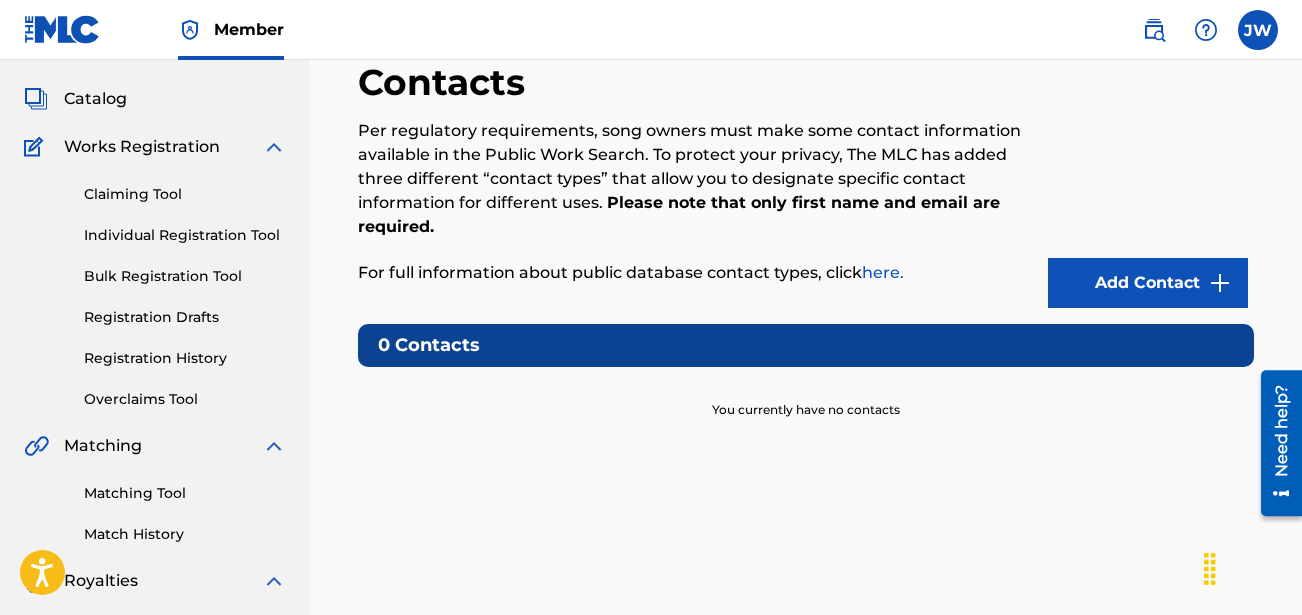 click on "Add Contact" at bounding box center (1148, 283) 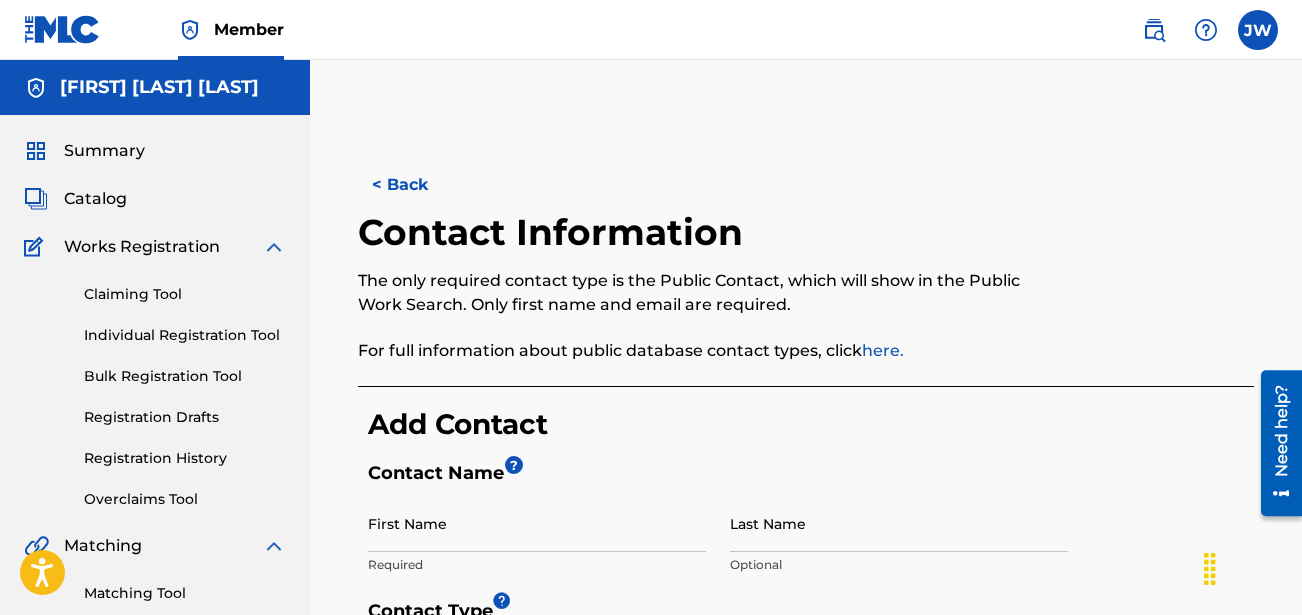 scroll, scrollTop: 0, scrollLeft: 0, axis: both 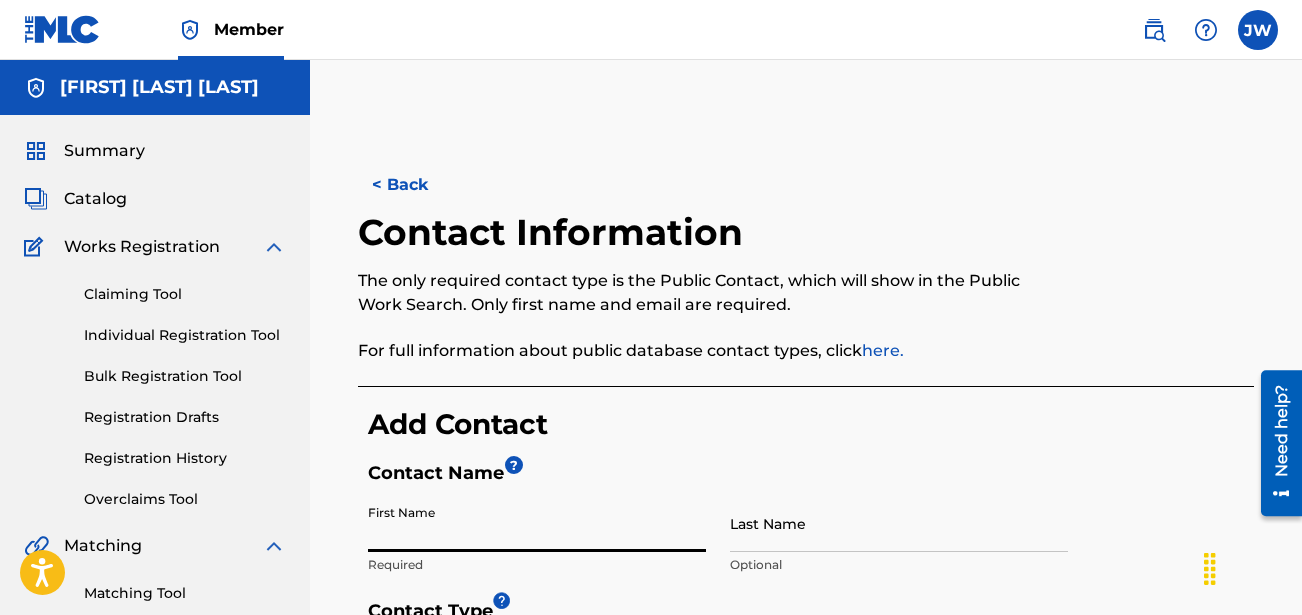 click on "First Name" at bounding box center (537, 523) 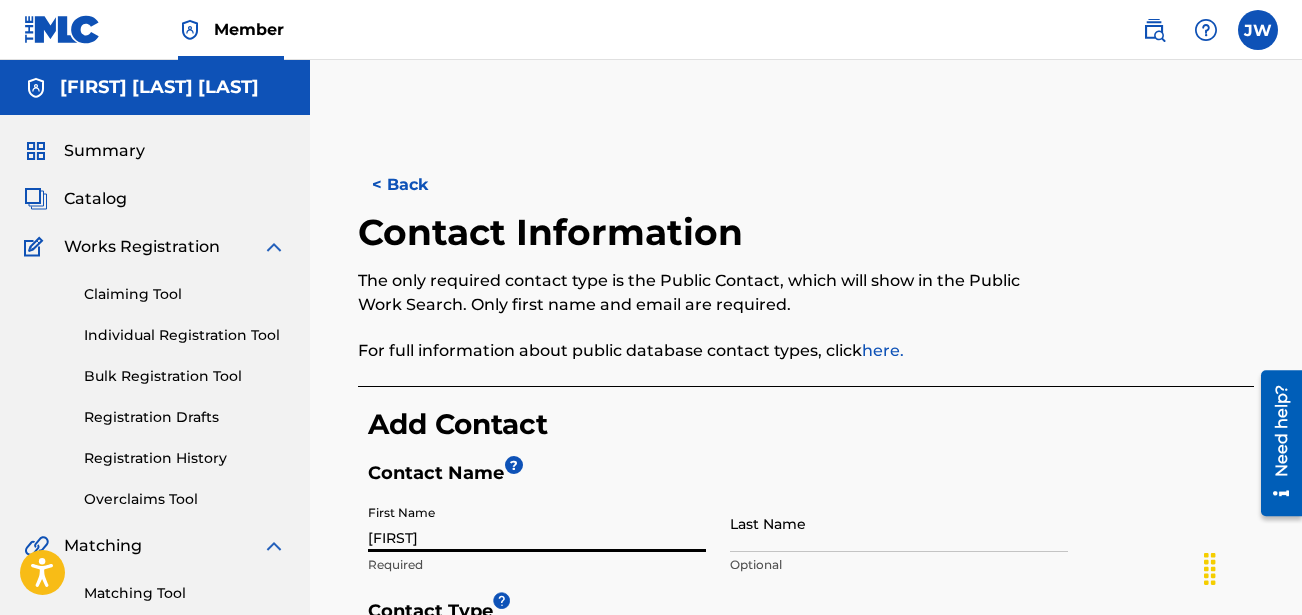 type on "Wilson" 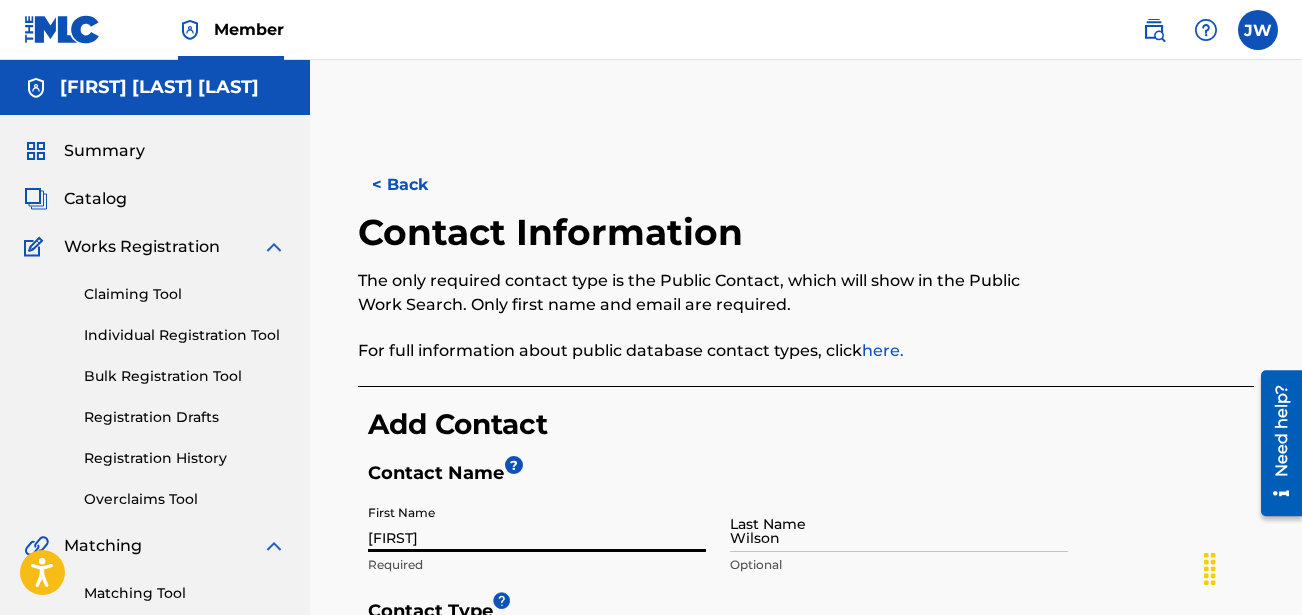 type on "[NUMBER] [STREET]" 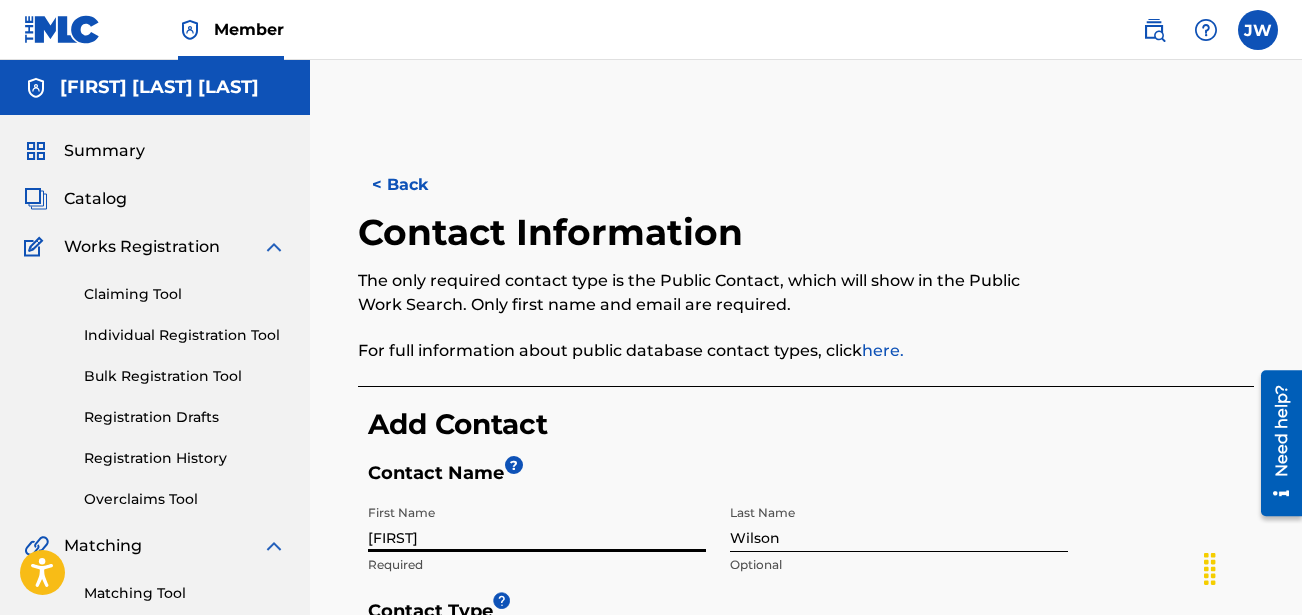 scroll, scrollTop: 918, scrollLeft: 0, axis: vertical 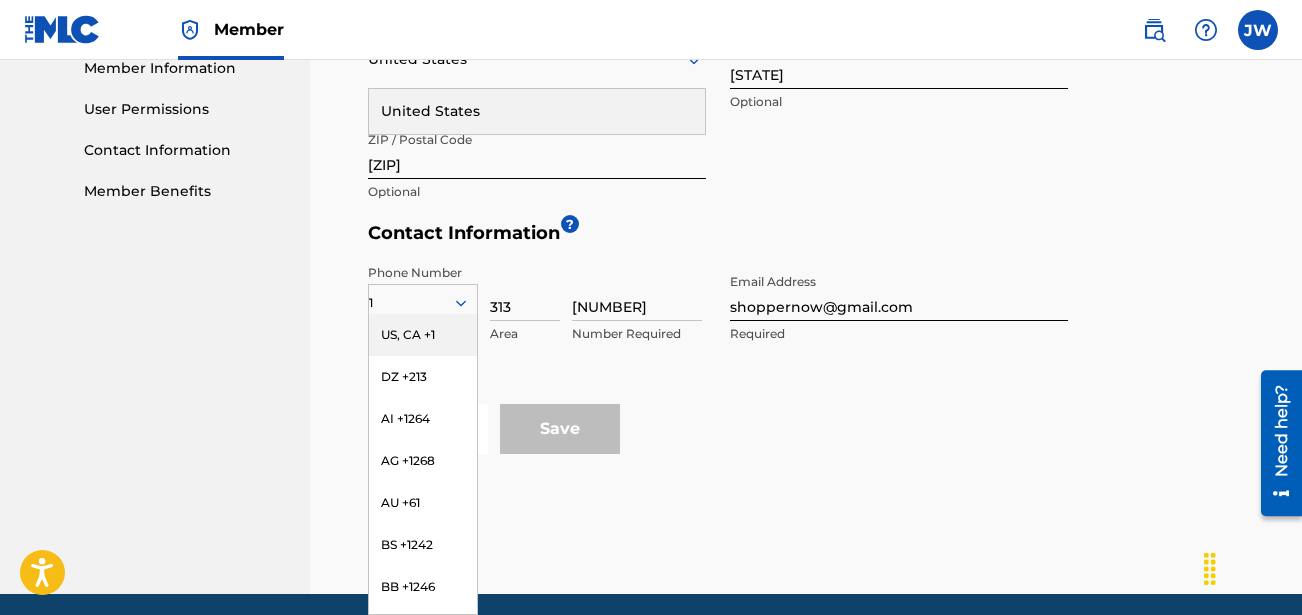 click on "Country Required" at bounding box center (806, -107) 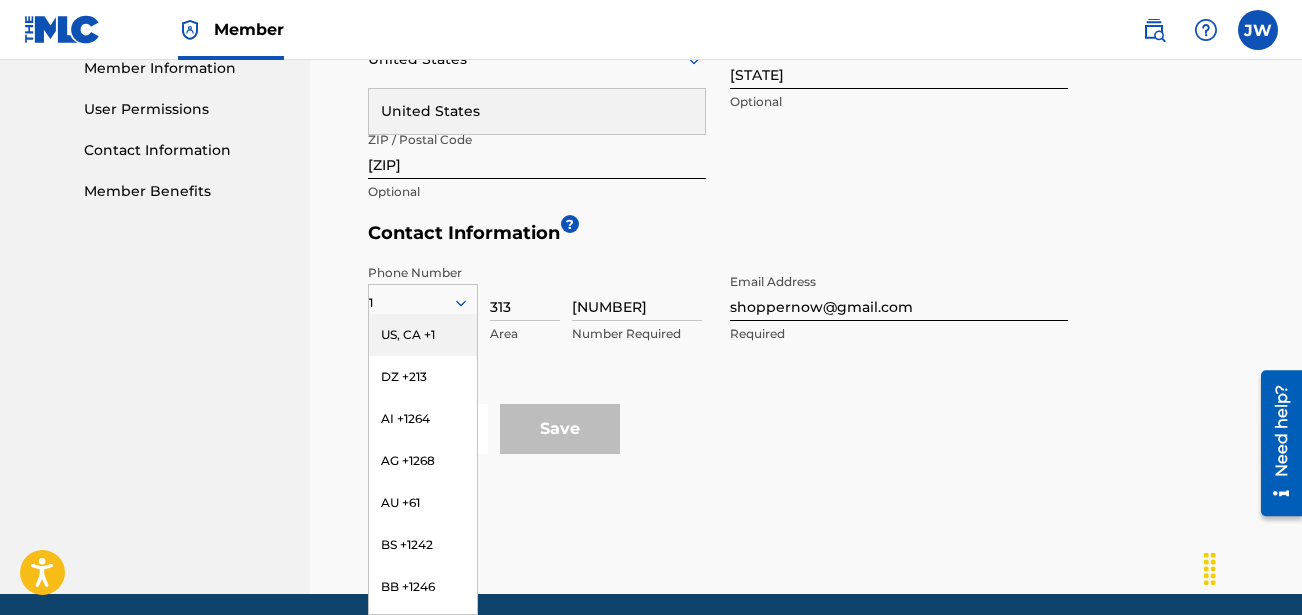 click on "[NUMBER]" at bounding box center [637, 292] 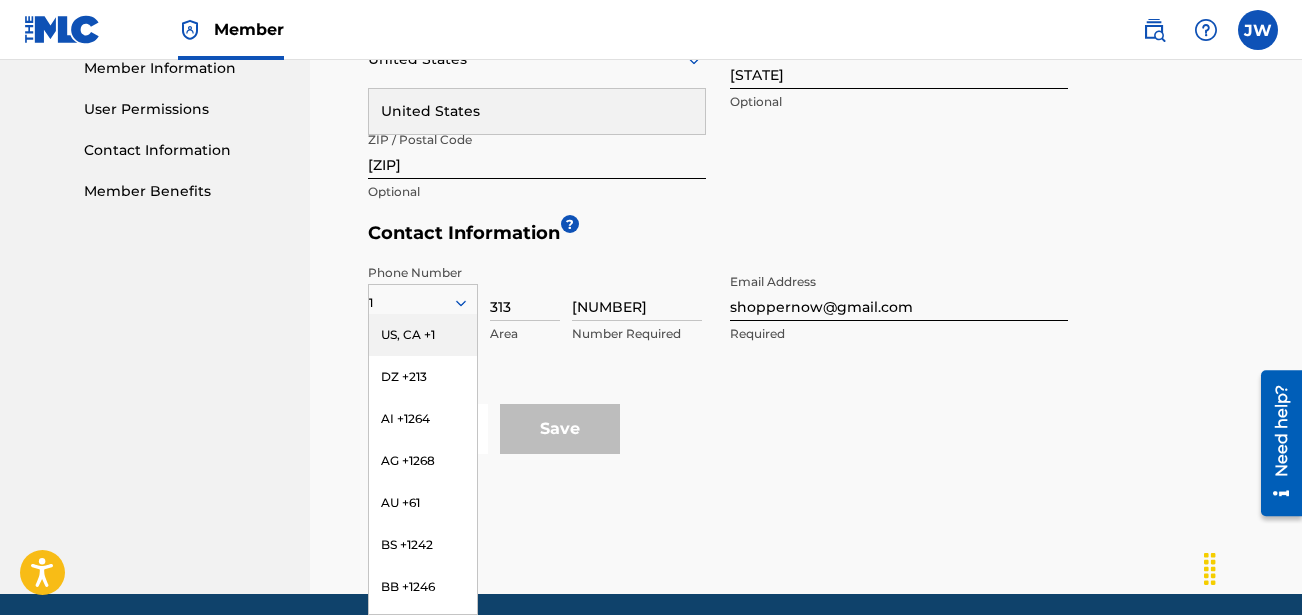 drag, startPoint x: 853, startPoint y: 198, endPoint x: 843, endPoint y: 193, distance: 11.18034 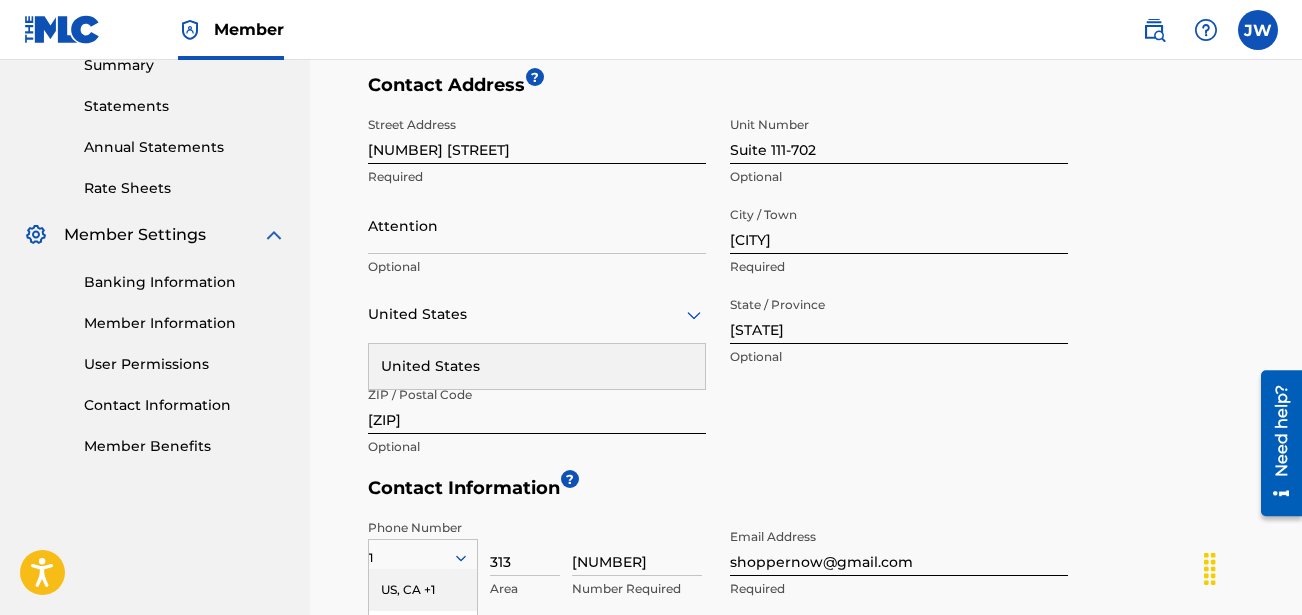 scroll, scrollTop: 618, scrollLeft: 0, axis: vertical 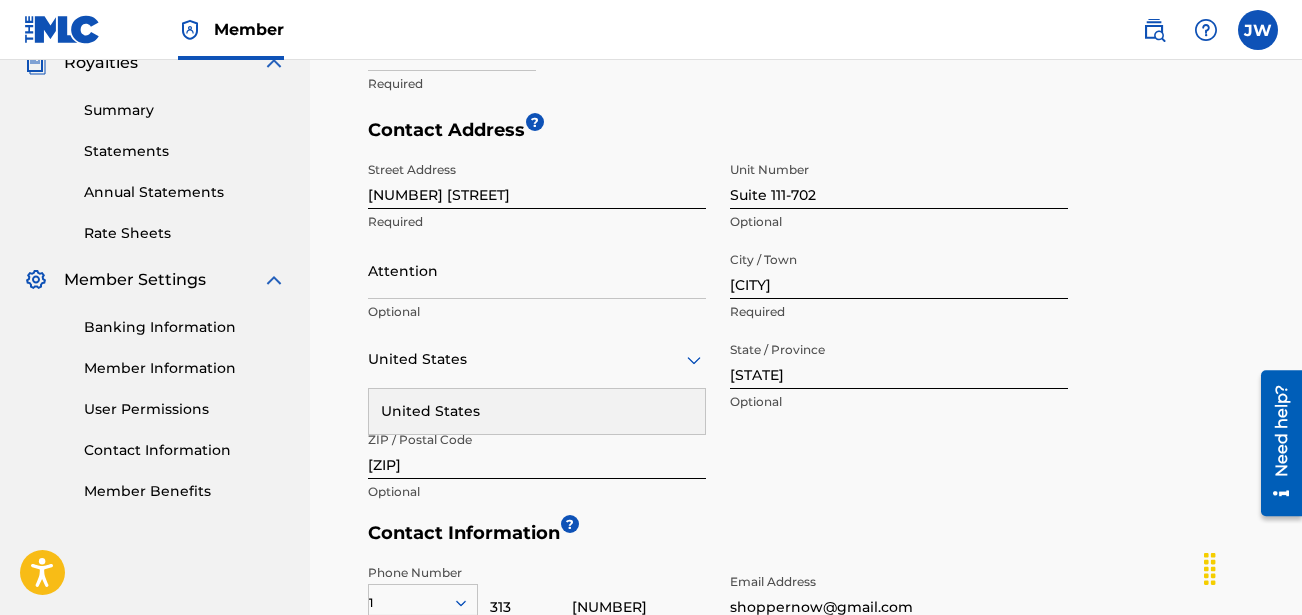 click on "Street Address [NUMBER] Required Unit Number Suite 111-702 Optional Attention Optional City / Town [CITY] Required United States United States Required State / Province [STATE] Optional ZIP / Postal Code [ZIP] Optional" at bounding box center (718, 332) 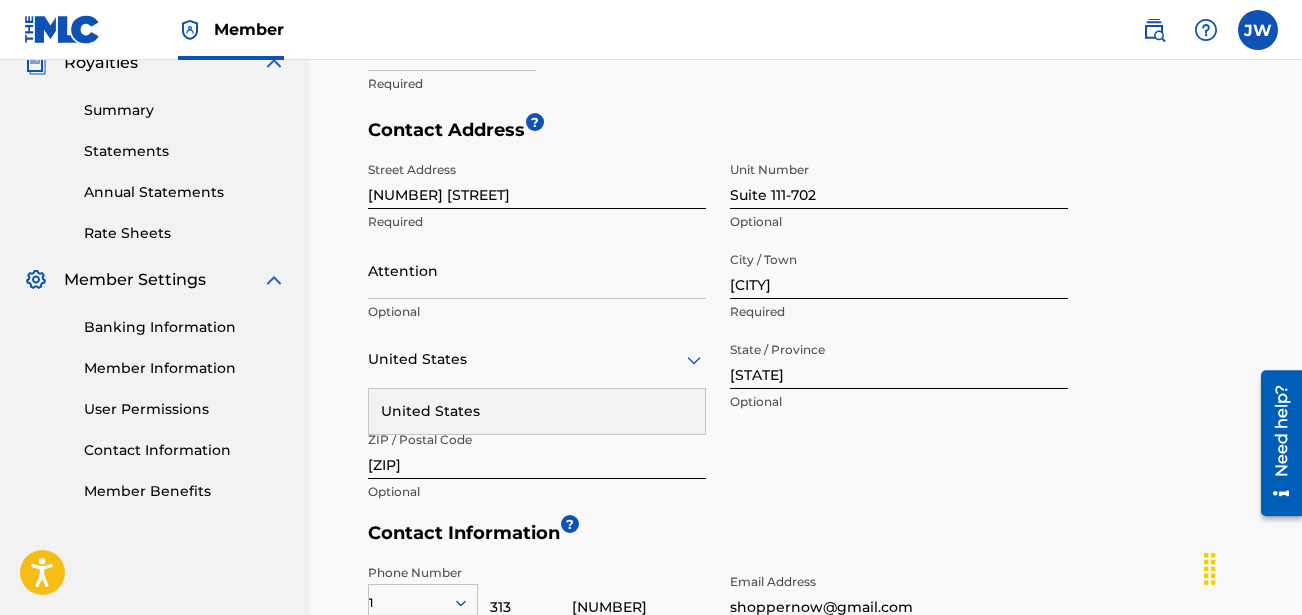 click on "United States" at bounding box center [537, 411] 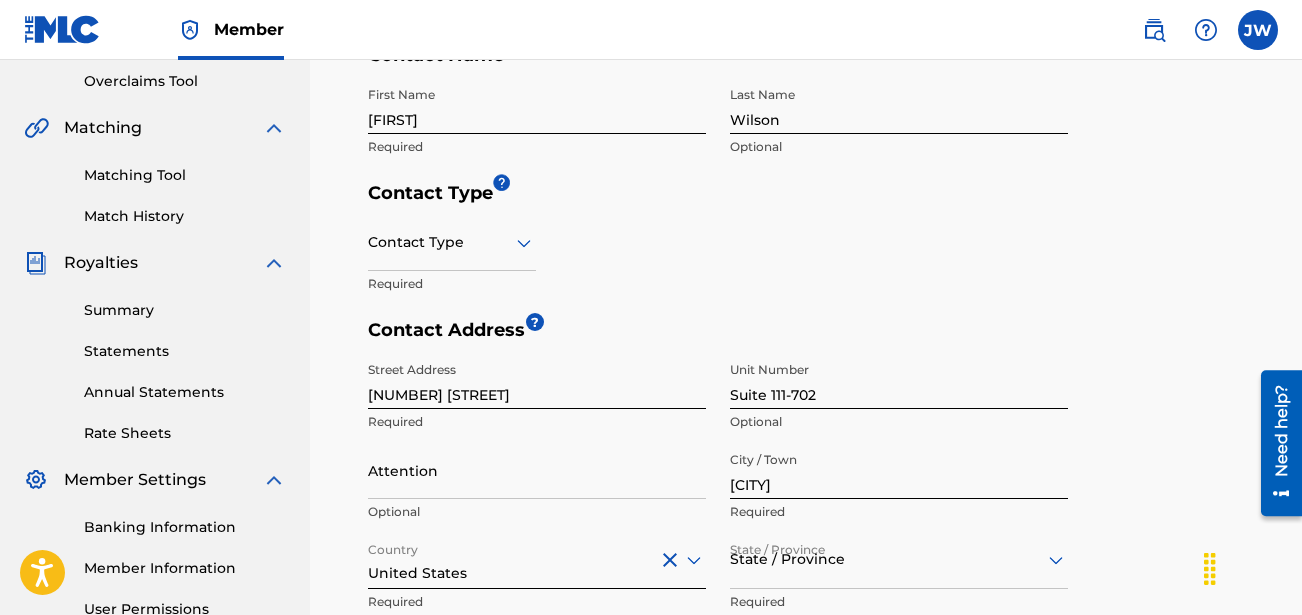 scroll, scrollTop: 318, scrollLeft: 0, axis: vertical 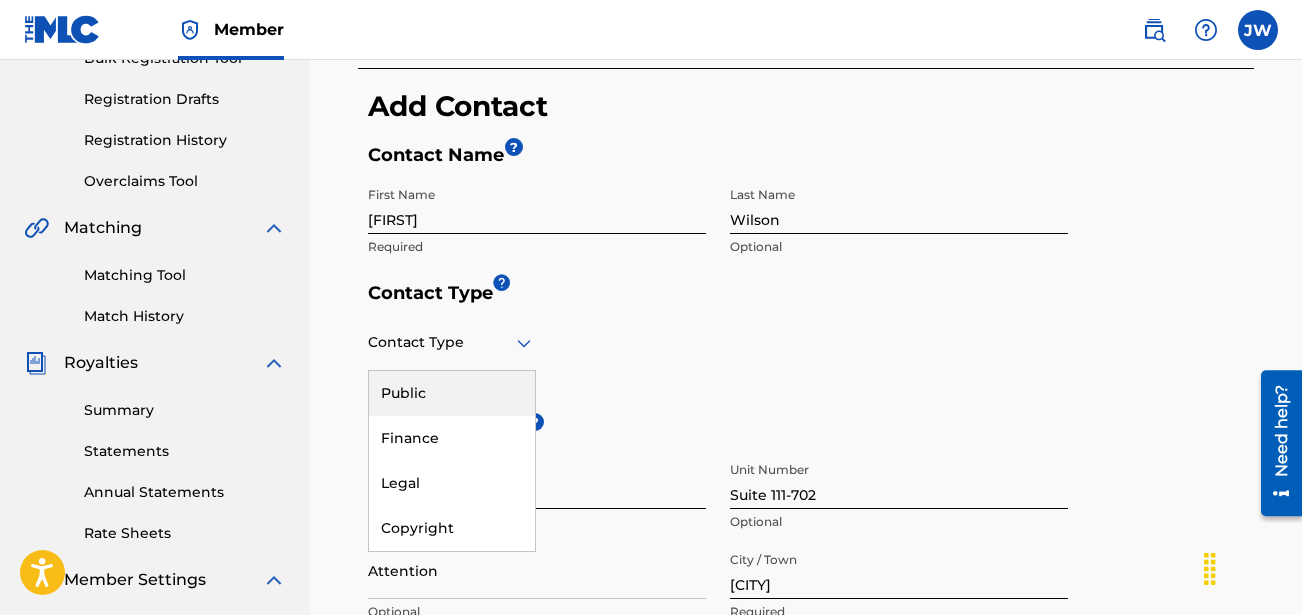 click 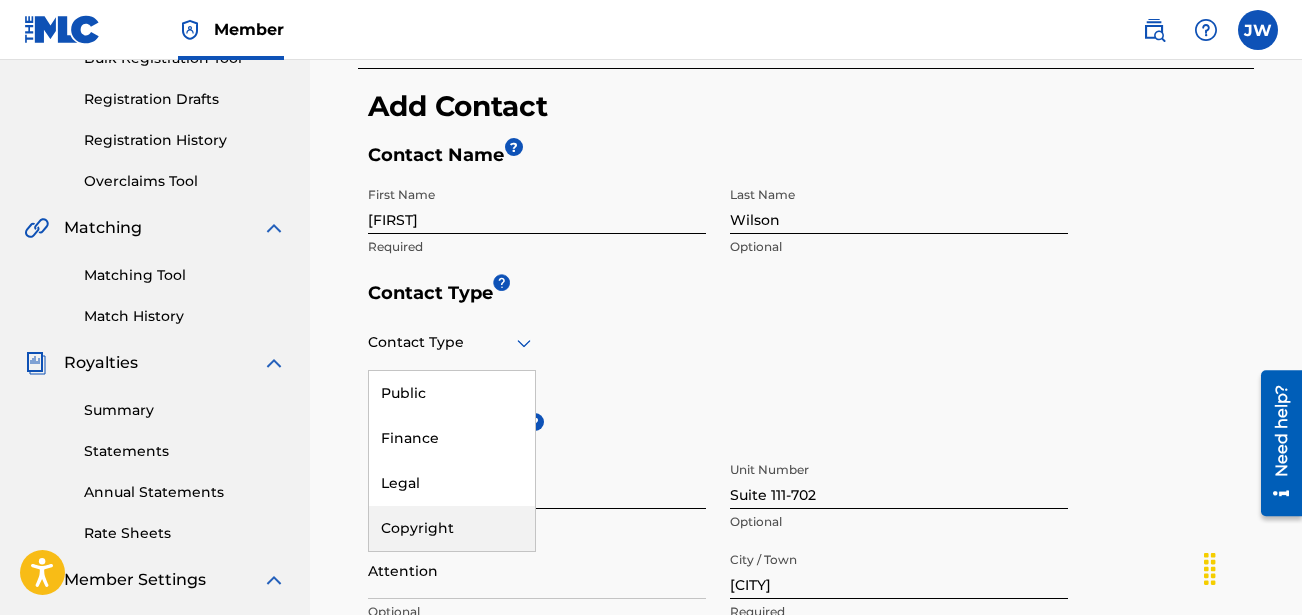 click on "Copyright" at bounding box center (452, 528) 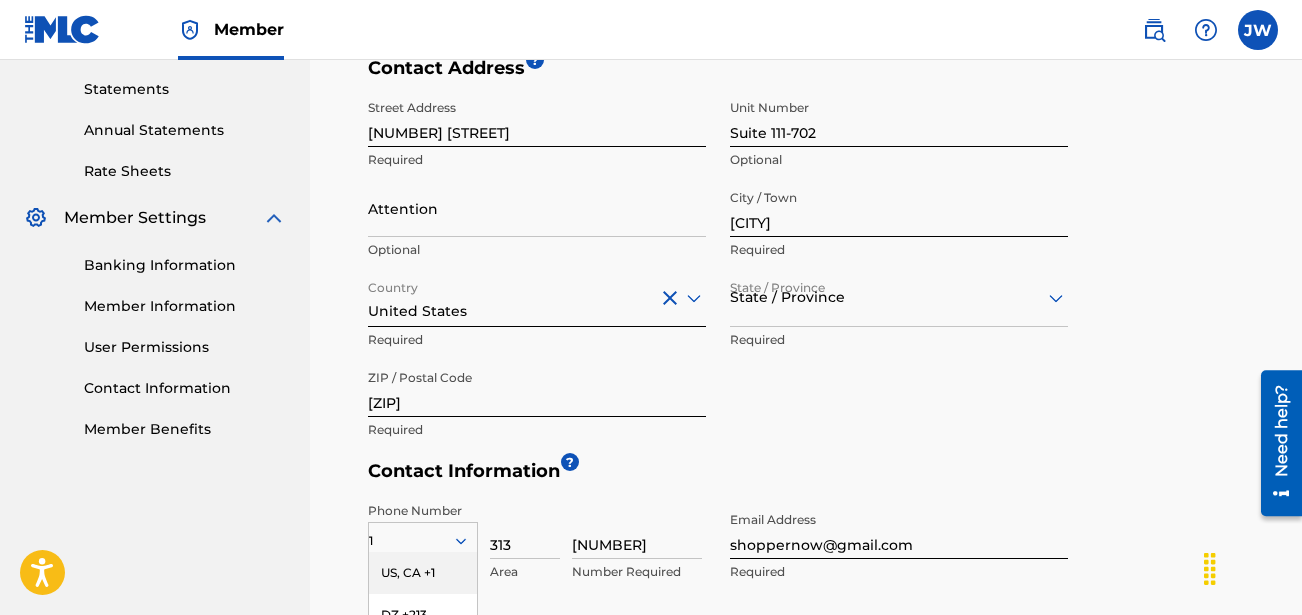 scroll, scrollTop: 718, scrollLeft: 0, axis: vertical 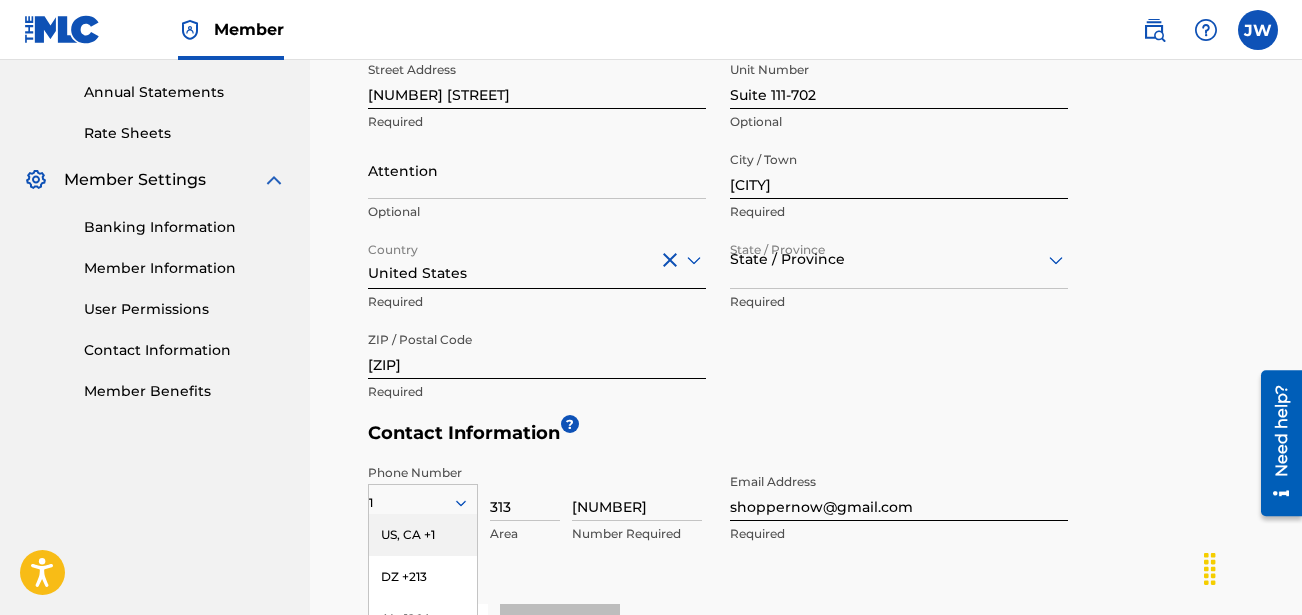 click on "US, CA +1" at bounding box center (423, 535) 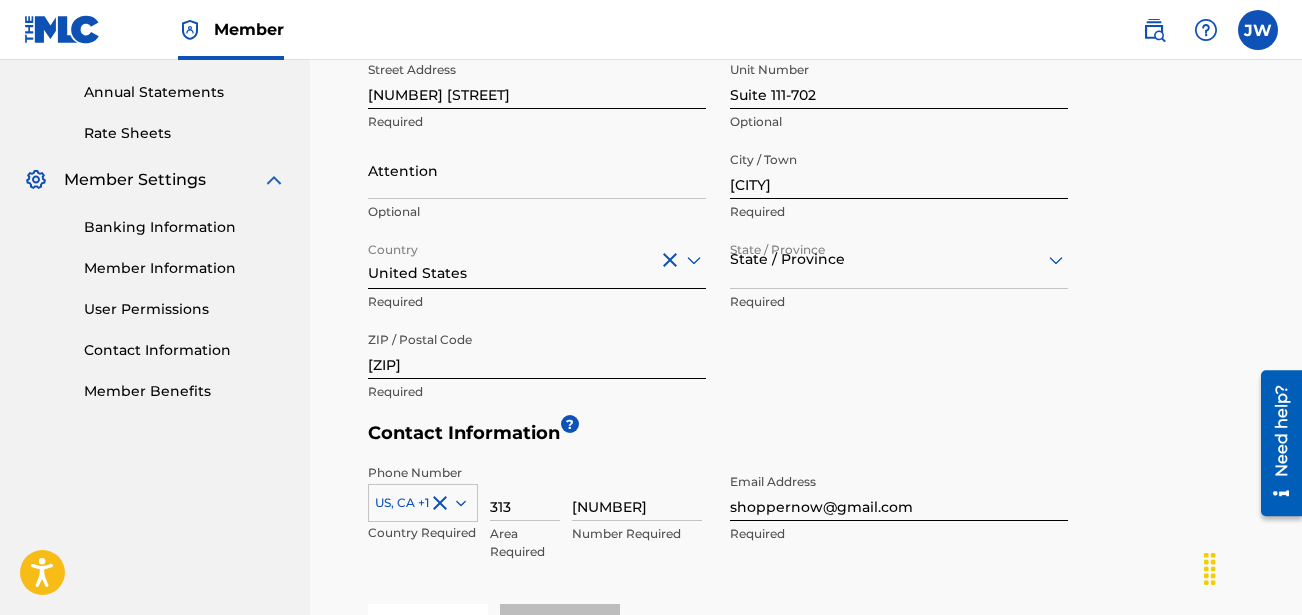 scroll, scrollTop: 918, scrollLeft: 0, axis: vertical 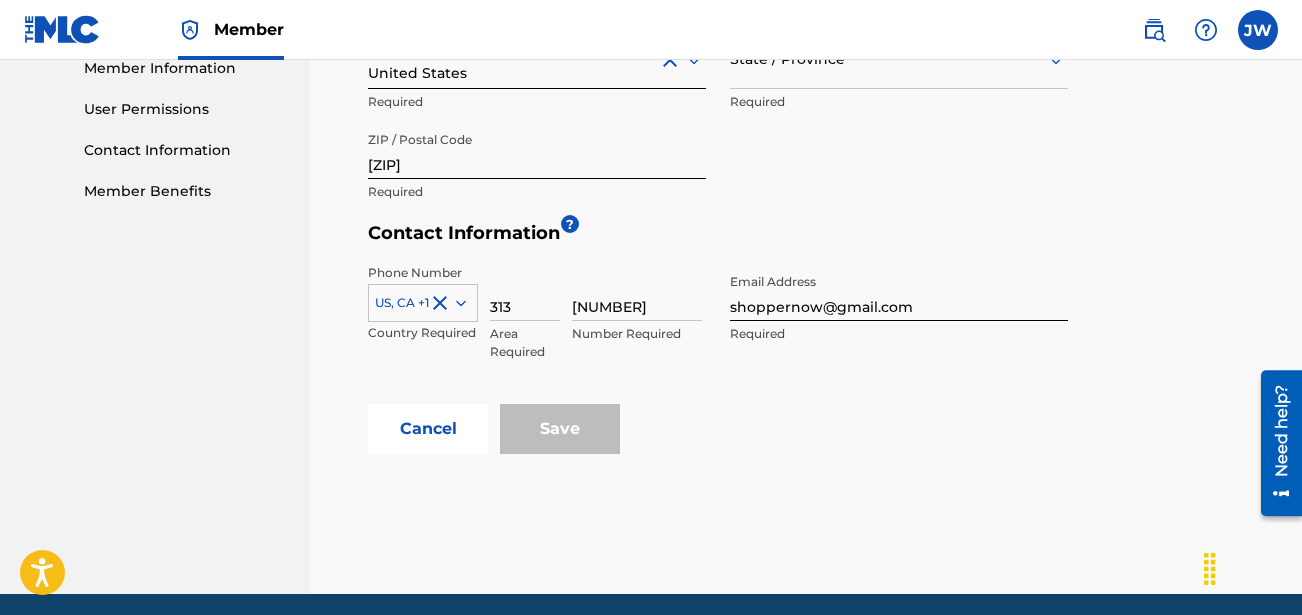 click on "US, CA +1" at bounding box center [423, 299] 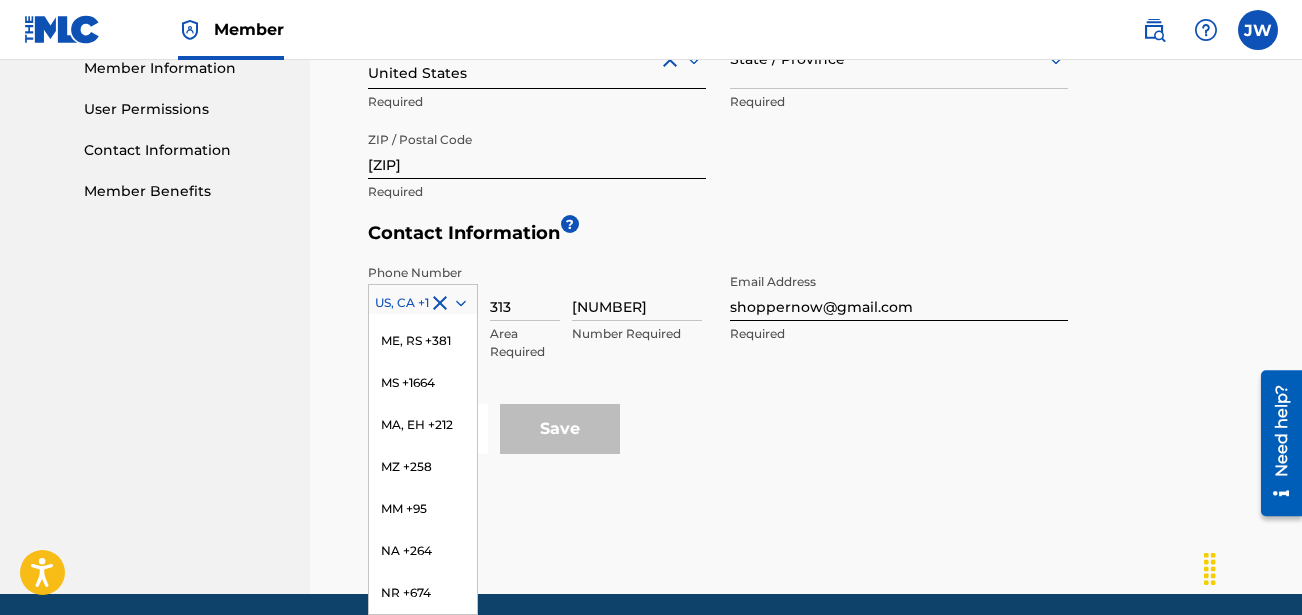 scroll, scrollTop: 5500, scrollLeft: 0, axis: vertical 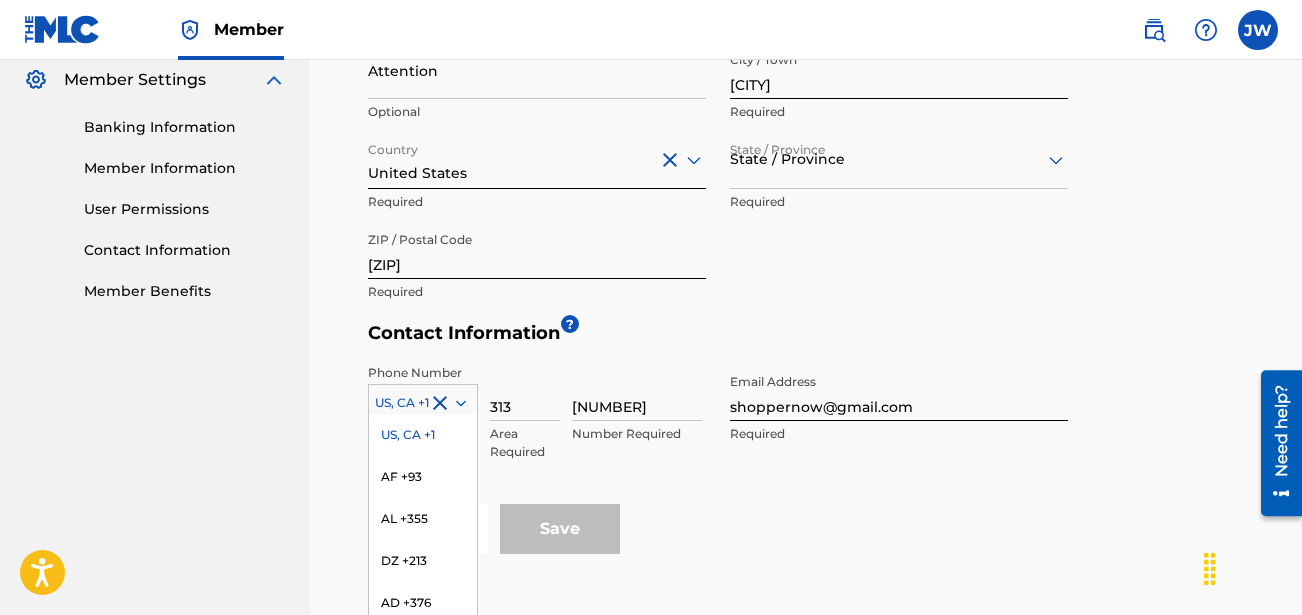 click on "US, CA +1" at bounding box center [423, 435] 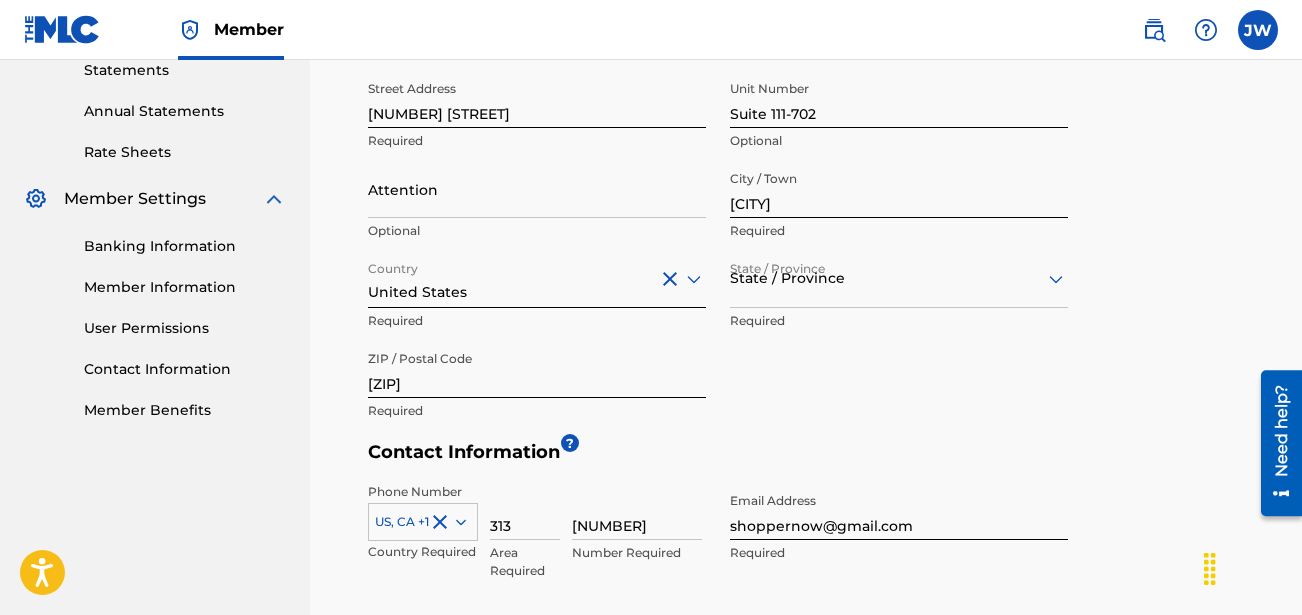 scroll, scrollTop: 700, scrollLeft: 0, axis: vertical 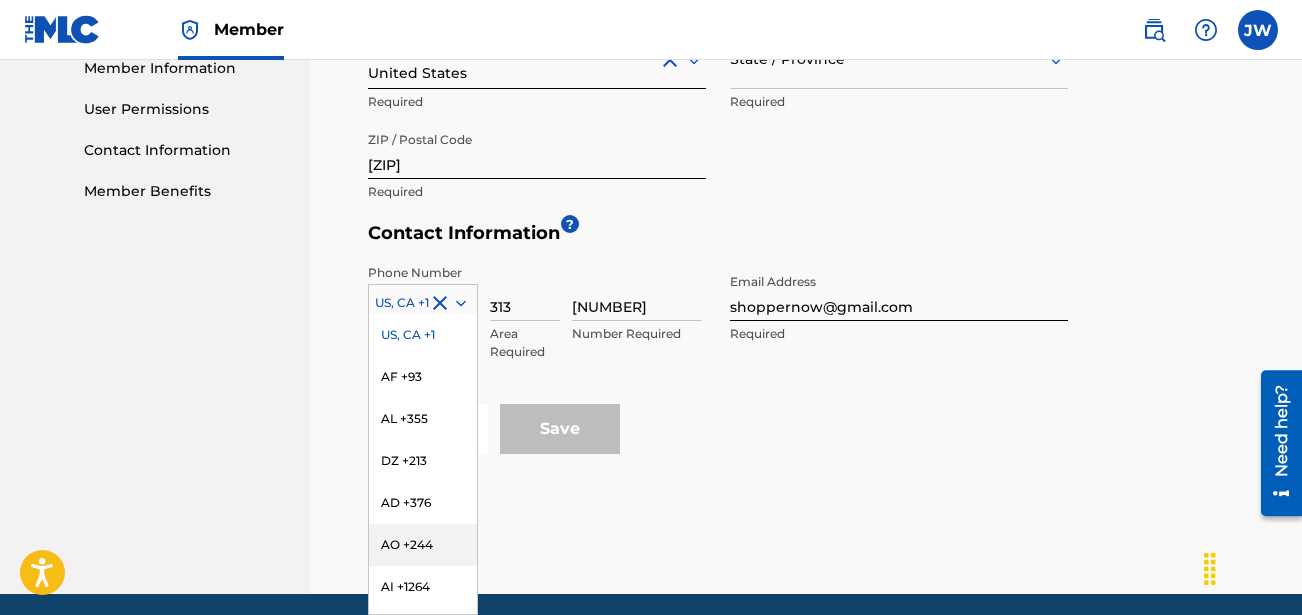 click on "option US, CA +1, selected. 216 results available. Use Up and Down to choose options, press Enter to select the currently focused option, press Escape to exit the menu, press Tab to select the option and exit the menu. US, CA +1 US, CA +1 AF +93 AL +355 DZ +213 AD +376 AO +244 AI +1264 AG +1268 AR +54 AM +374 AW +297 AU +61 AT +43 AZ +994 BS +1242 BH +973 BD +880 BB +1246 BY +375 BE +32 BZ +501 BJ +229 BM +1441 BT +975 BO +591 BA +387 BW +267 BR +55 BN +673 BG +359 BF +226 BI +257 KH +855 CM +237 CV +238 KY +1345 CF +236 TD +235 CL +56 CN +86 CO +57 KM +269 CG, CD +242 CK +682 CR +506 CI +225 HR +385 CU +53 CY +357 CZ +420 DK +45 DJ +253 DM +1767 DO +1809 EC +593 EG +20 SV +503 GQ +240 ER +291 EE +372 ET +251 FK +500 FO +298 FJ +679 FI +358 FR +33 GF +594 PF +689 GA +241 GM +220 GE +995 DE +49 GH +233 GI +350 GR +30 GL +299 GD +1473 GP +590 GT +502 GN +224 GW +245 GY +592 HT +509 VA, IT +39 HN +504 HK +852 HU +36 IS +354 IN +91 ID +62 IR +98 IQ +964 IE +353 IL +972 JM +1876 JP +81 JO +962 KZ +7 KE +254 KR +82" at bounding box center [423, 299] 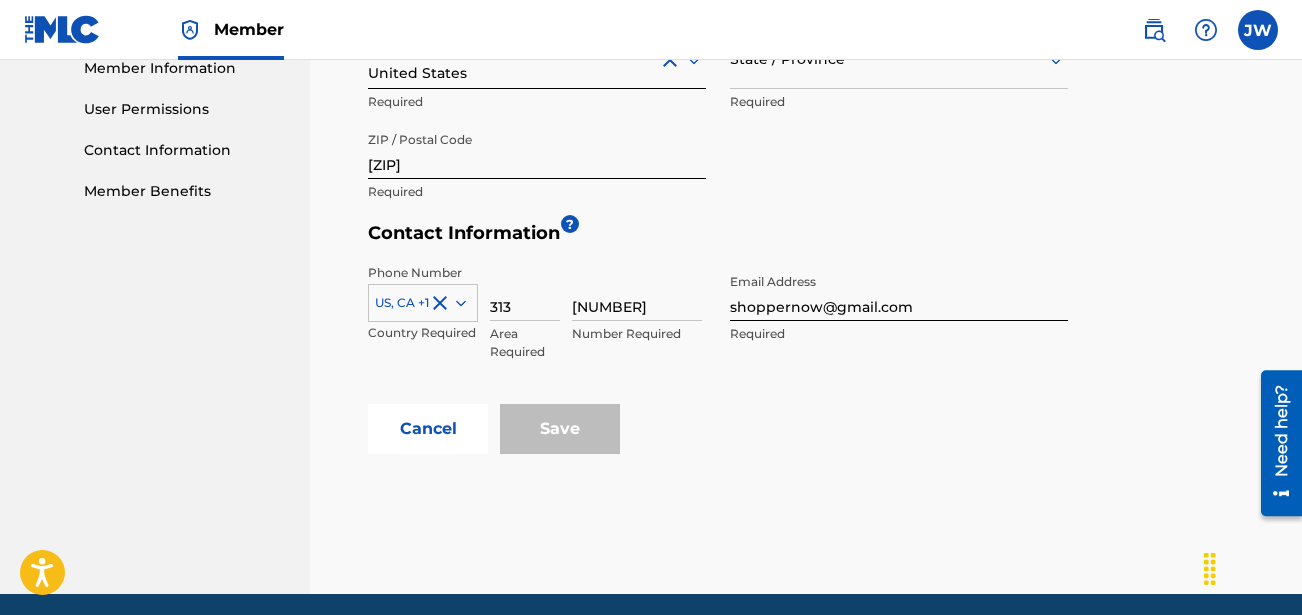 click on "< Back Contact Information The only required contact type is the Public Contact, which will show in the Public Work Search. Only first name and email are required. For full information about public database contact types, click here. Add Contact Contact Name ? First Name [FIRST] Required Last Name [LAST] Optional Contact Type Contact Type Copyright Required Contact Address ? Street Address [NUMBER] Required Unit Number Suite 111-702 Optional Attention Optional City / Town [CITY] Required Country United States Required State / Province State / Province Required ZIP / Postal Code [ZIP] Required Contact Information ? Phone Number US, CA +1 Country Required [AREA] Required [NUMBER] Required Email Address shoppernow@[EMAIL] Required Cancel Save" at bounding box center (806, -107) 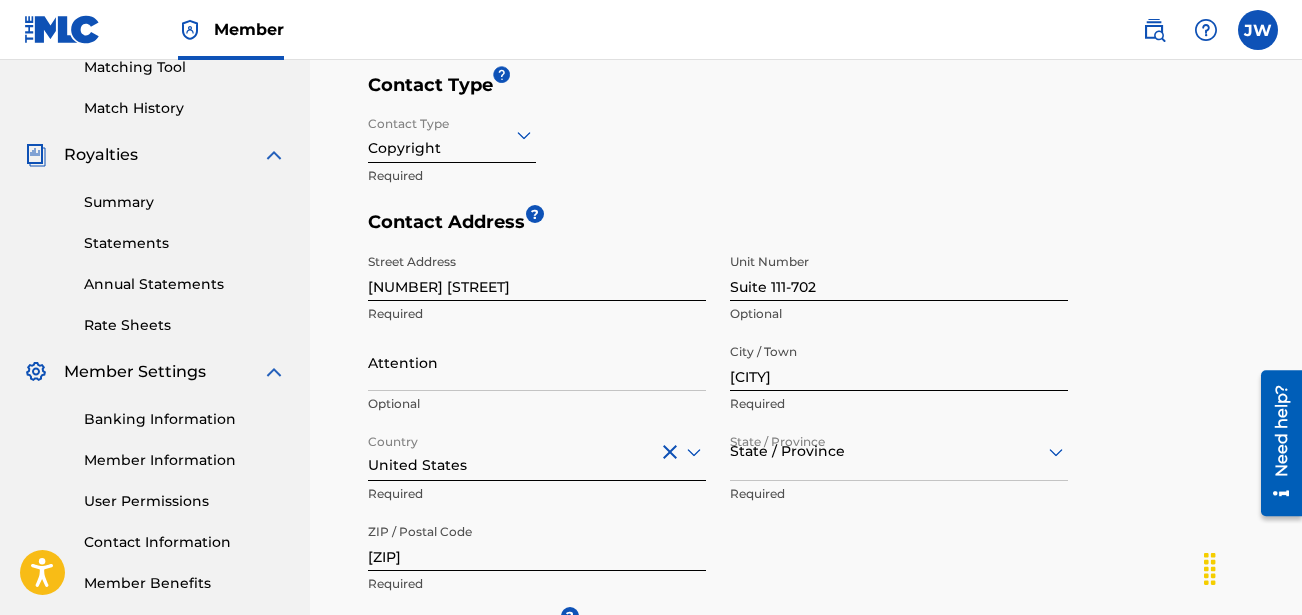 scroll, scrollTop: 518, scrollLeft: 0, axis: vertical 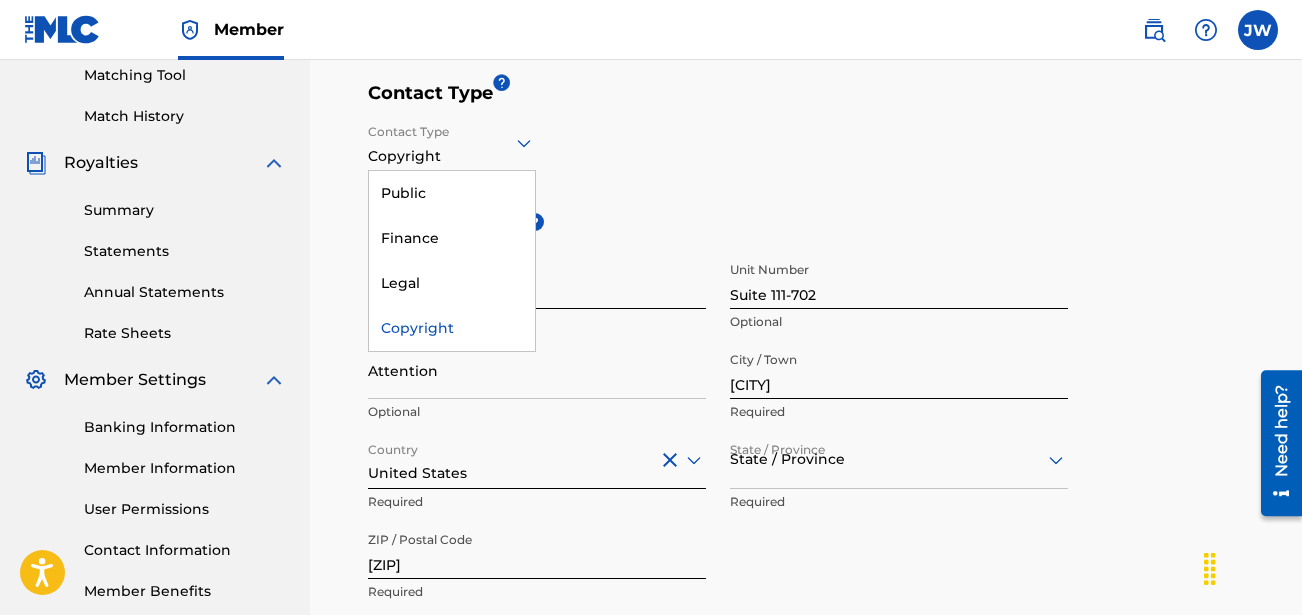 click 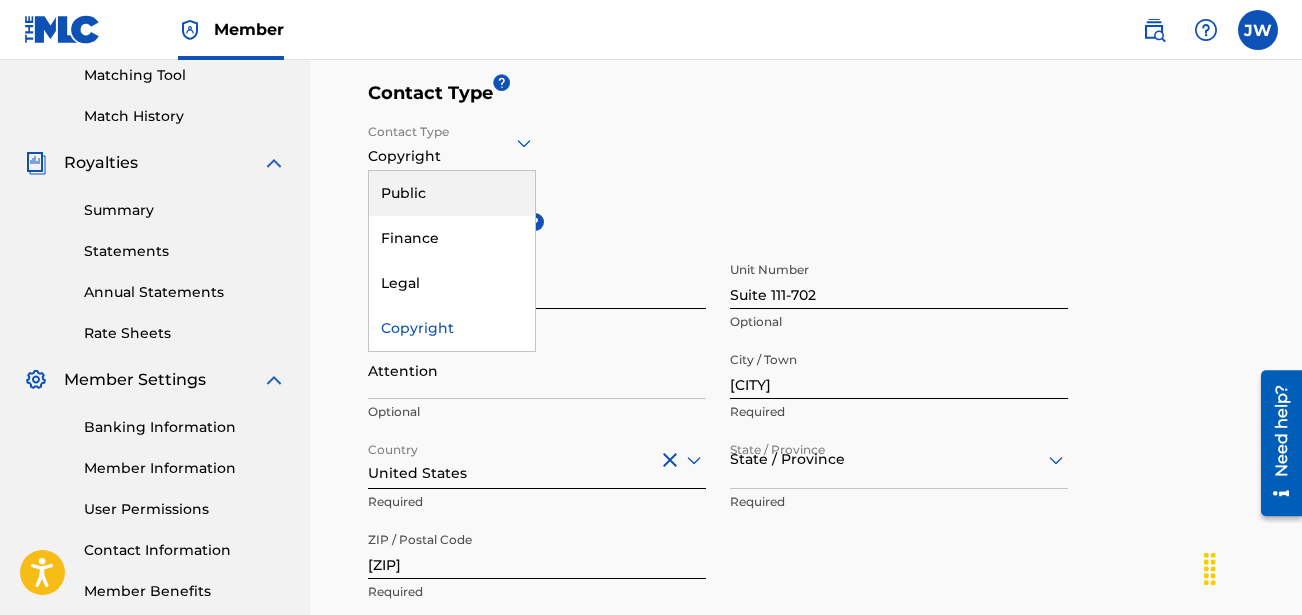 click on "Public" at bounding box center [452, 193] 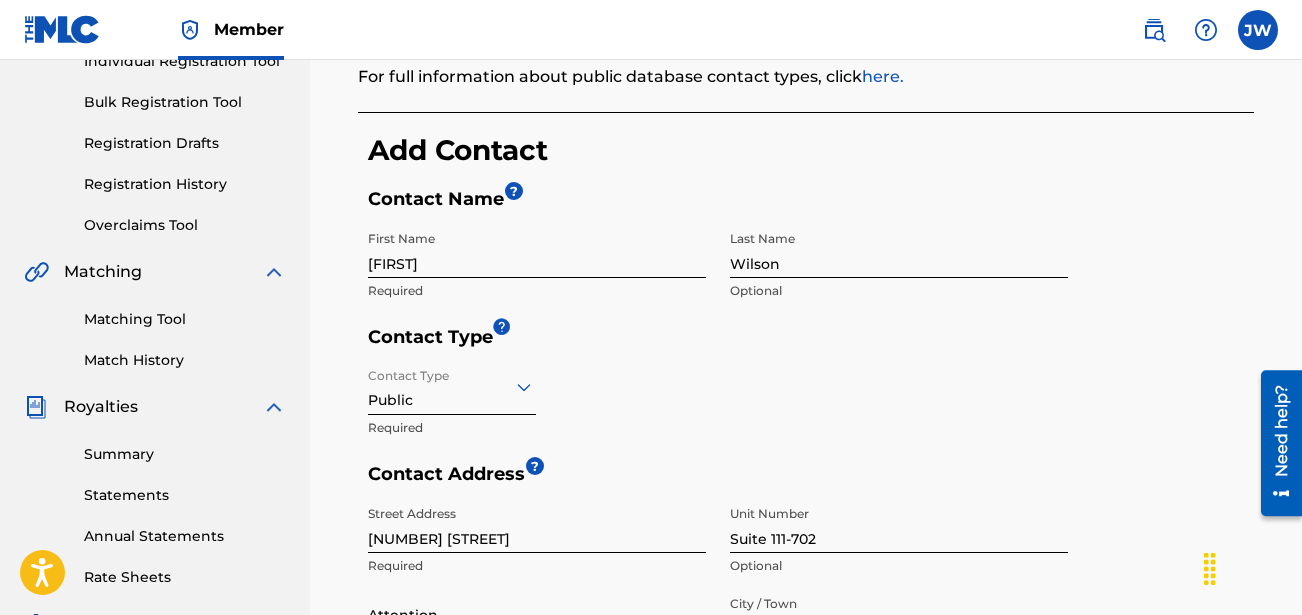 scroll, scrollTop: 300, scrollLeft: 0, axis: vertical 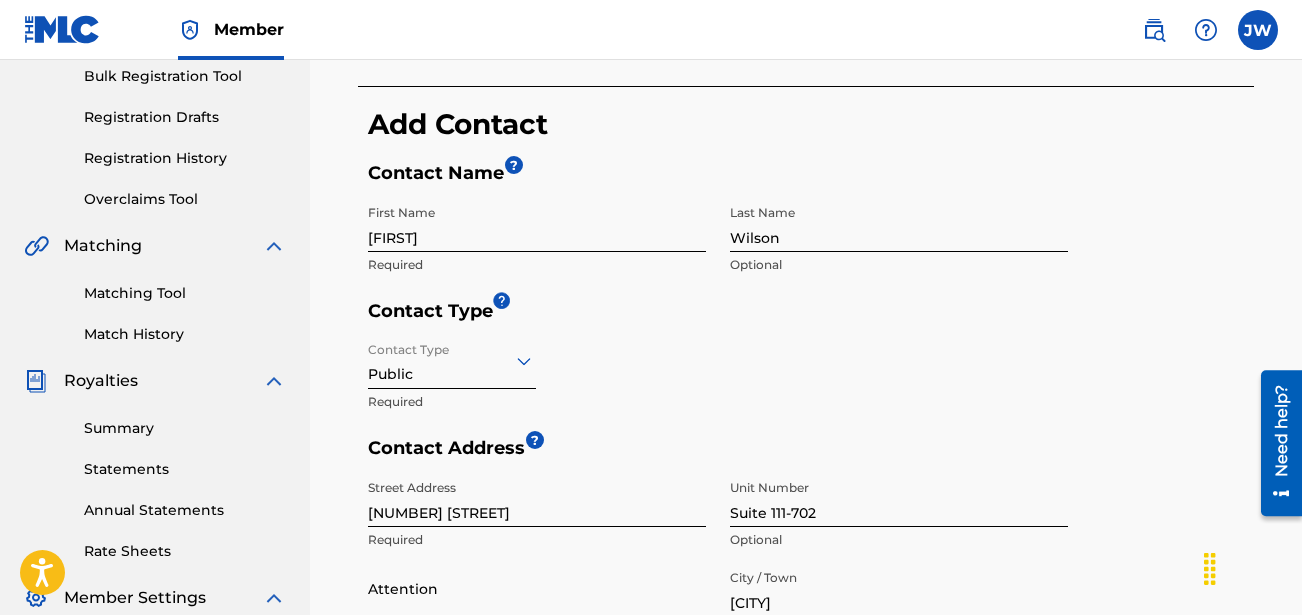 click 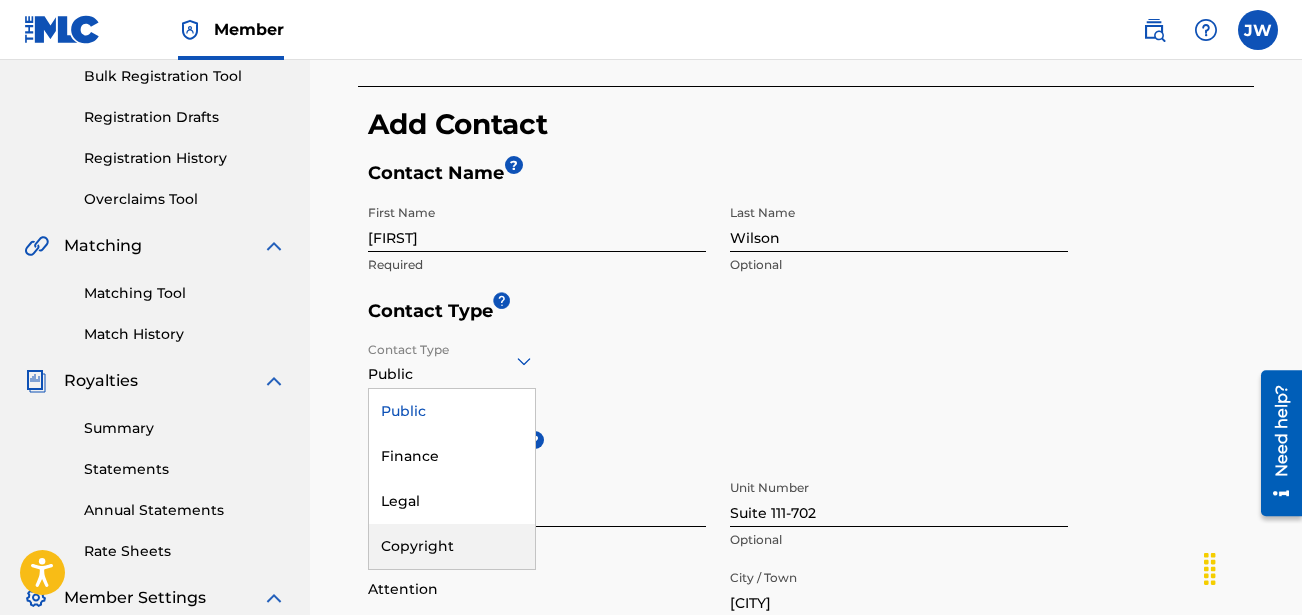 click on "Copyright" at bounding box center [452, 546] 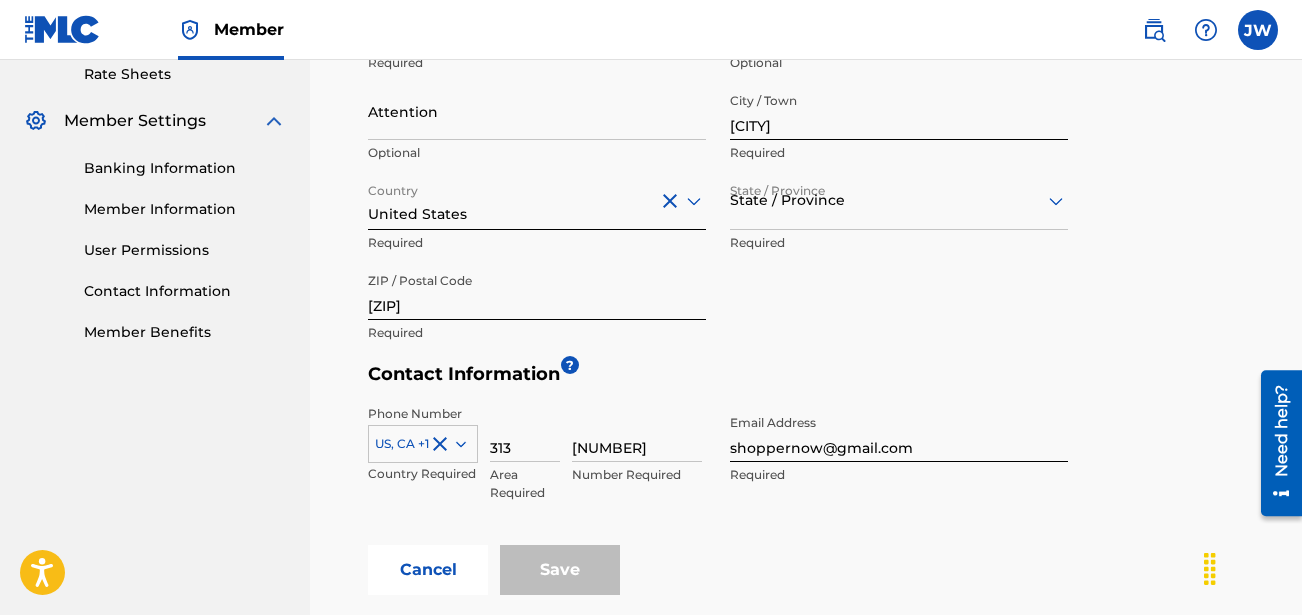 scroll, scrollTop: 993, scrollLeft: 0, axis: vertical 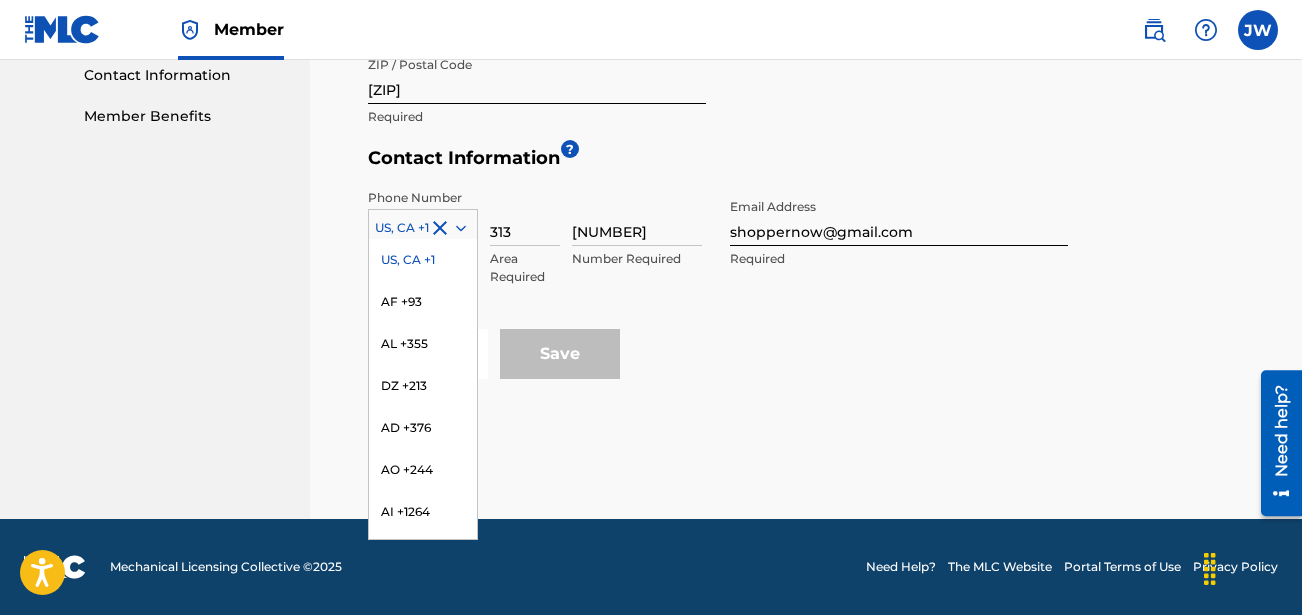click at bounding box center (423, 228) 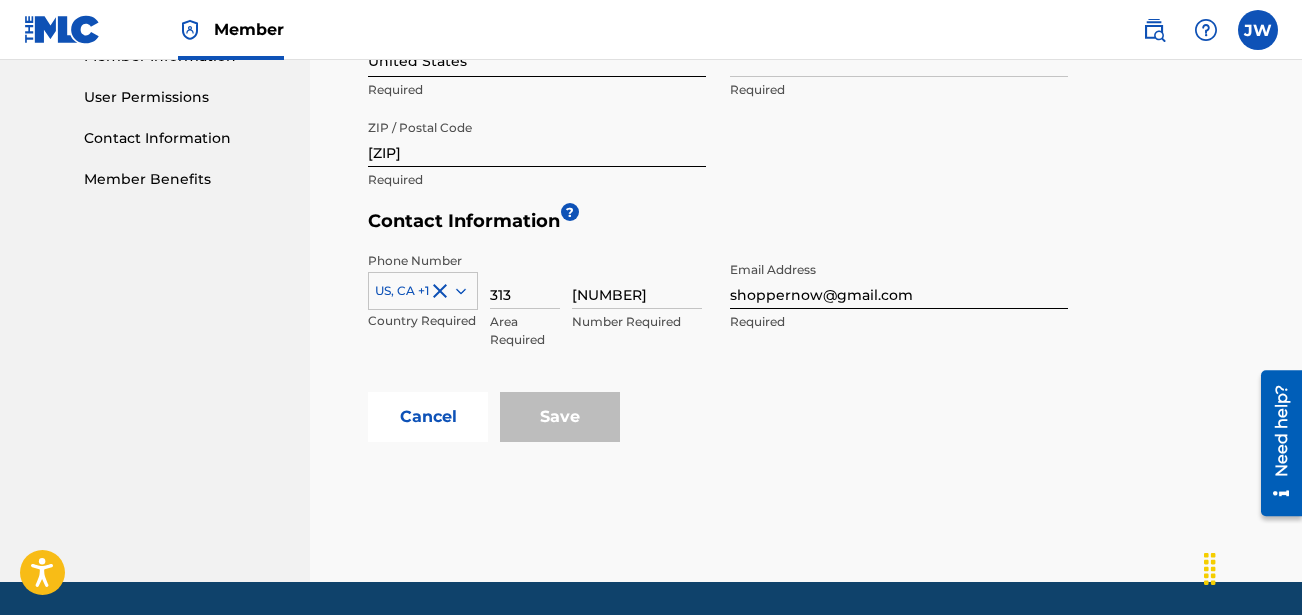 scroll, scrollTop: 893, scrollLeft: 0, axis: vertical 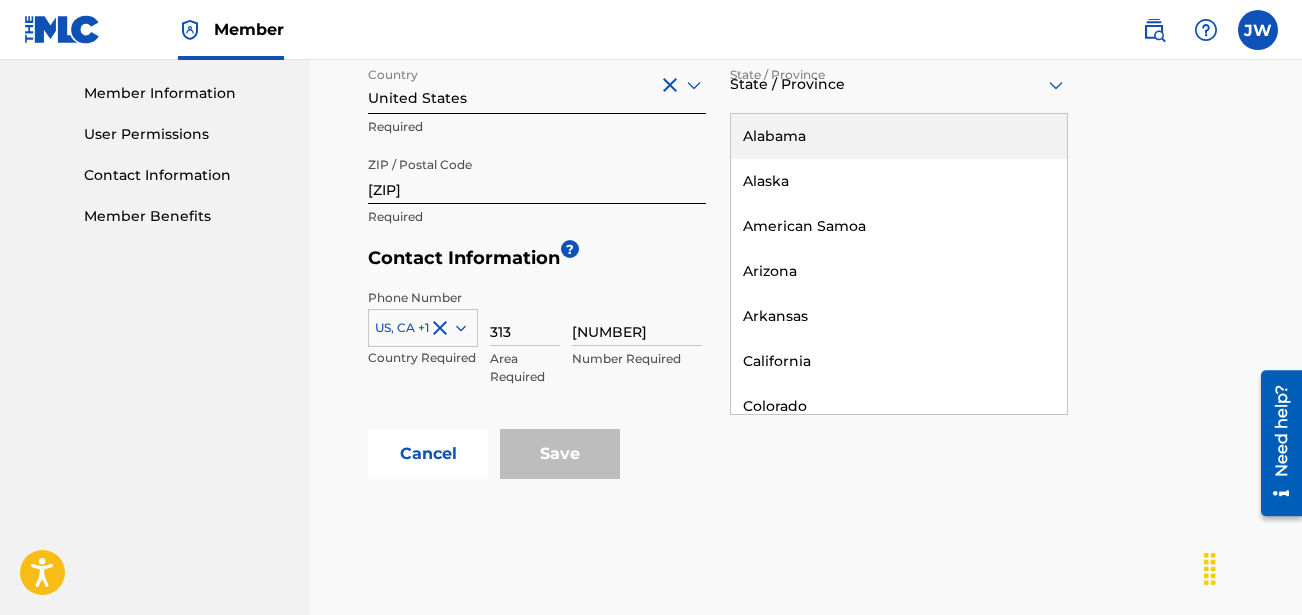click 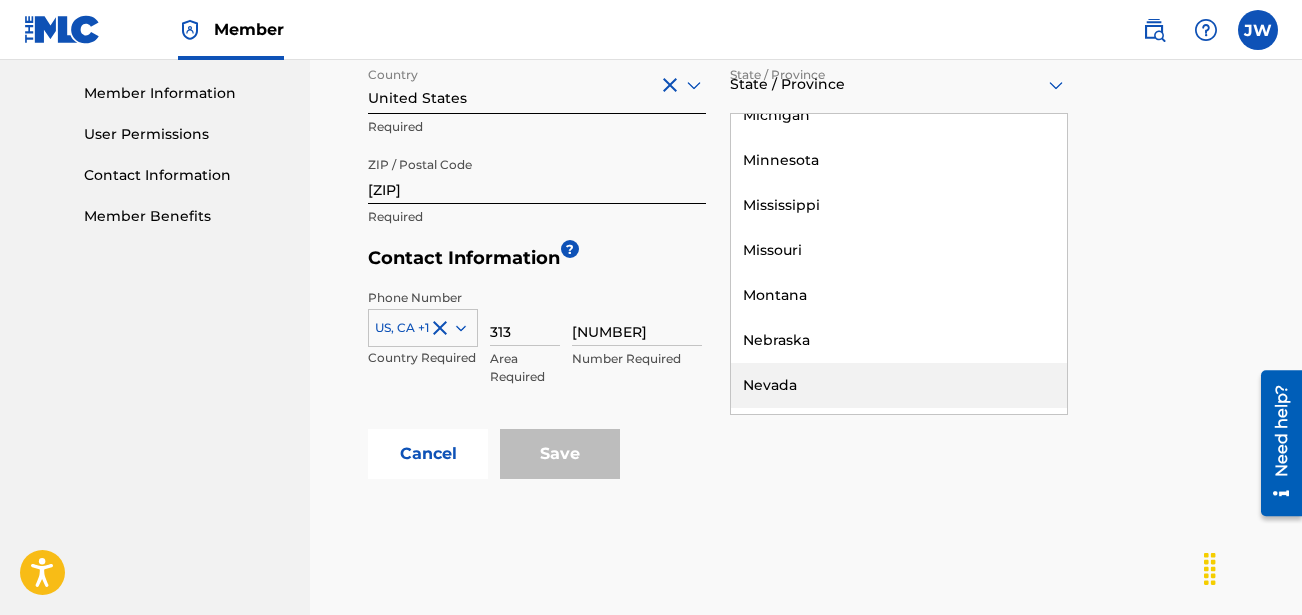 scroll, scrollTop: 1100, scrollLeft: 0, axis: vertical 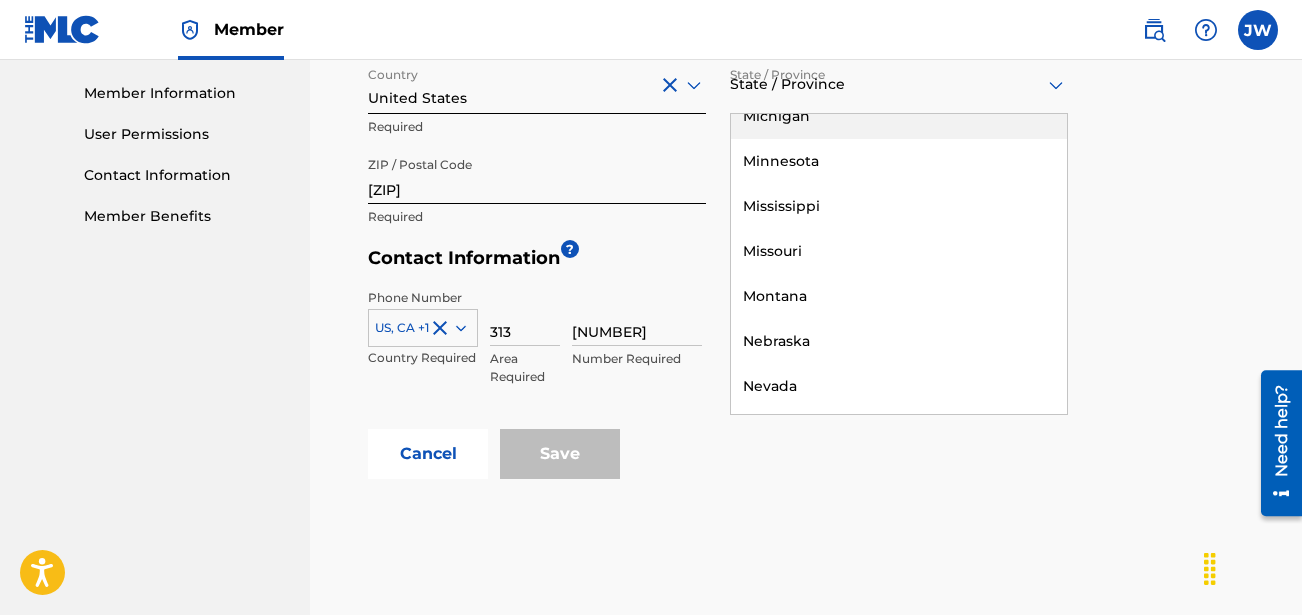 click on "Michigan" at bounding box center (899, 116) 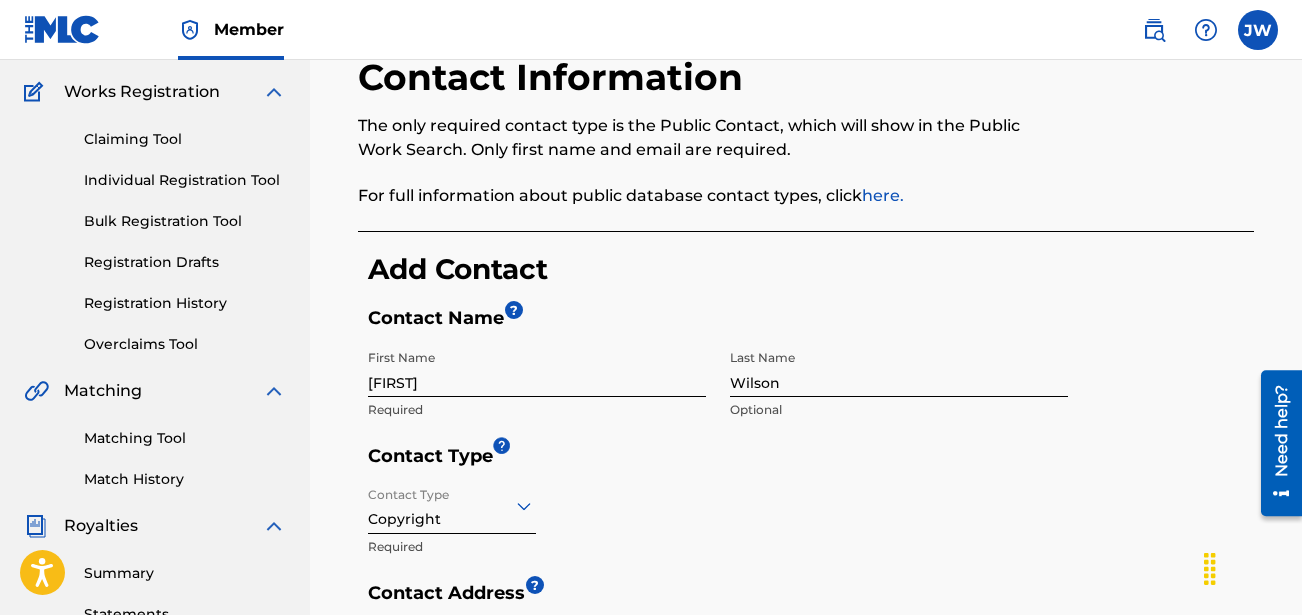 scroll, scrollTop: 193, scrollLeft: 0, axis: vertical 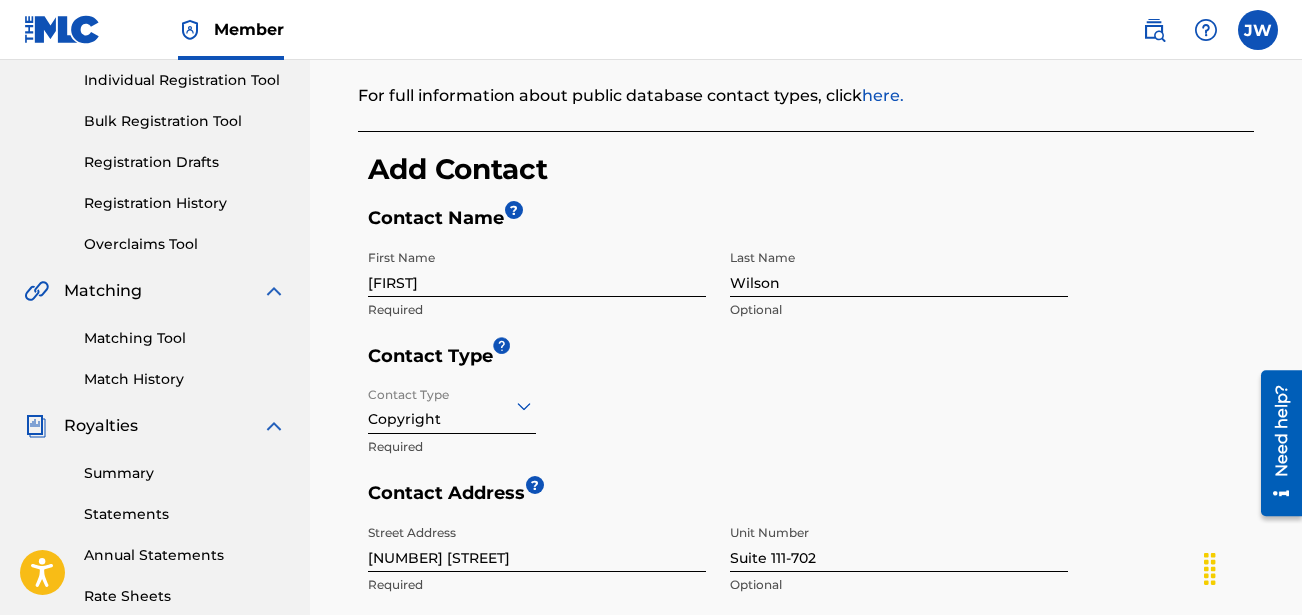 click on "Copyright" at bounding box center (452, 405) 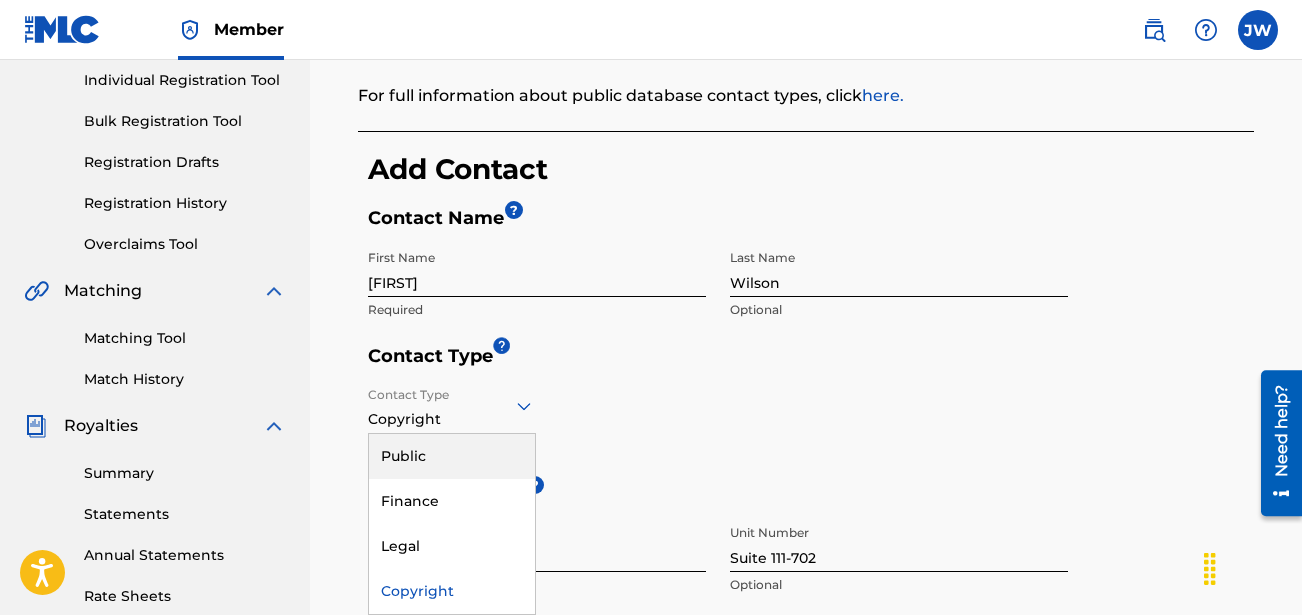 click on "Public" at bounding box center [452, 456] 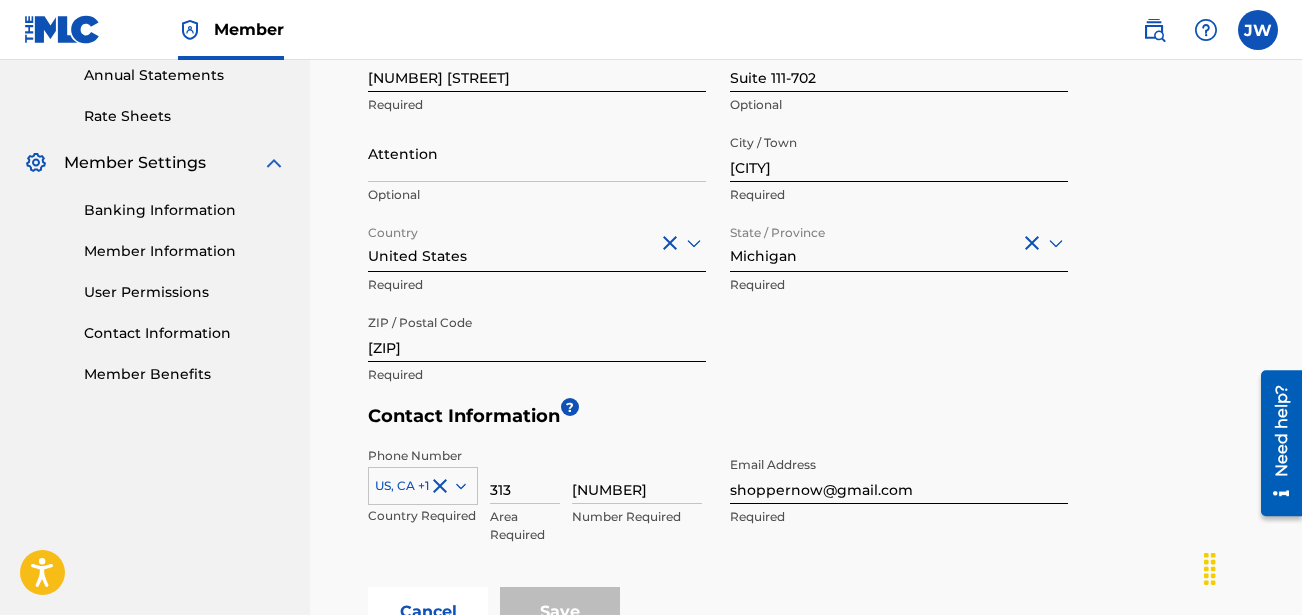 scroll, scrollTop: 700, scrollLeft: 0, axis: vertical 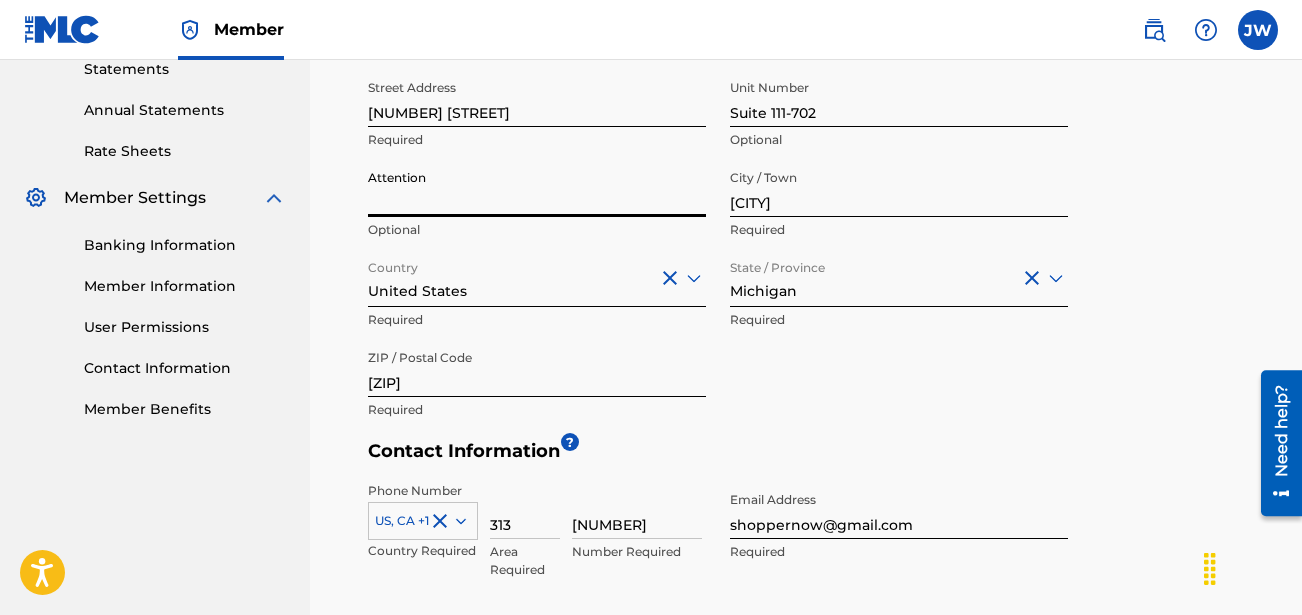 click on "Attention" at bounding box center [537, 188] 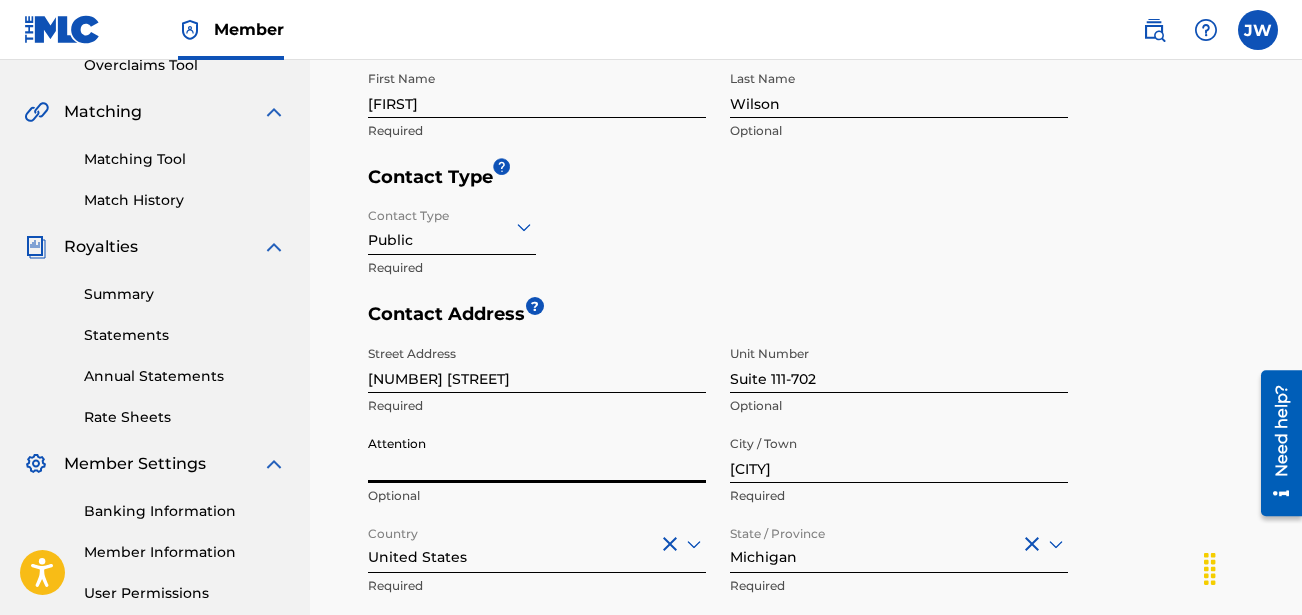 scroll, scrollTop: 400, scrollLeft: 0, axis: vertical 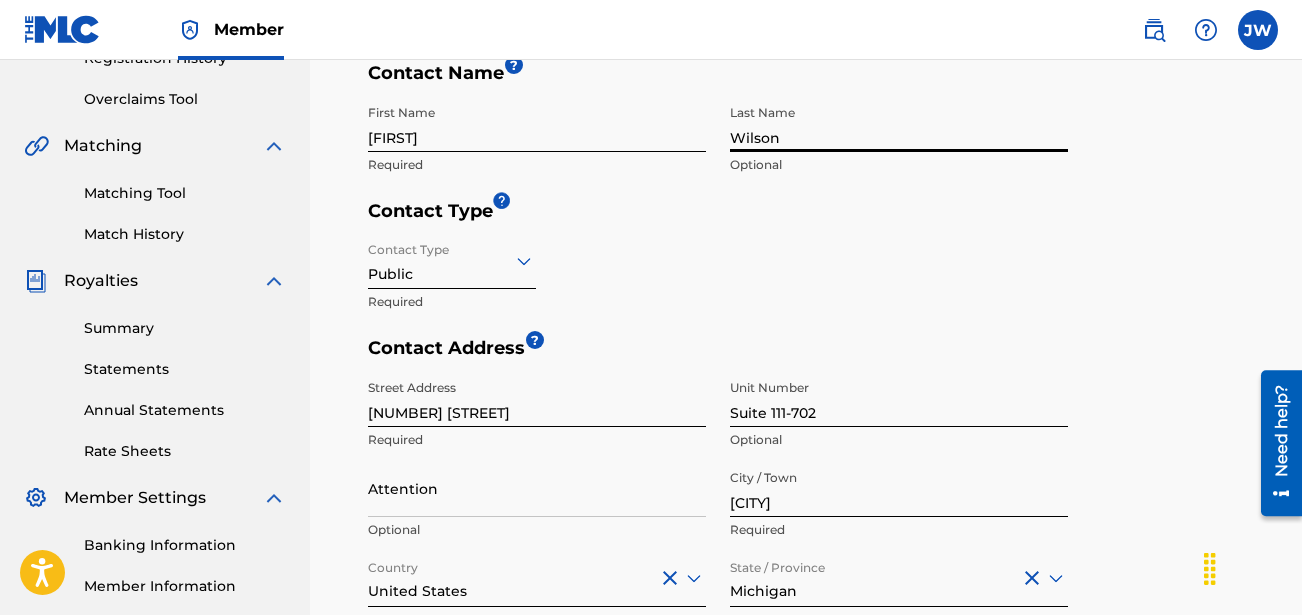 drag, startPoint x: 783, startPoint y: 131, endPoint x: 707, endPoint y: 145, distance: 77.27872 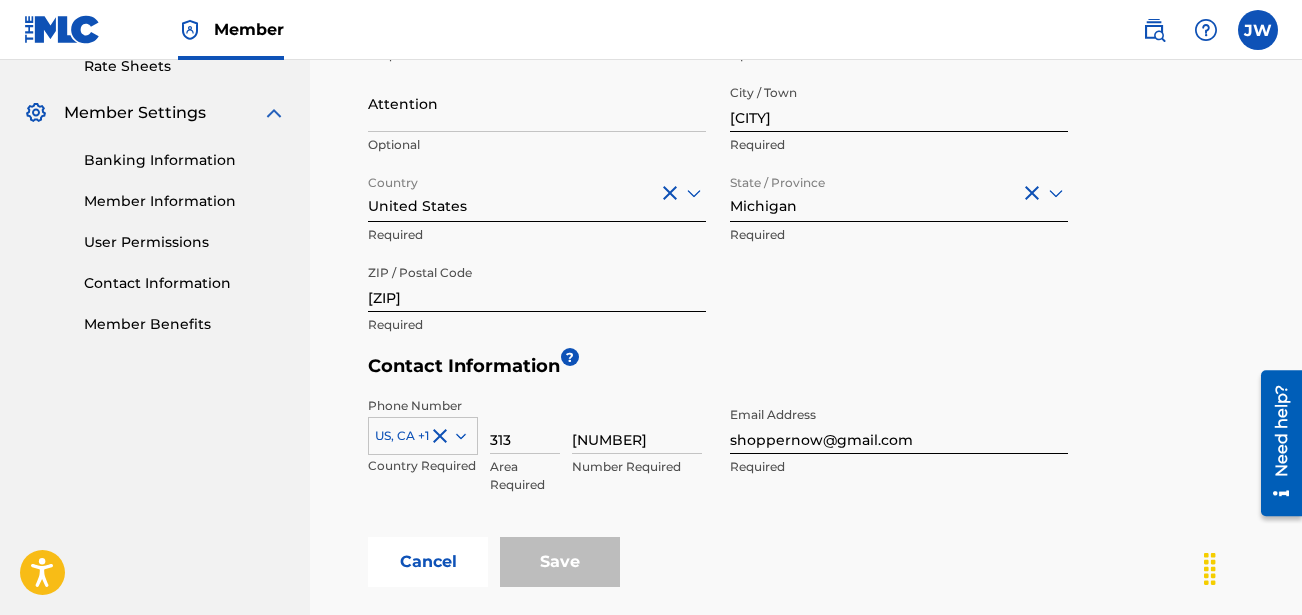 scroll, scrollTop: 800, scrollLeft: 0, axis: vertical 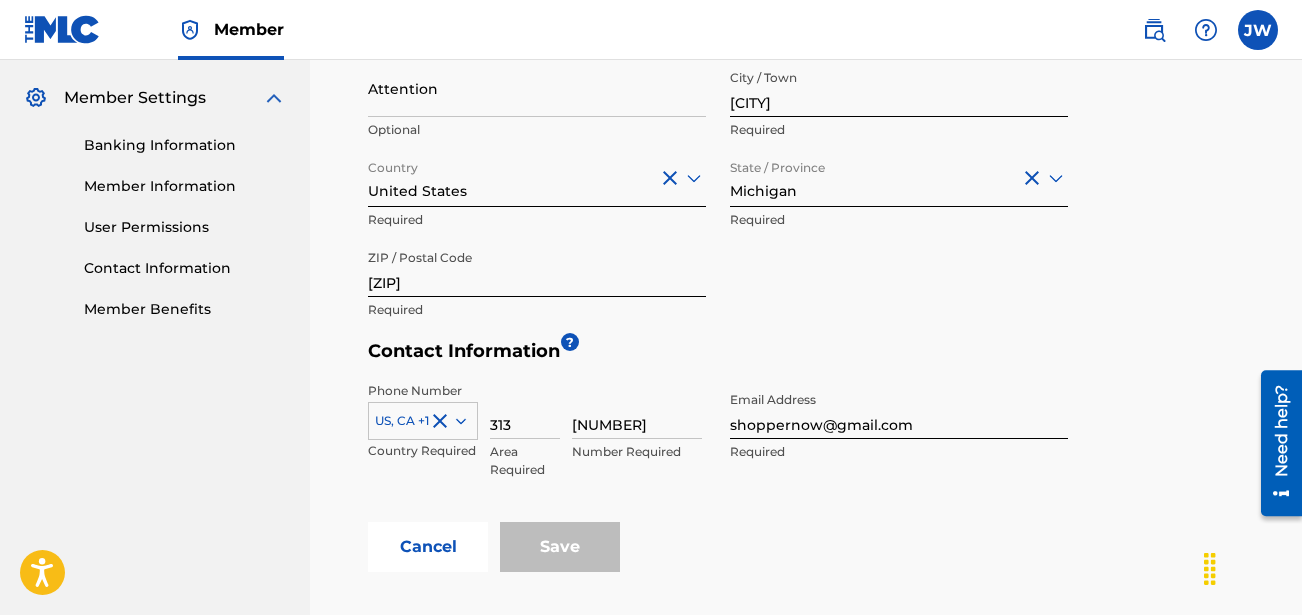 type 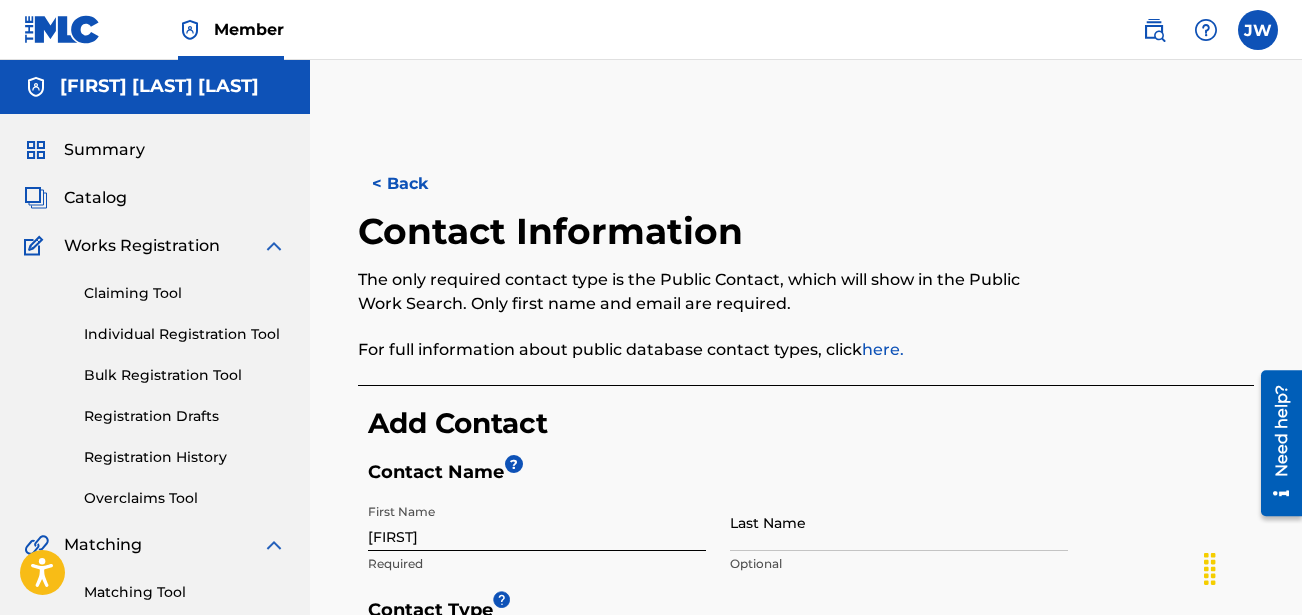 scroll, scrollTop: 0, scrollLeft: 0, axis: both 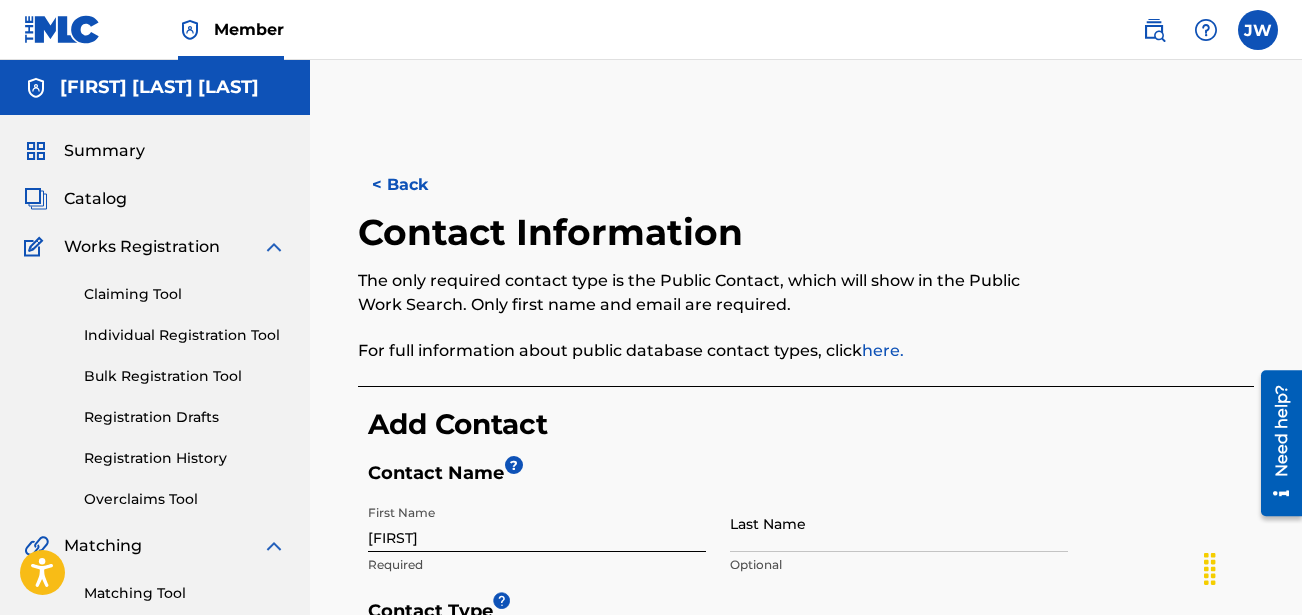 click on "< Back" at bounding box center (418, 185) 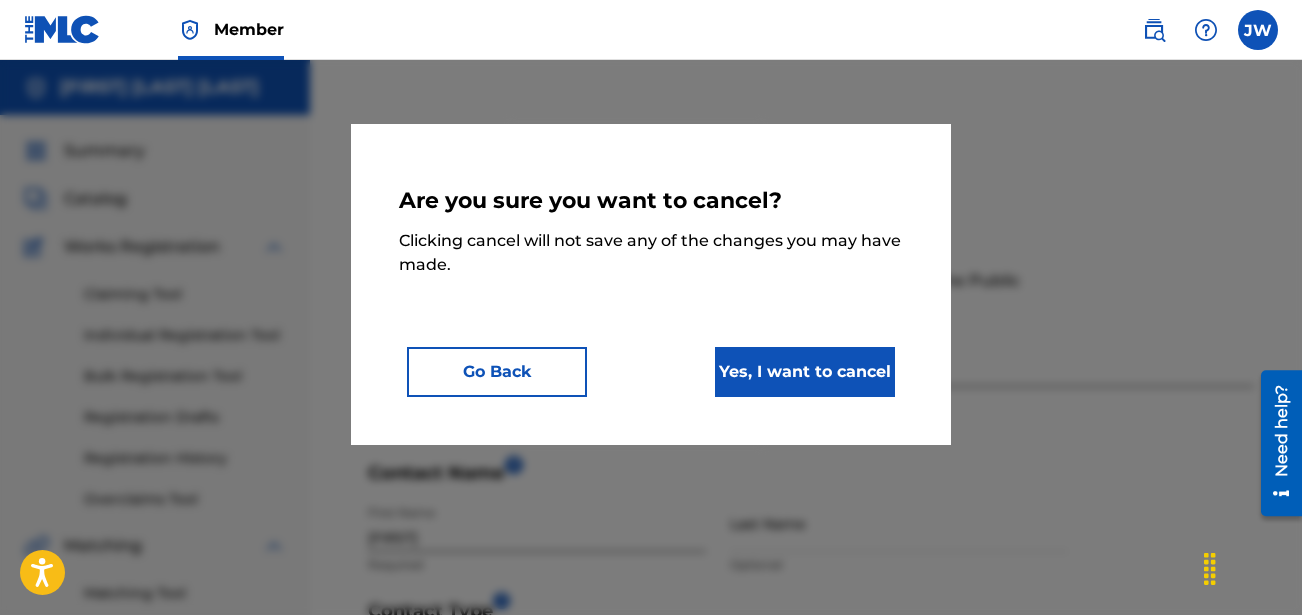 click on "Go Back" at bounding box center [497, 372] 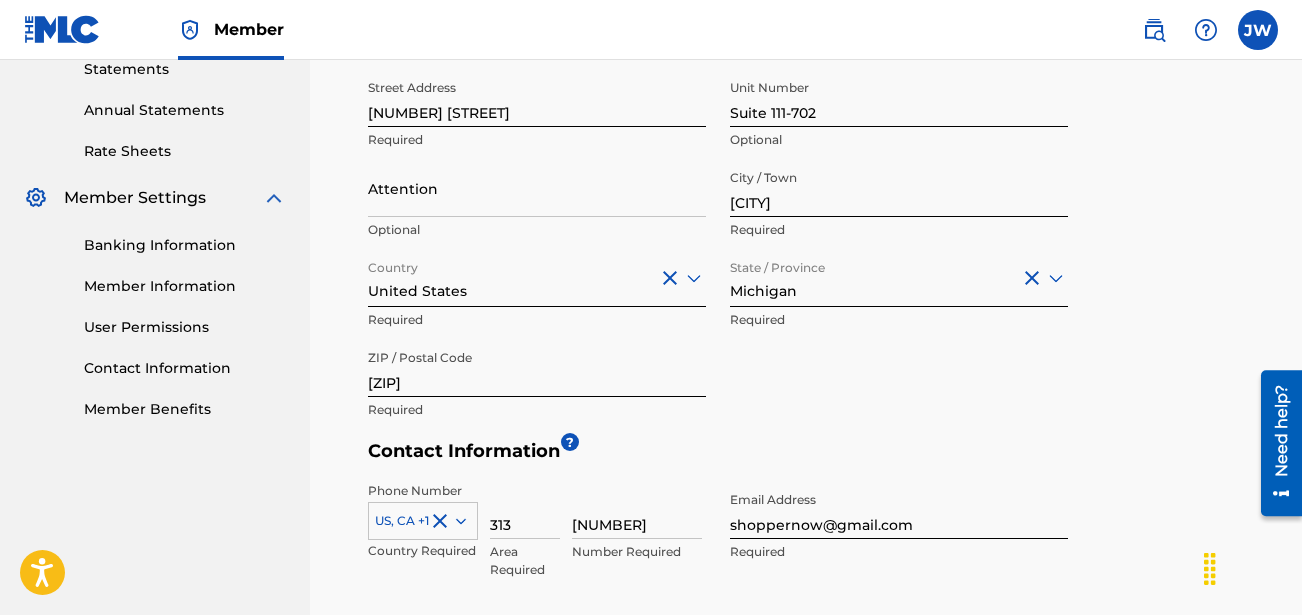 scroll, scrollTop: 993, scrollLeft: 0, axis: vertical 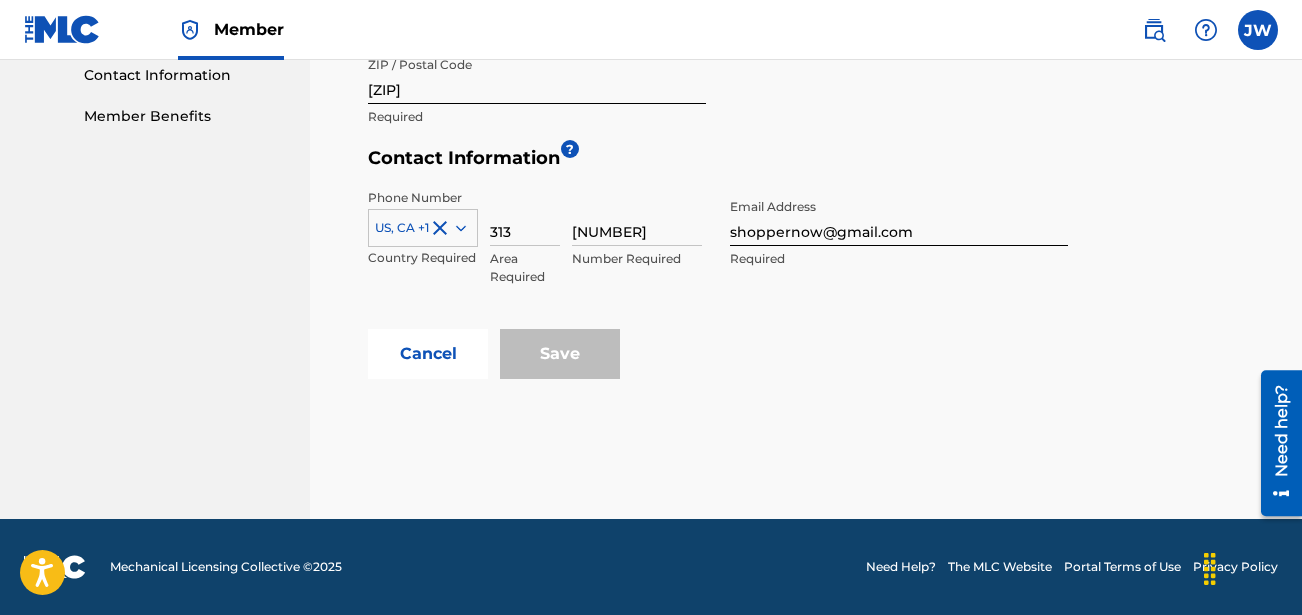 click on "Save" at bounding box center [560, 354] 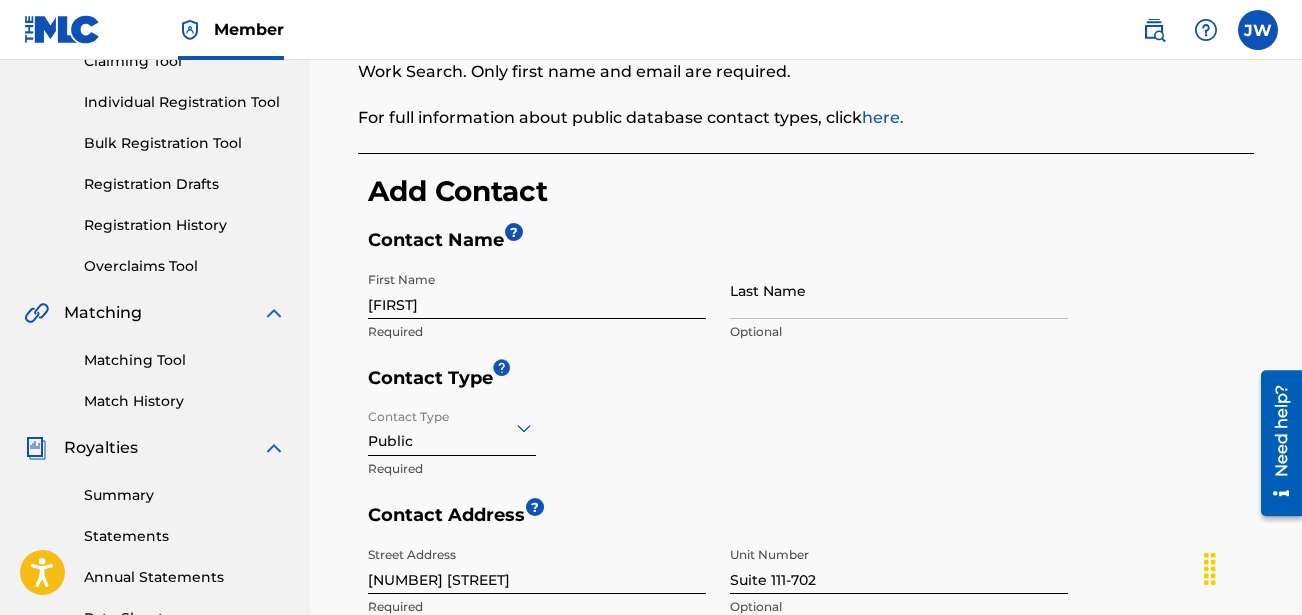 scroll, scrollTop: 93, scrollLeft: 0, axis: vertical 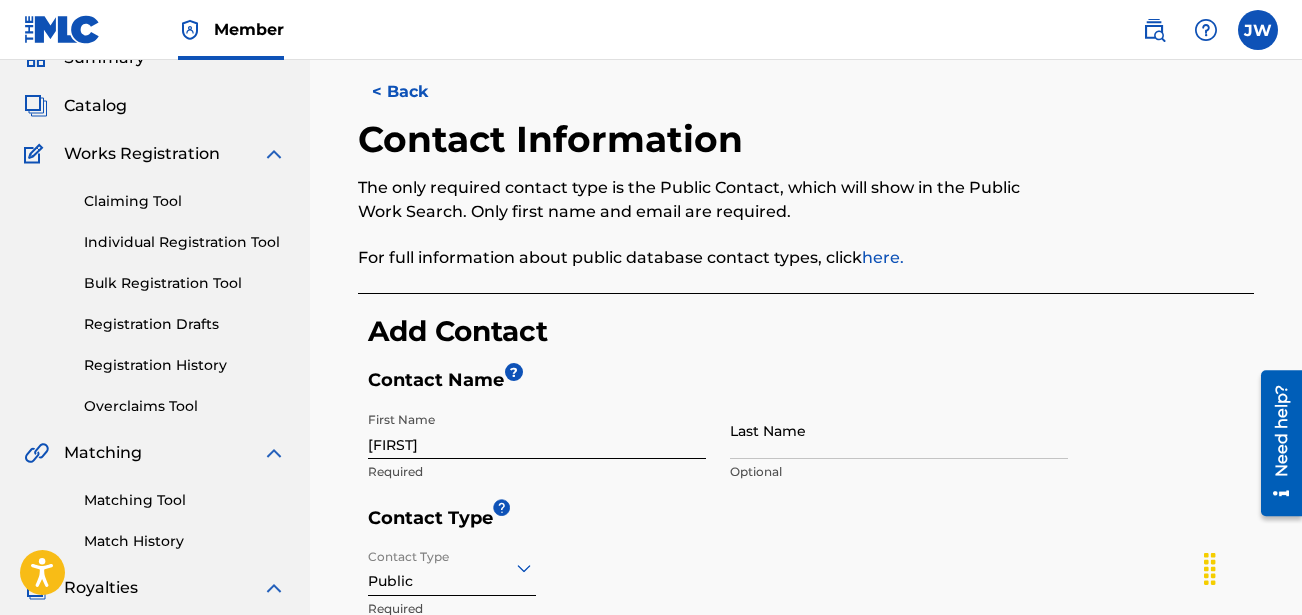 click on "< Back" at bounding box center (418, 92) 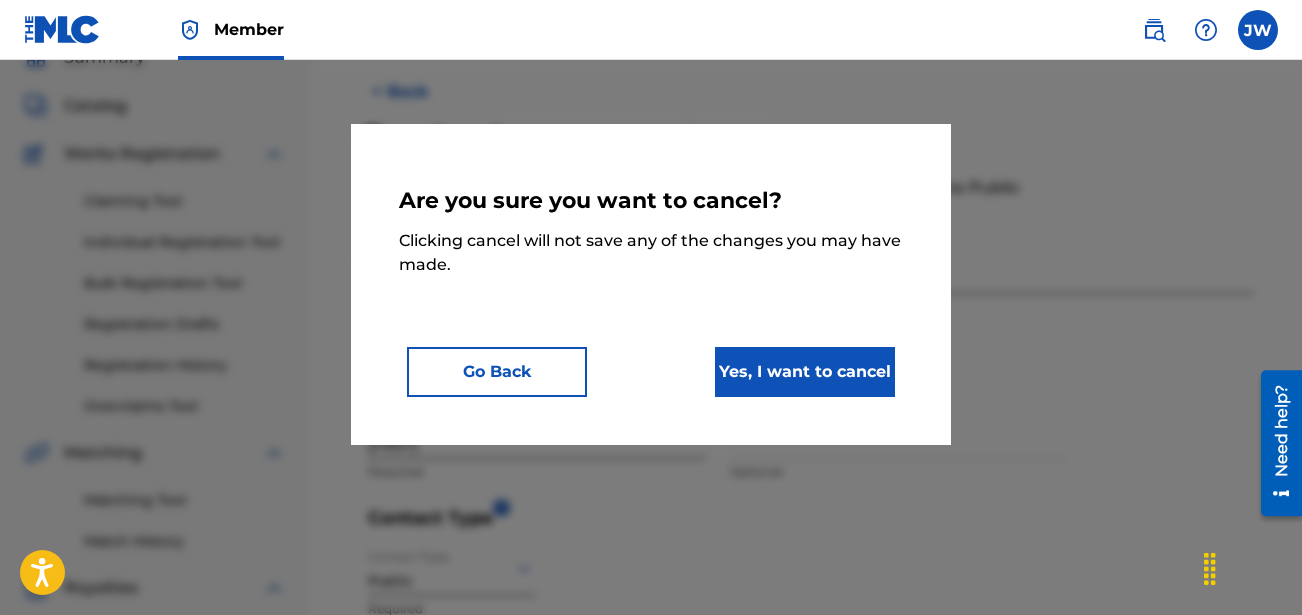 click on "Go Back" at bounding box center (497, 372) 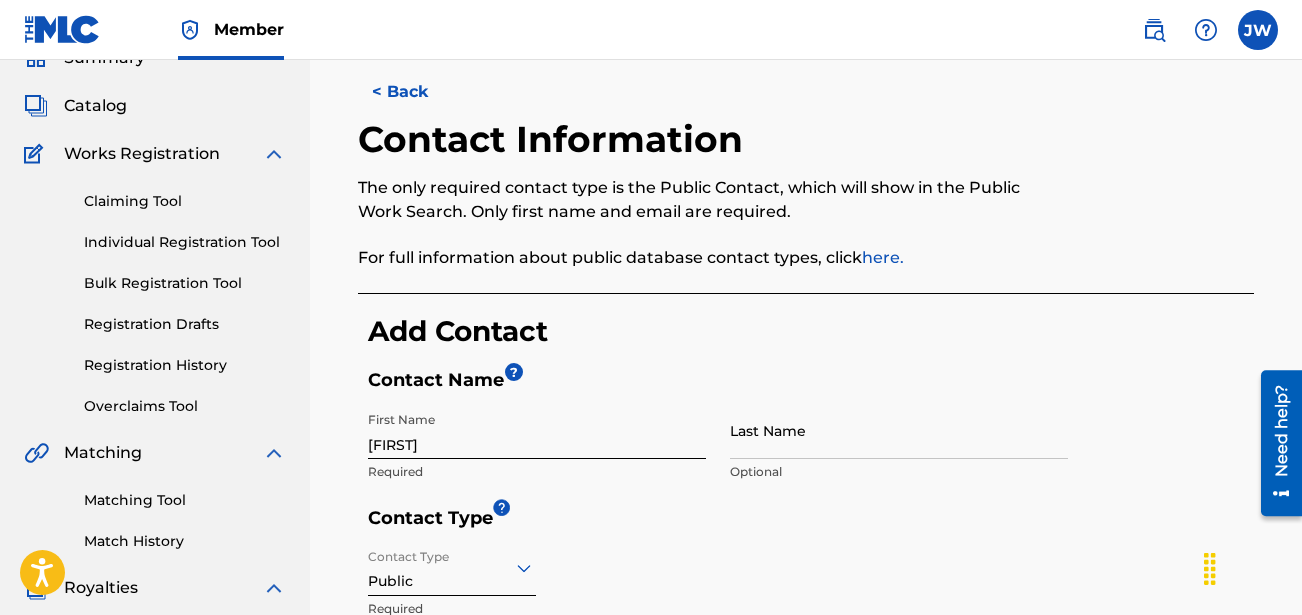 click at bounding box center [274, 154] 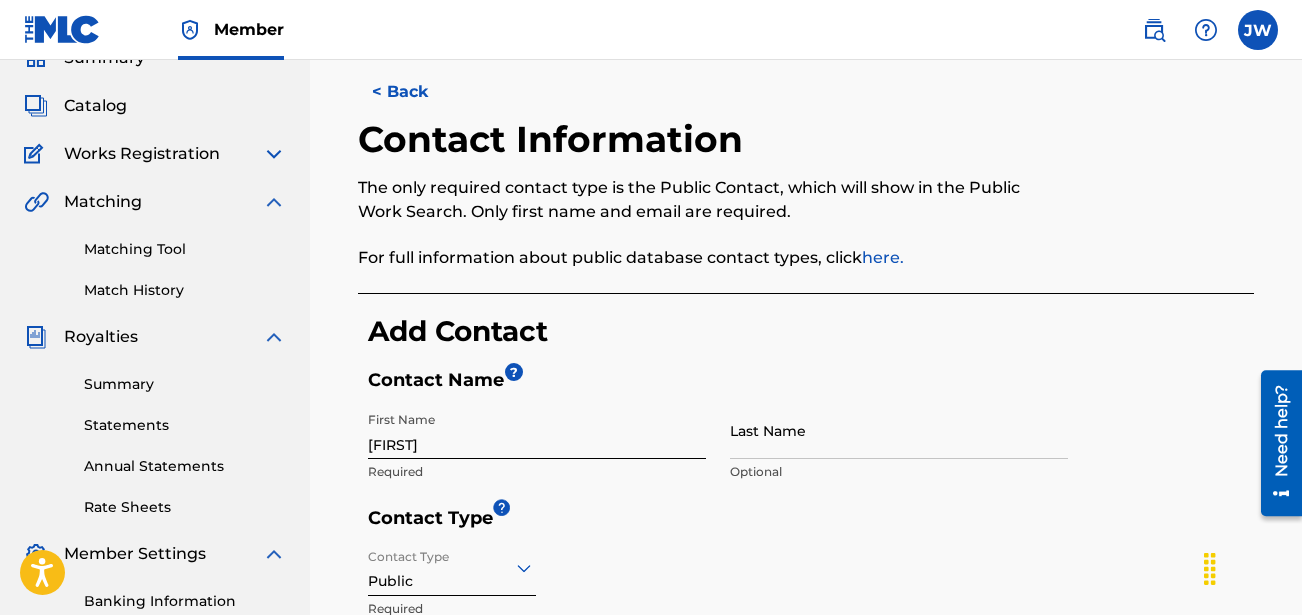click at bounding box center [274, 154] 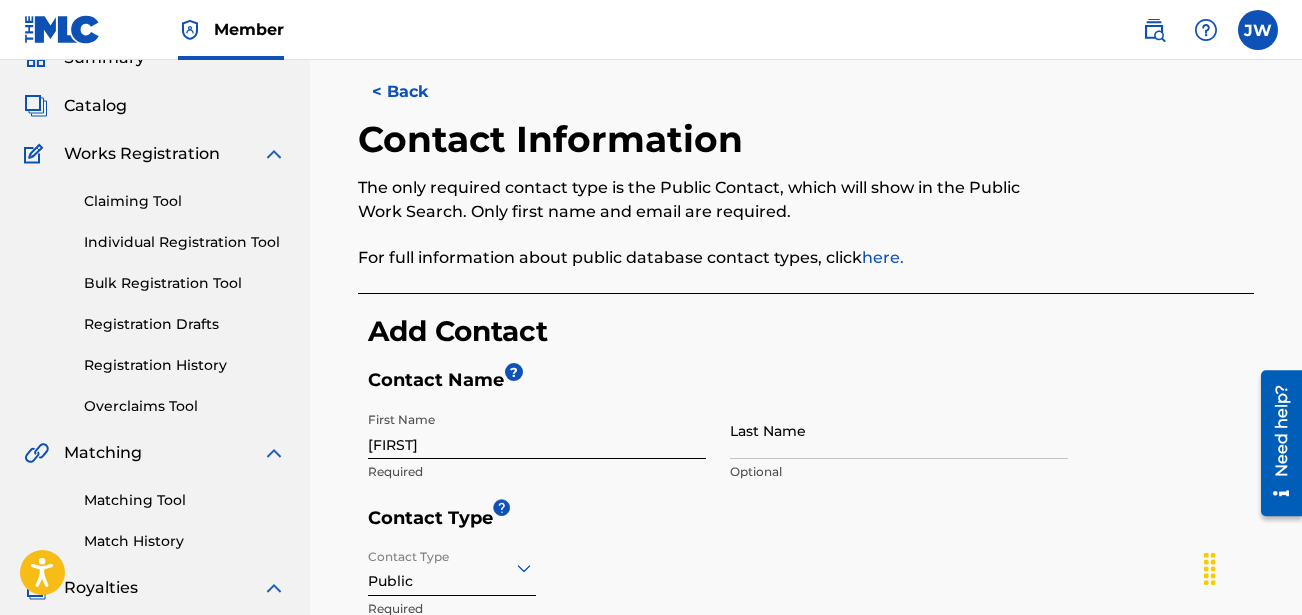 click on "Registration Drafts" at bounding box center (185, 324) 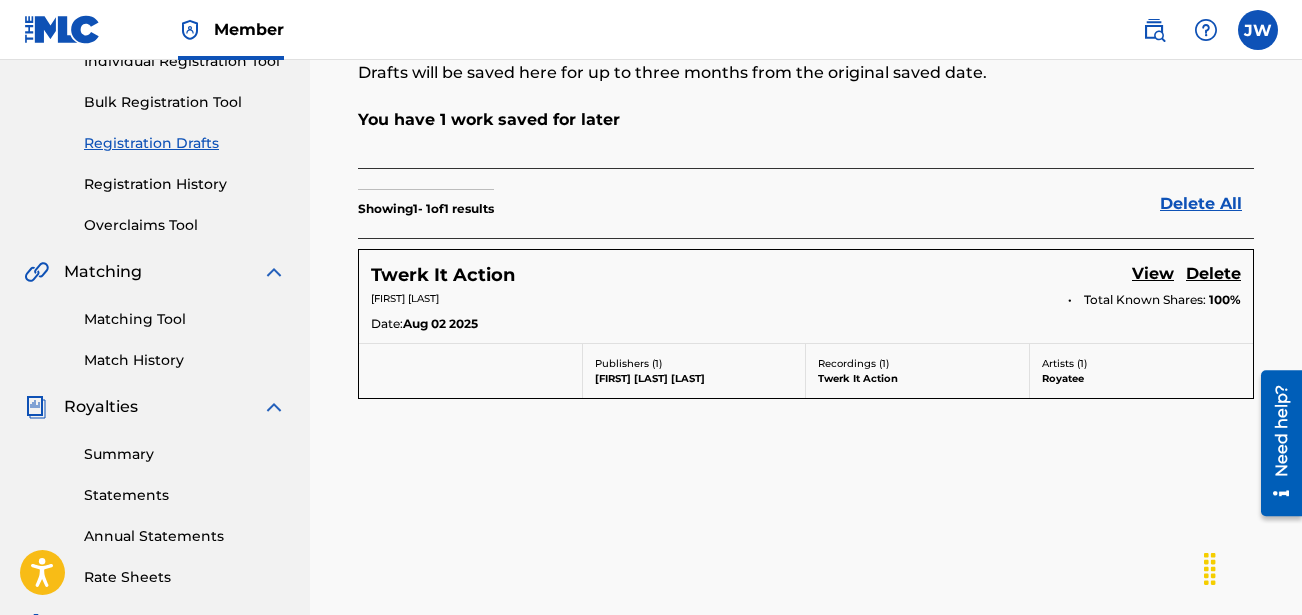 scroll, scrollTop: 125, scrollLeft: 0, axis: vertical 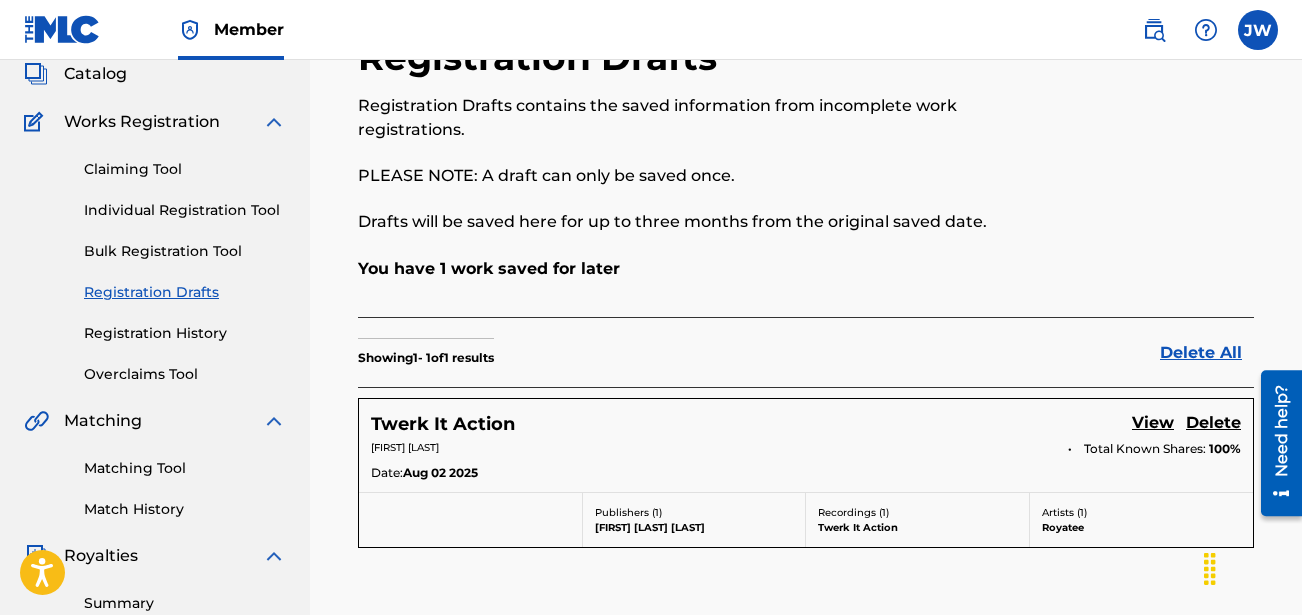 click on "View" at bounding box center (1153, 424) 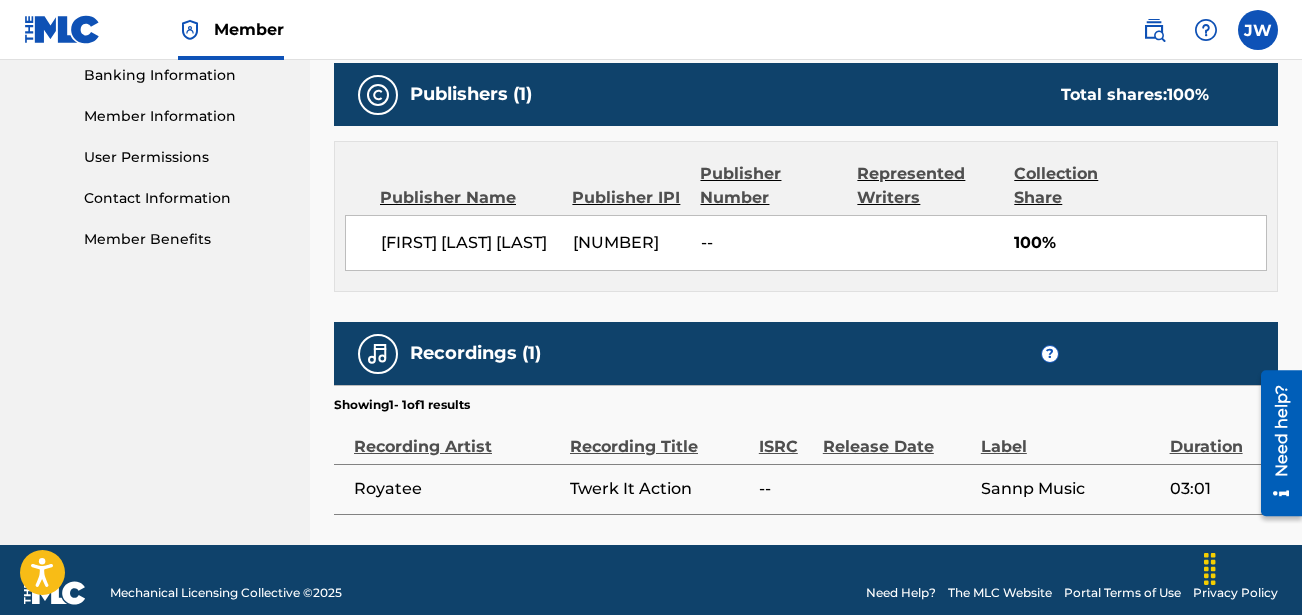 scroll, scrollTop: 896, scrollLeft: 0, axis: vertical 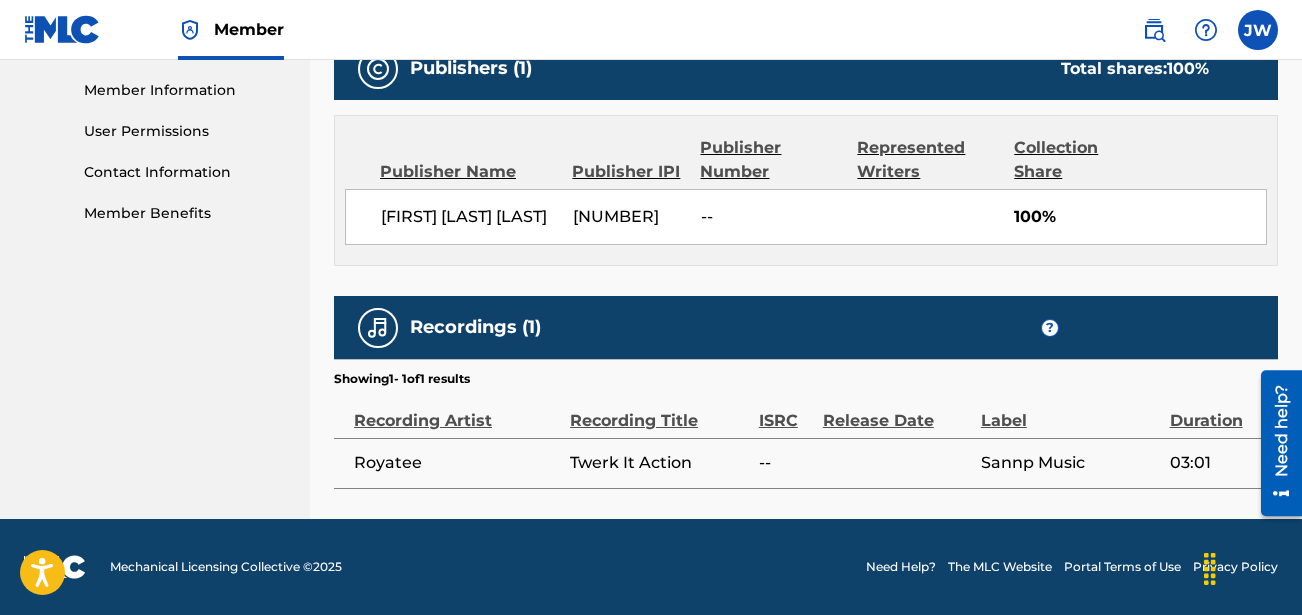 click on "03:01" at bounding box center (1219, 463) 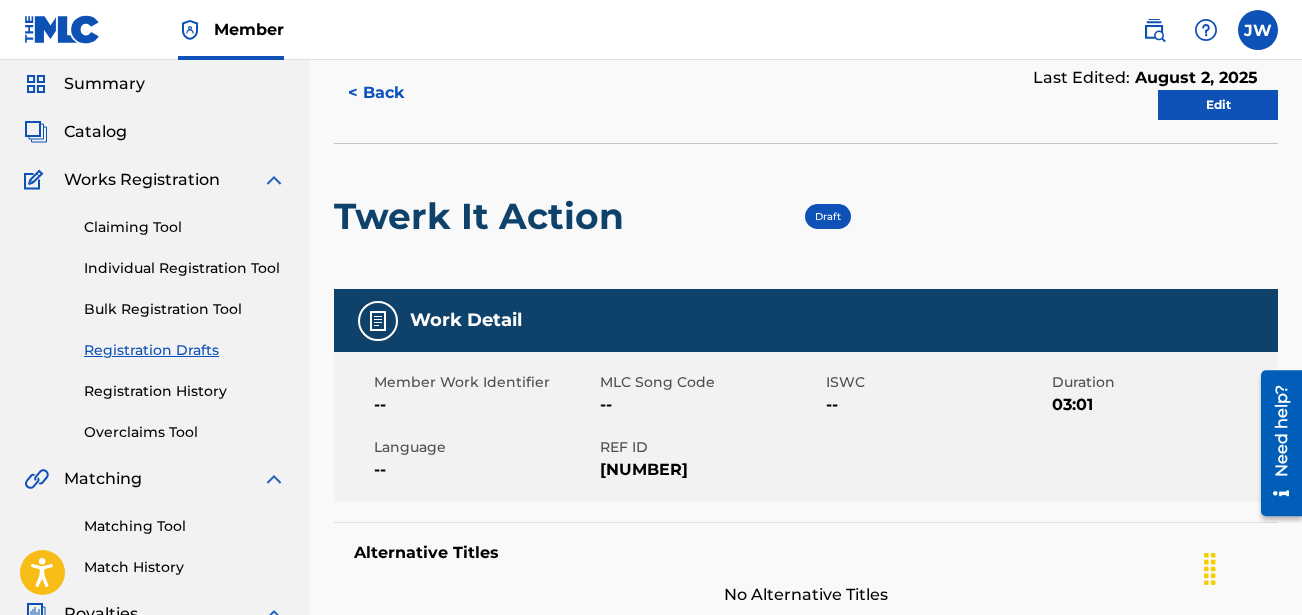 scroll, scrollTop: 0, scrollLeft: 0, axis: both 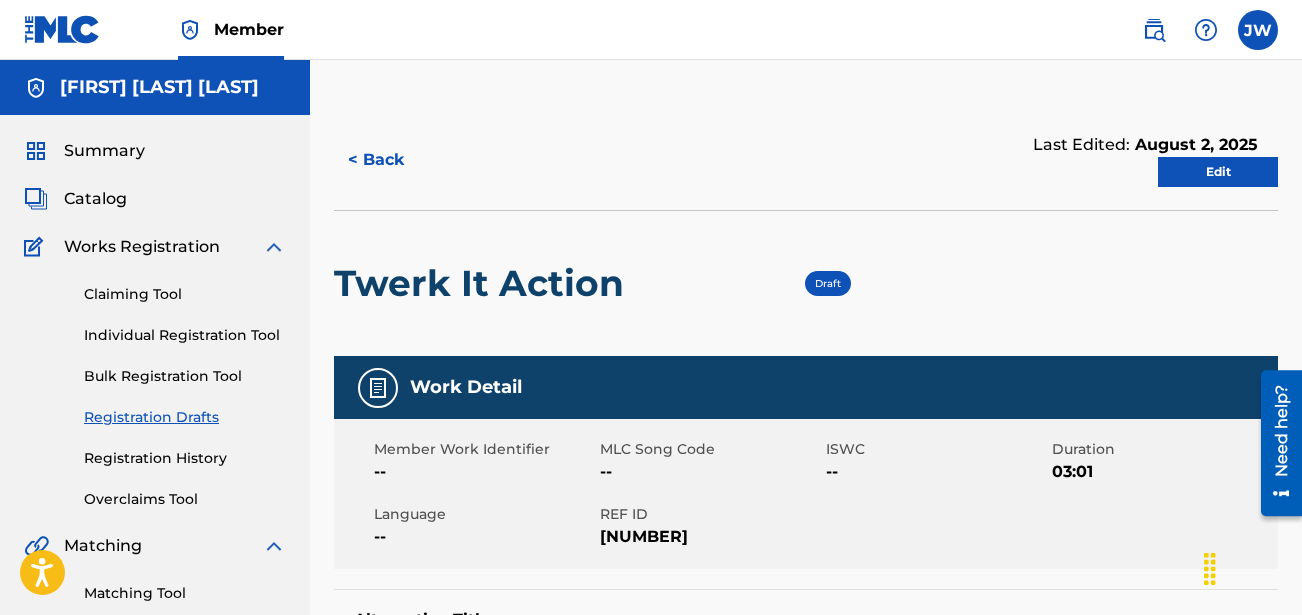 click on "Edit" at bounding box center [1218, 172] 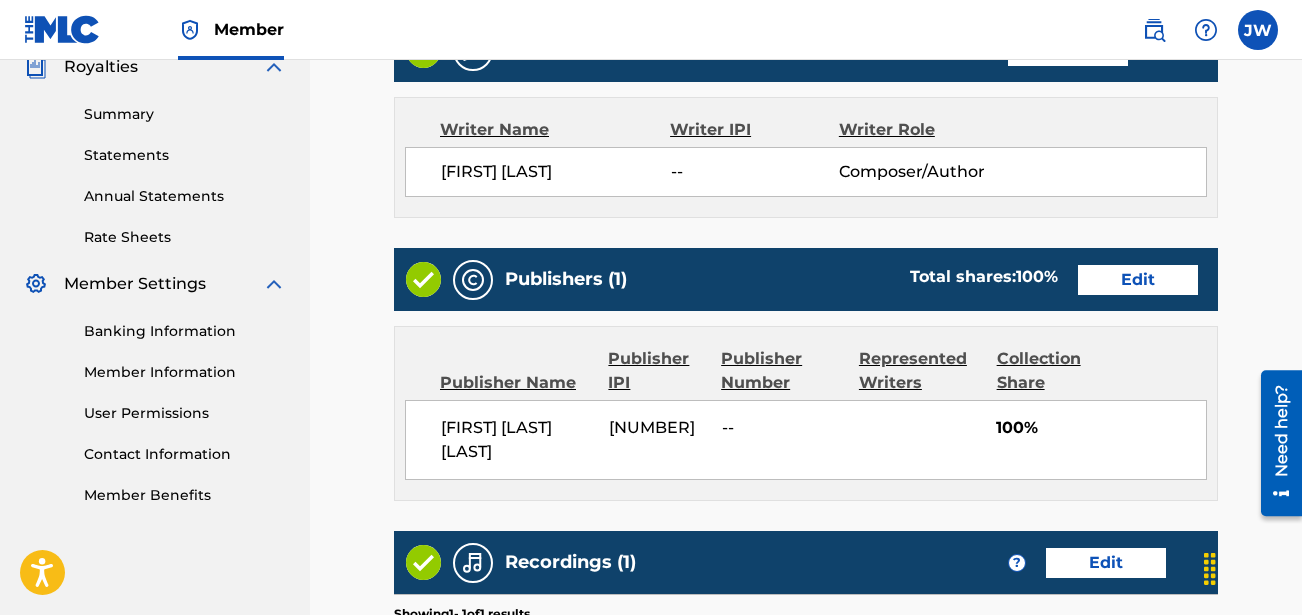 scroll, scrollTop: 949, scrollLeft: 0, axis: vertical 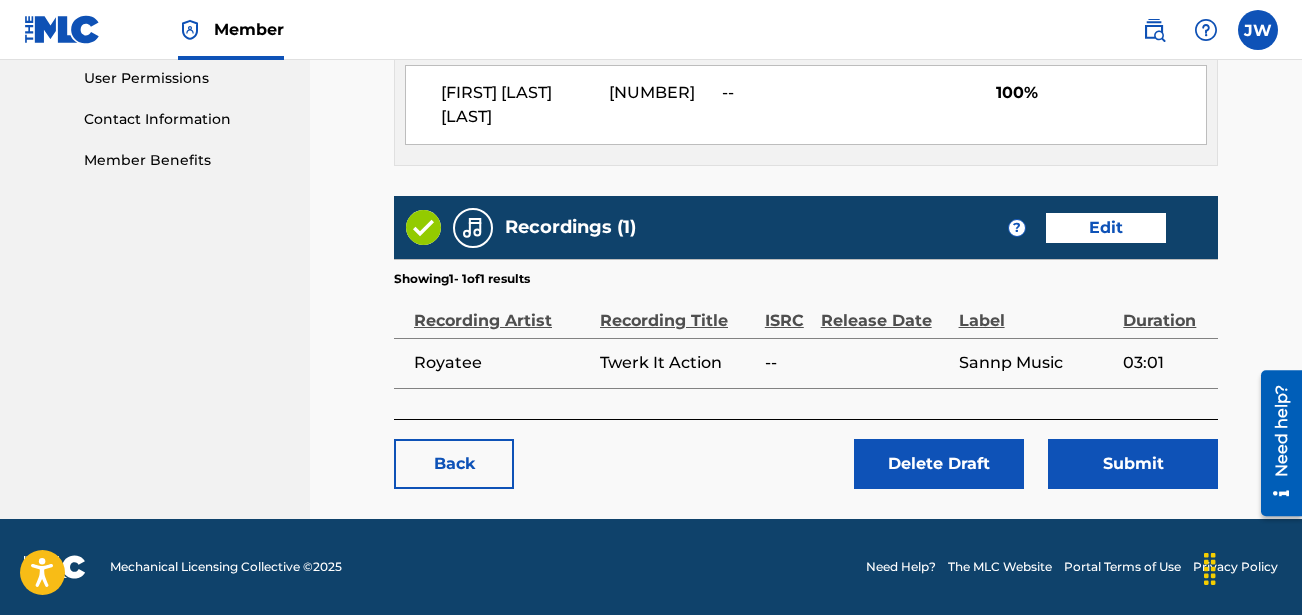 click on "Edit" at bounding box center (1106, 228) 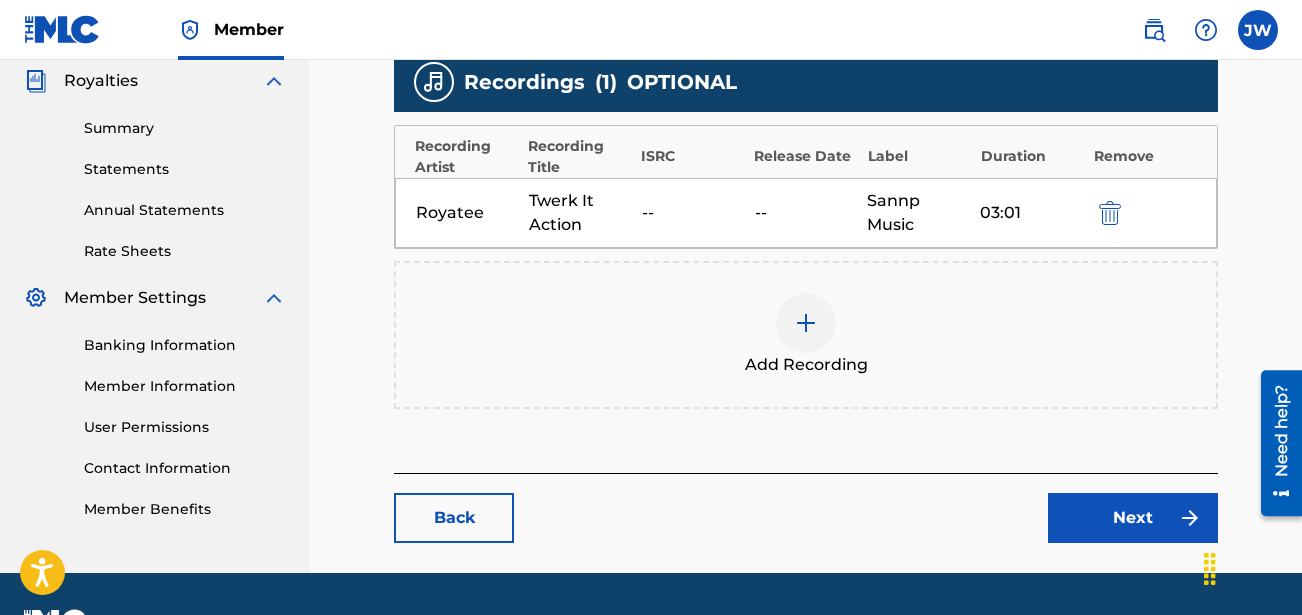 scroll, scrollTop: 654, scrollLeft: 0, axis: vertical 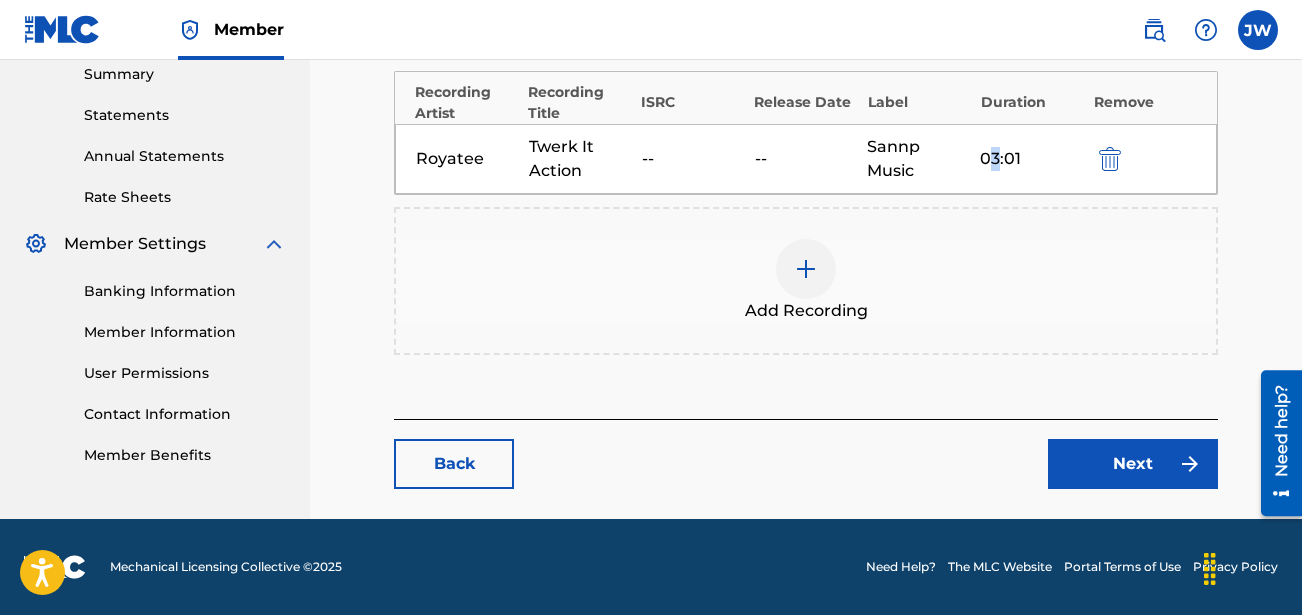 click on "03:01" at bounding box center [1031, 159] 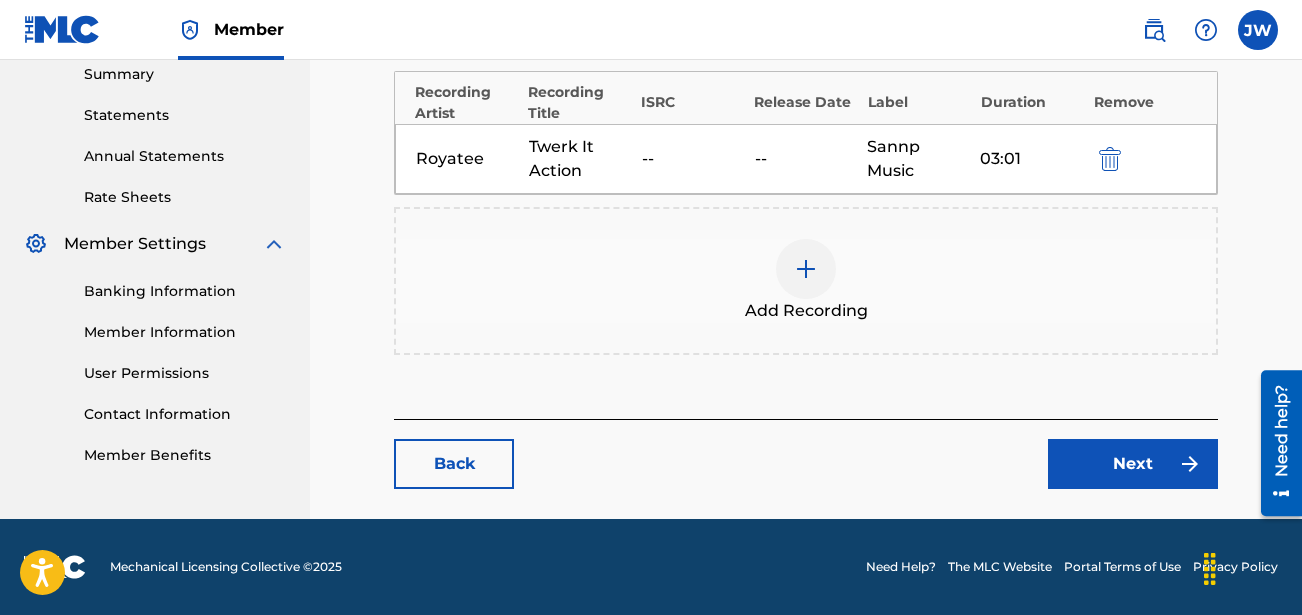 drag, startPoint x: 998, startPoint y: 148, endPoint x: 962, endPoint y: 204, distance: 66.573265 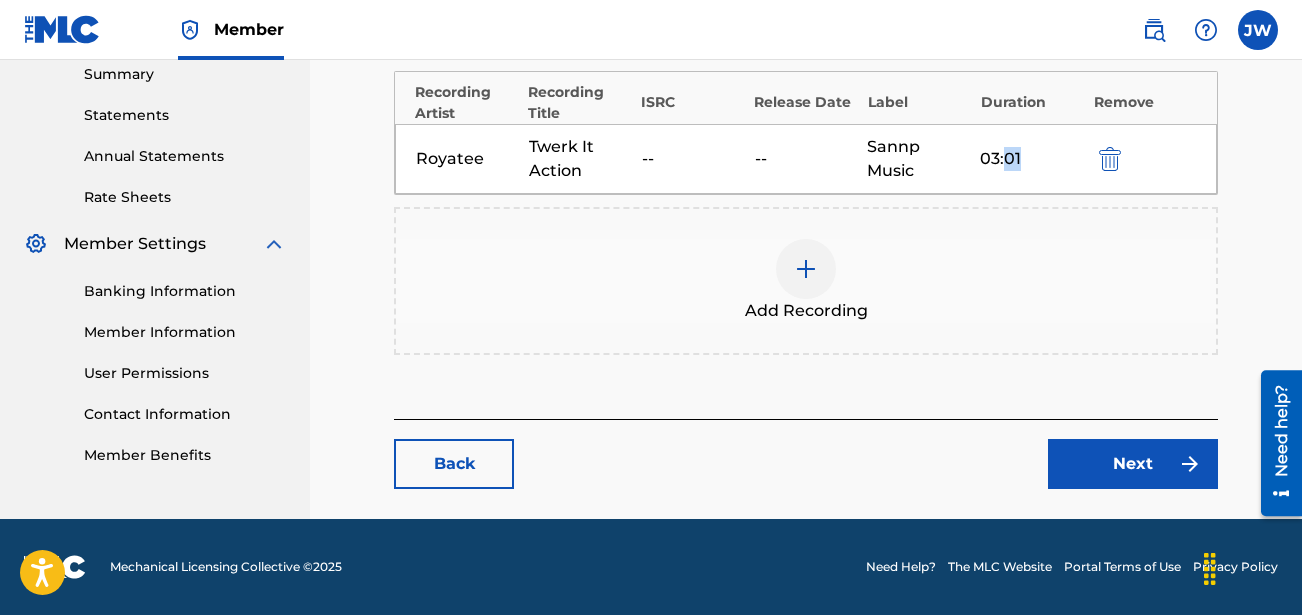 drag, startPoint x: 1019, startPoint y: 162, endPoint x: 1008, endPoint y: 155, distance: 13.038404 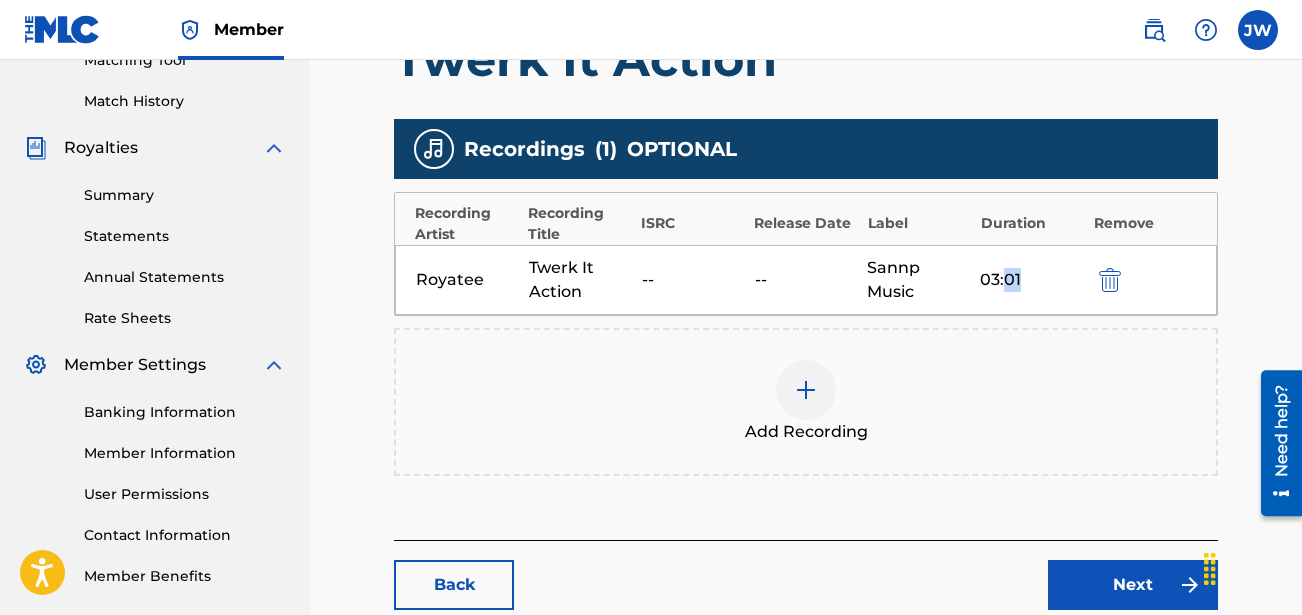scroll, scrollTop: 654, scrollLeft: 0, axis: vertical 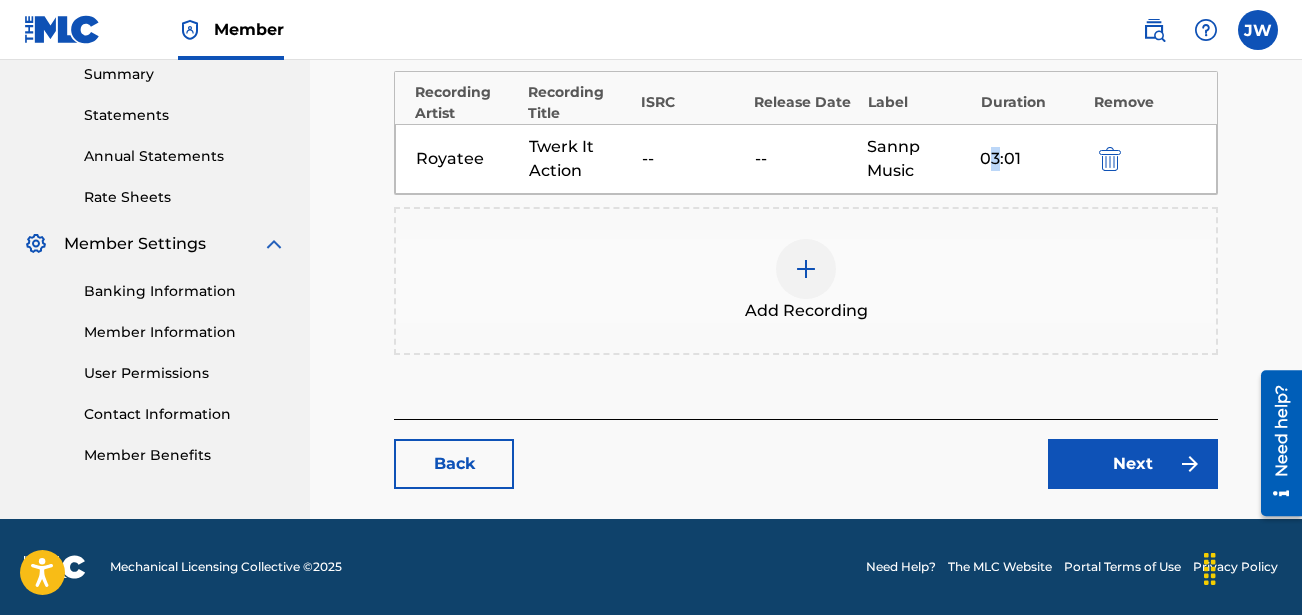 click on "03:01" at bounding box center (1031, 159) 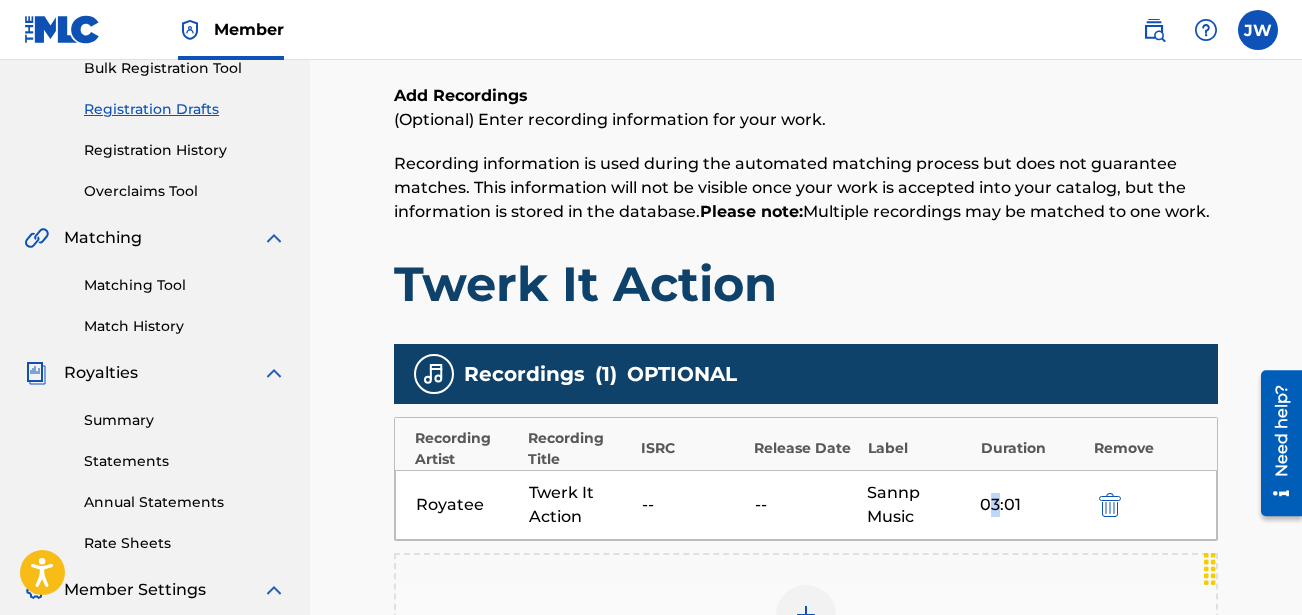 scroll, scrollTop: 354, scrollLeft: 0, axis: vertical 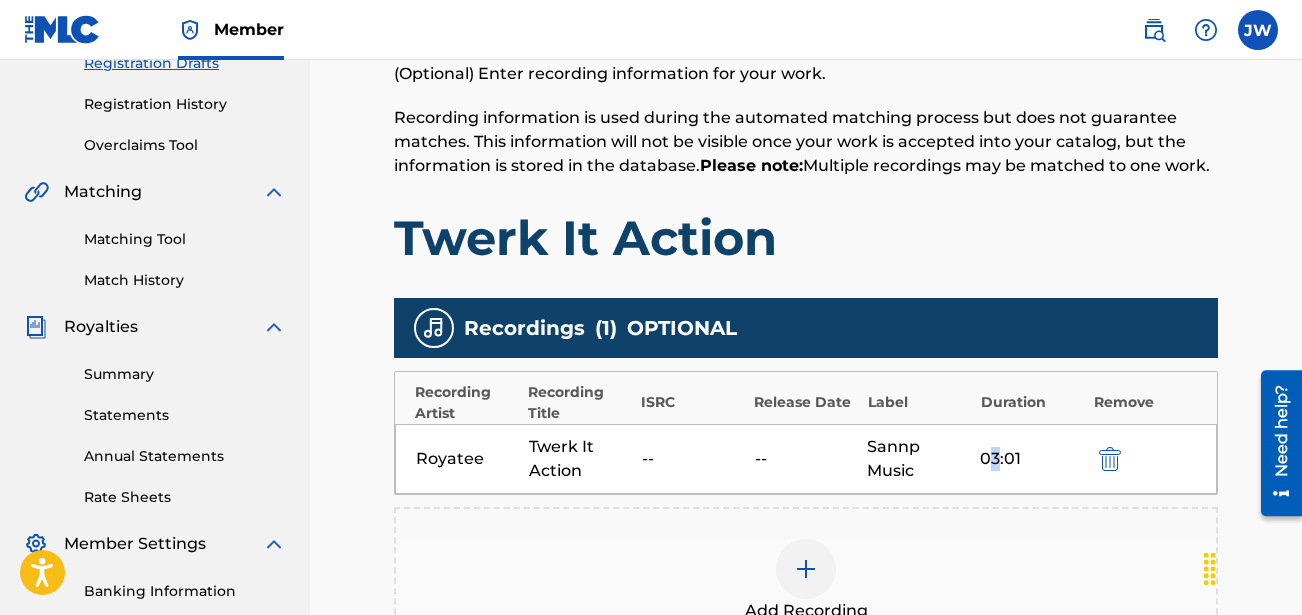 click at bounding box center [1110, 459] 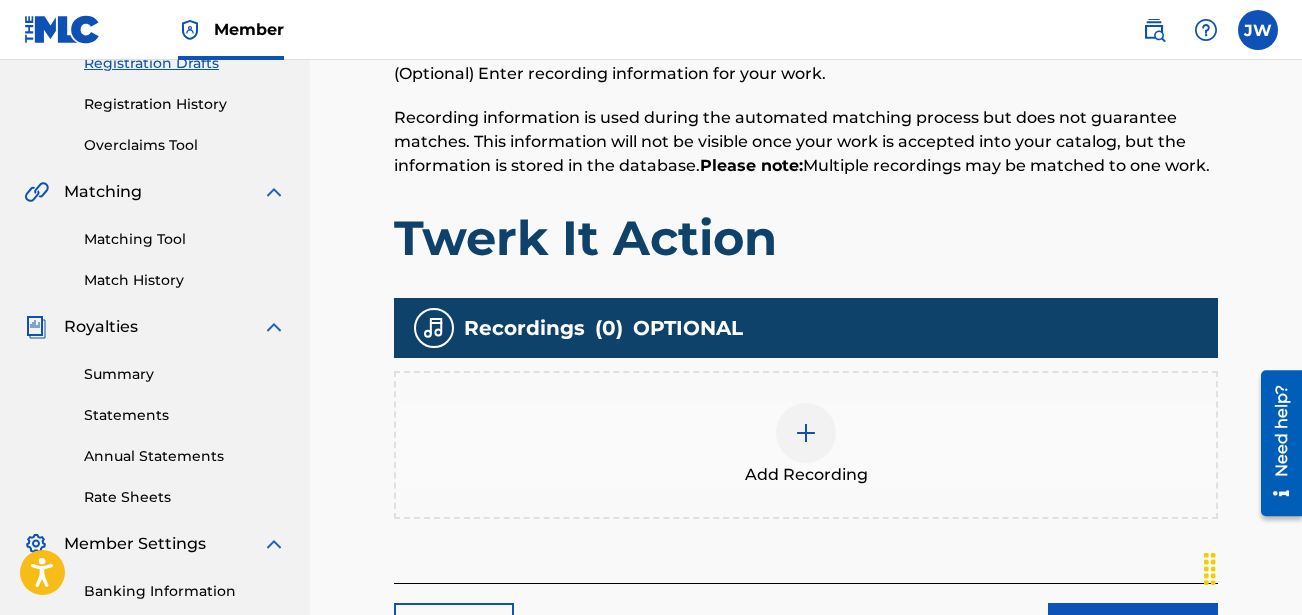 click at bounding box center [806, 433] 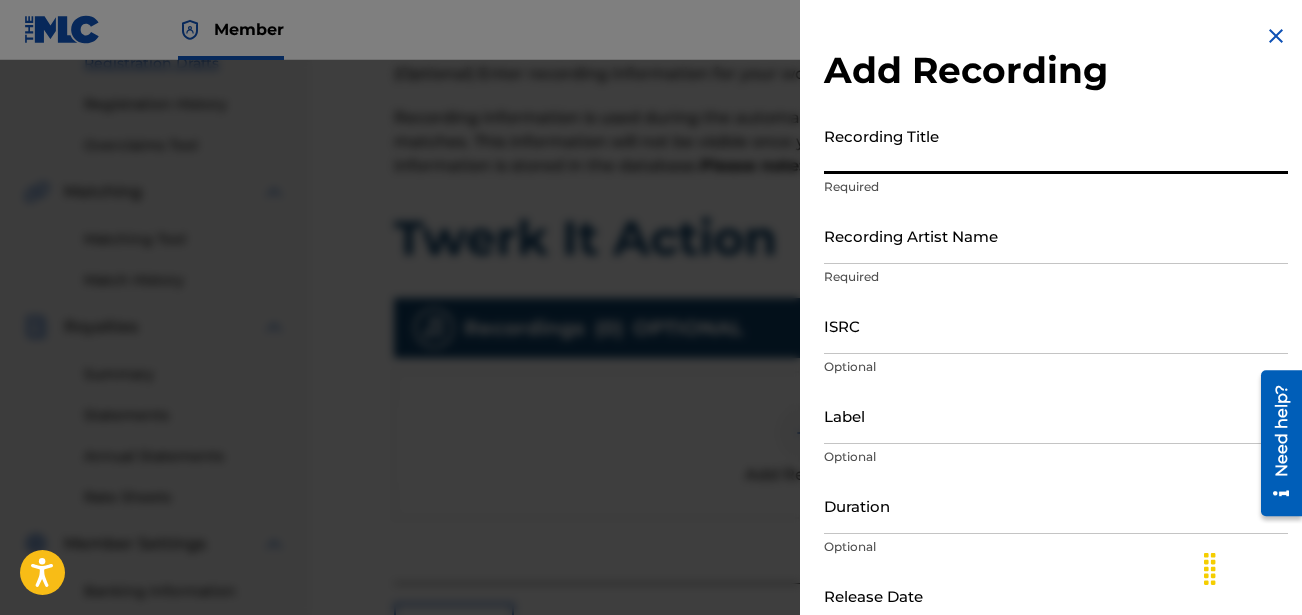 click on "Recording Title" at bounding box center [1056, 145] 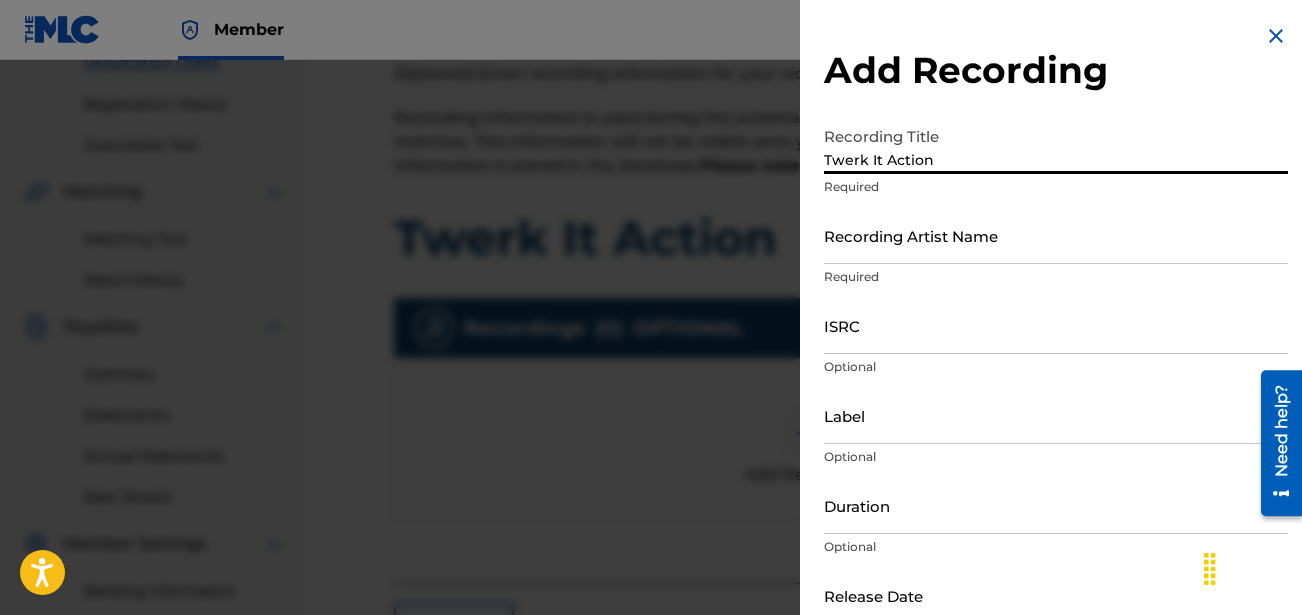 type on "Twerk It Action" 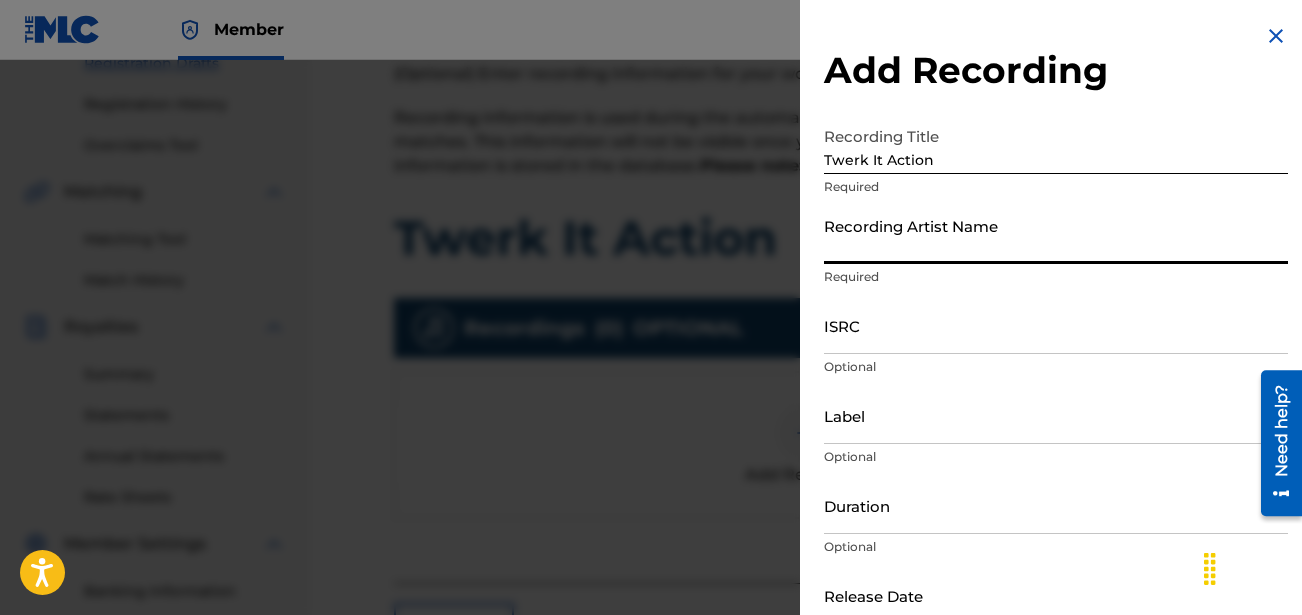 click on "Recording Artist Name" at bounding box center (1056, 235) 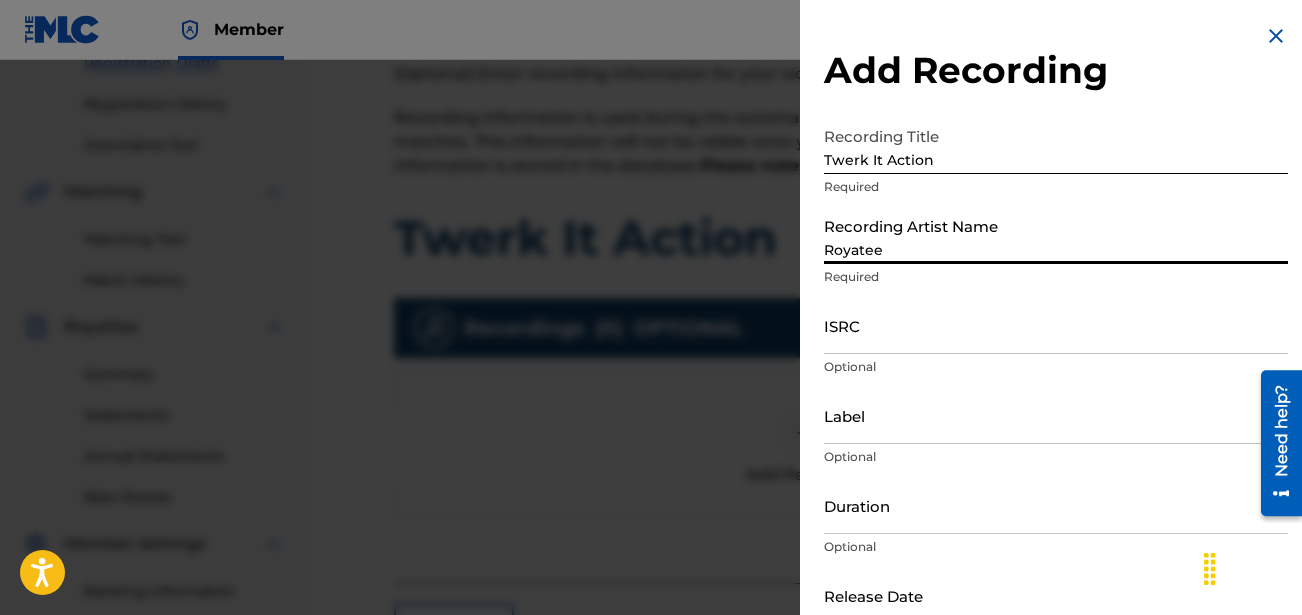 type on "Sannp Music" 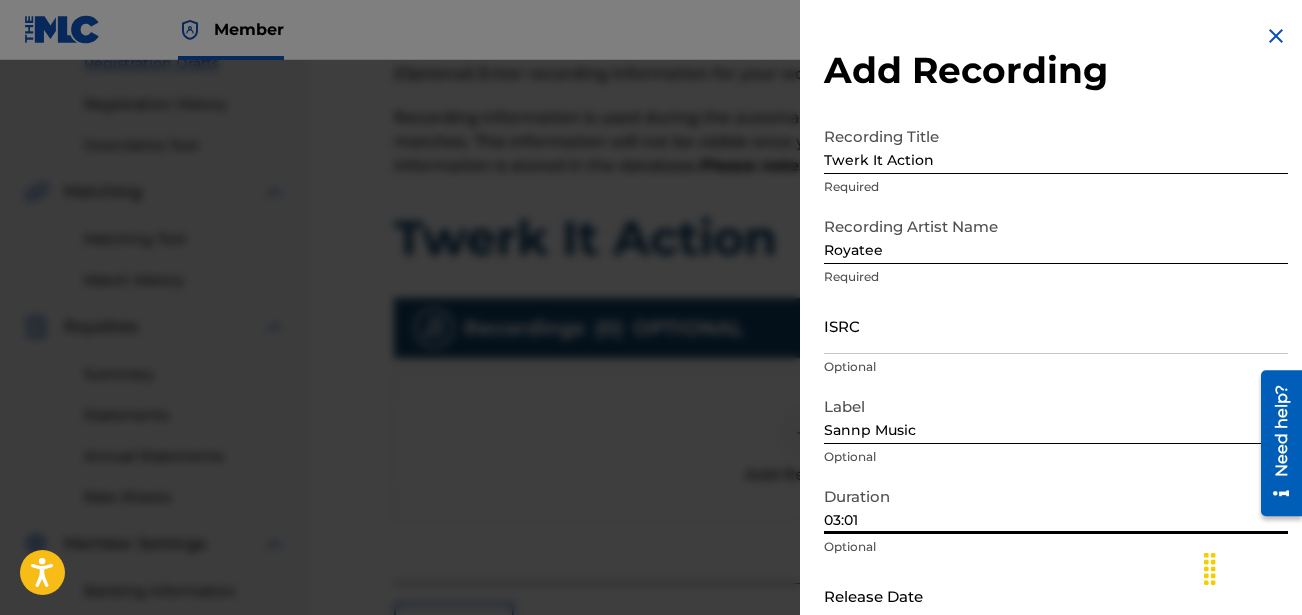 click on "03:01" at bounding box center [1056, 505] 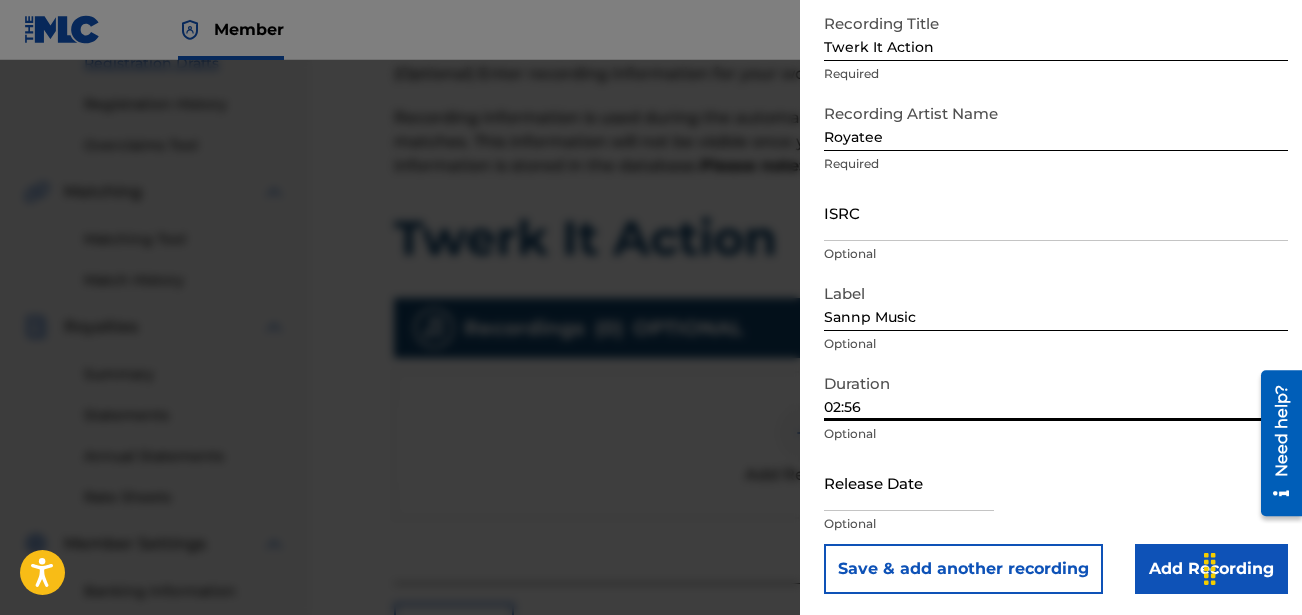 scroll, scrollTop: 116, scrollLeft: 0, axis: vertical 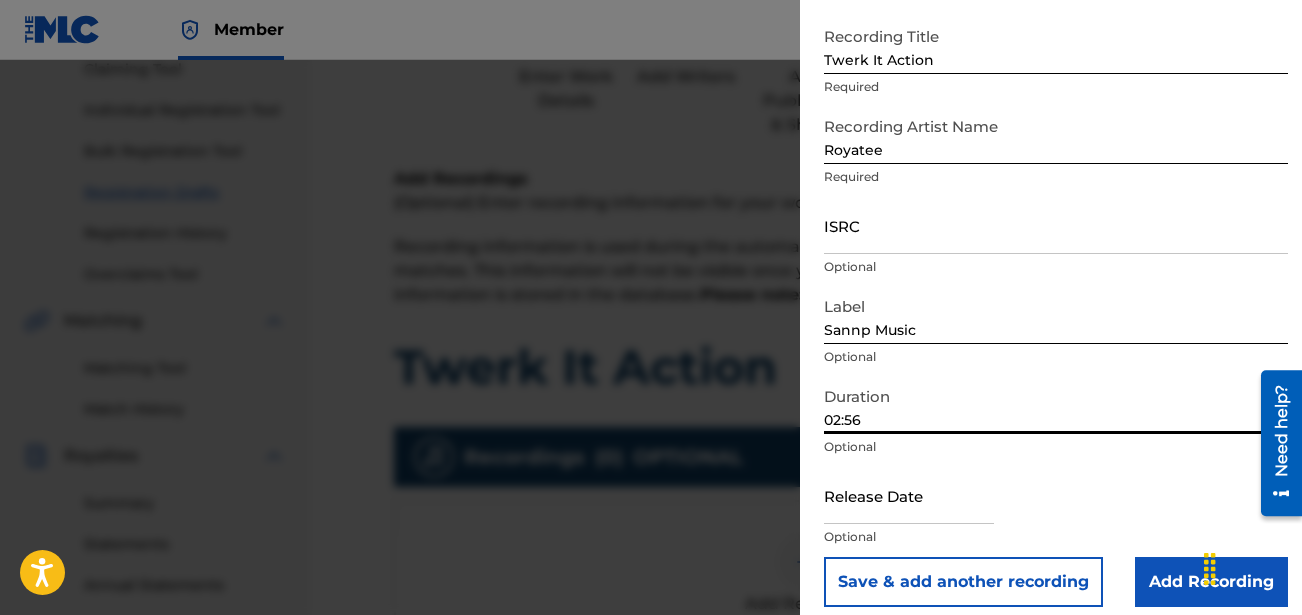 type on "02:56" 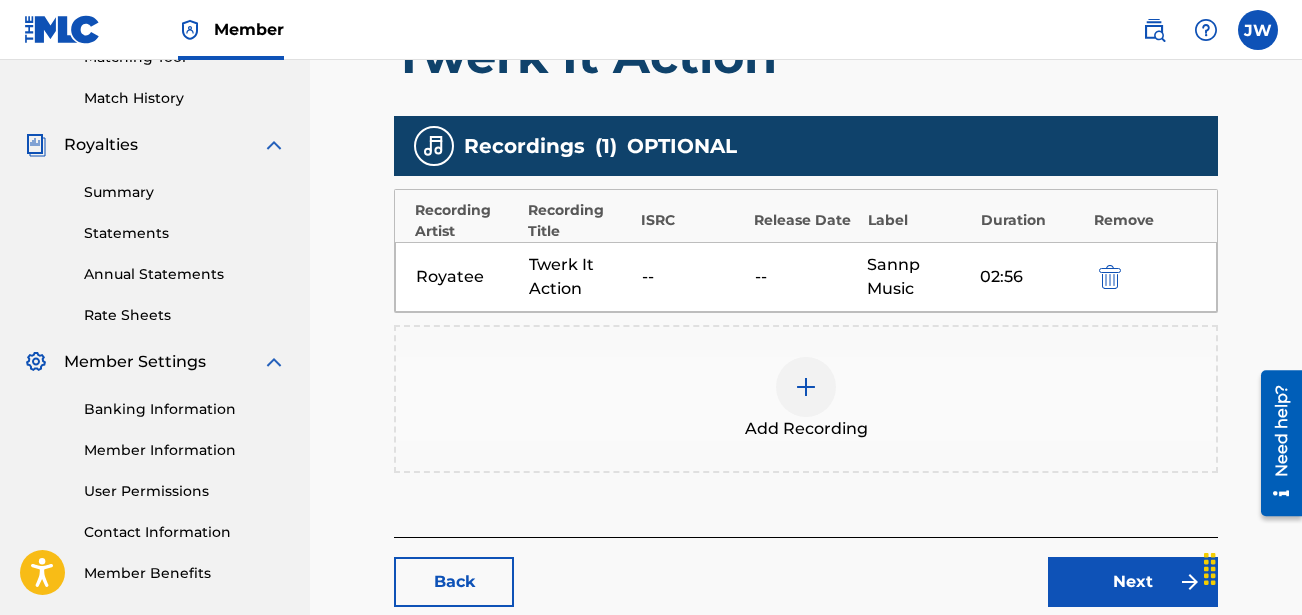 scroll, scrollTop: 600, scrollLeft: 0, axis: vertical 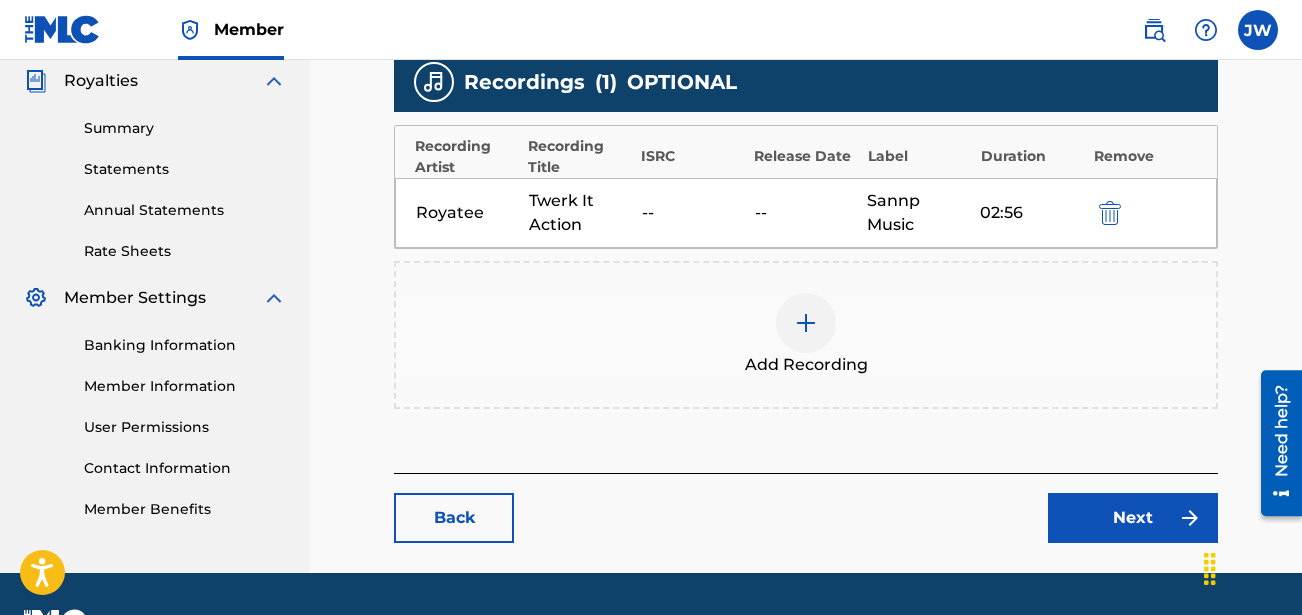 click on "Next" at bounding box center (1133, 518) 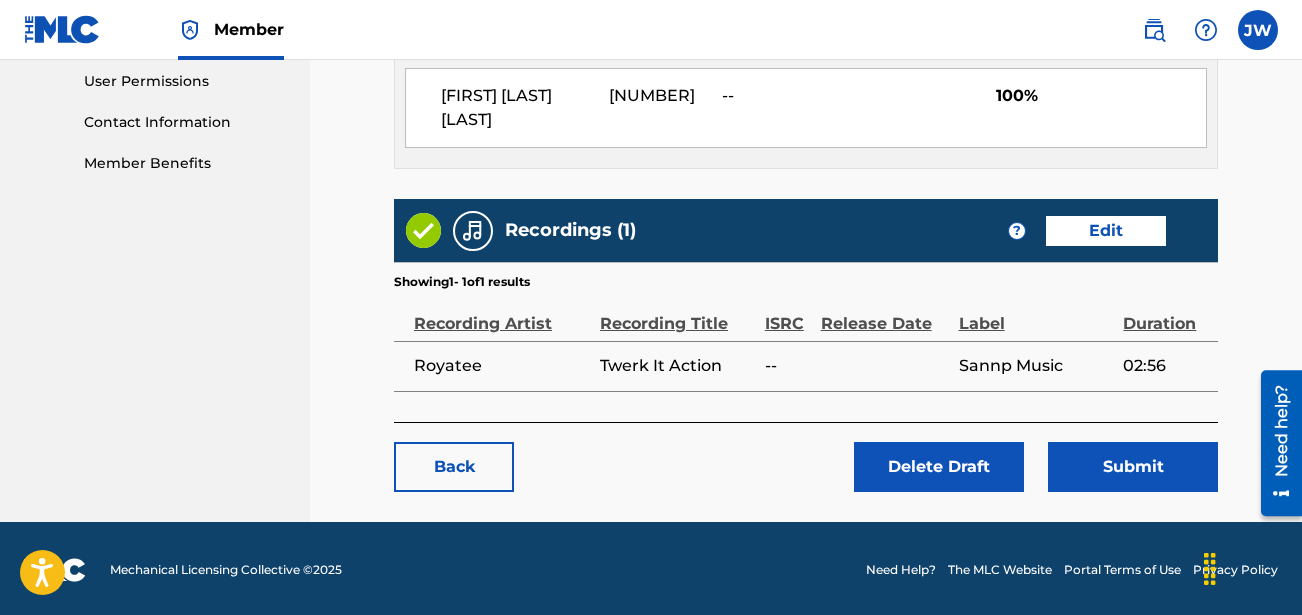 scroll, scrollTop: 949, scrollLeft: 0, axis: vertical 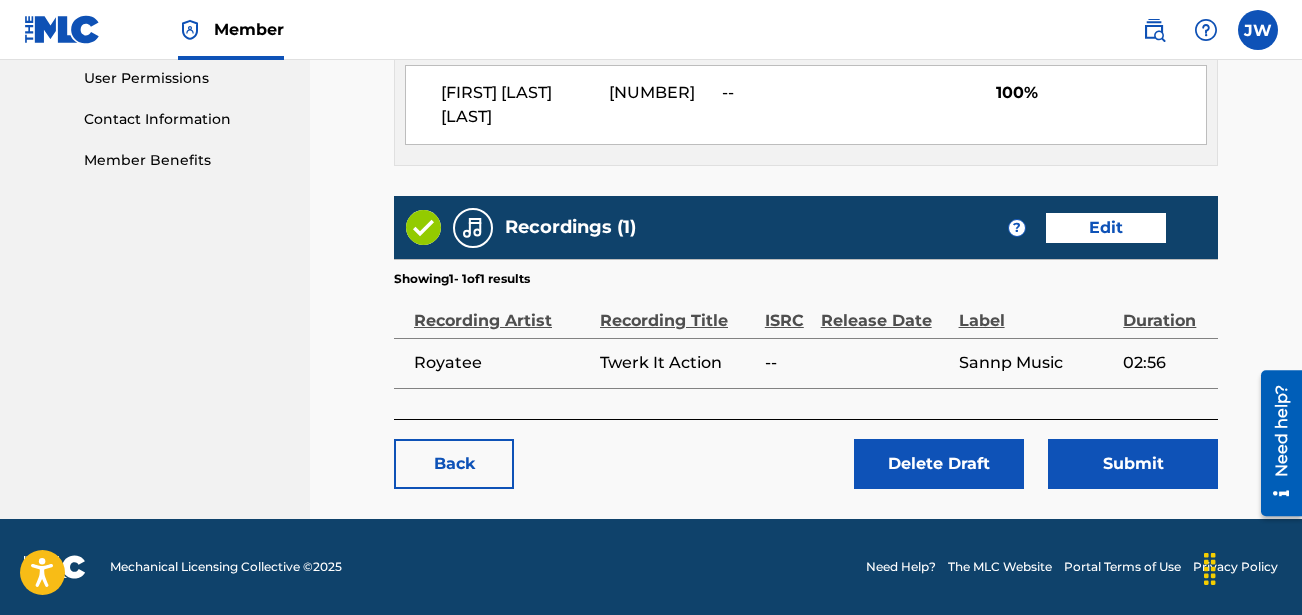 click on "Submit" at bounding box center (1133, 464) 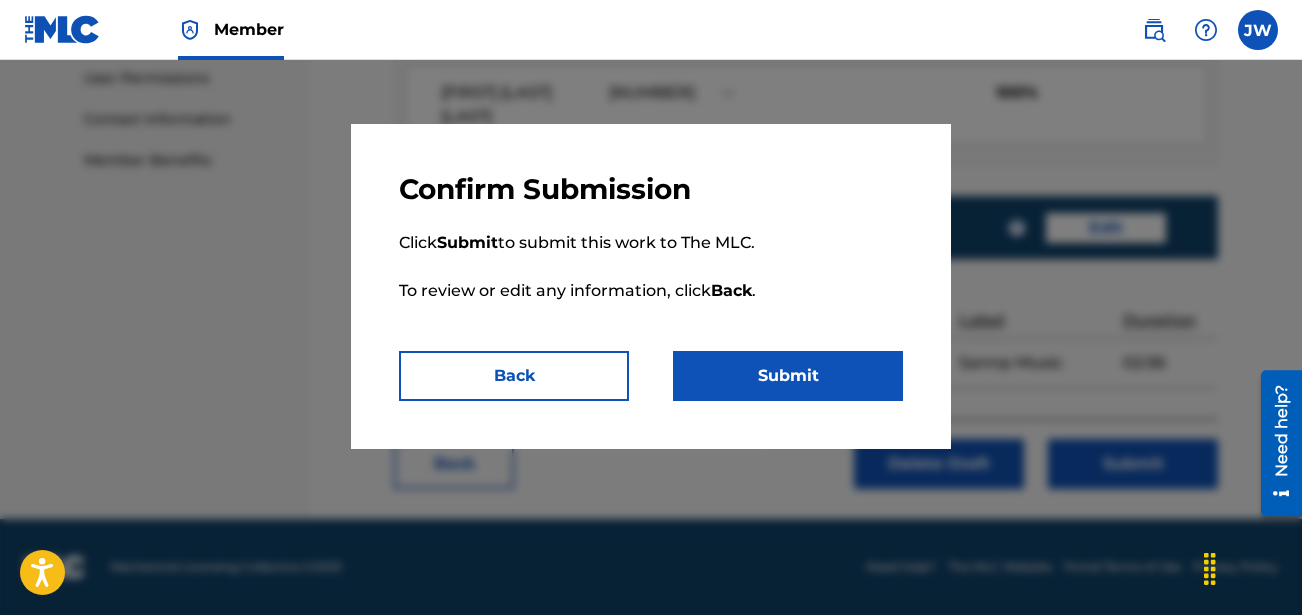 click at bounding box center [651, 367] 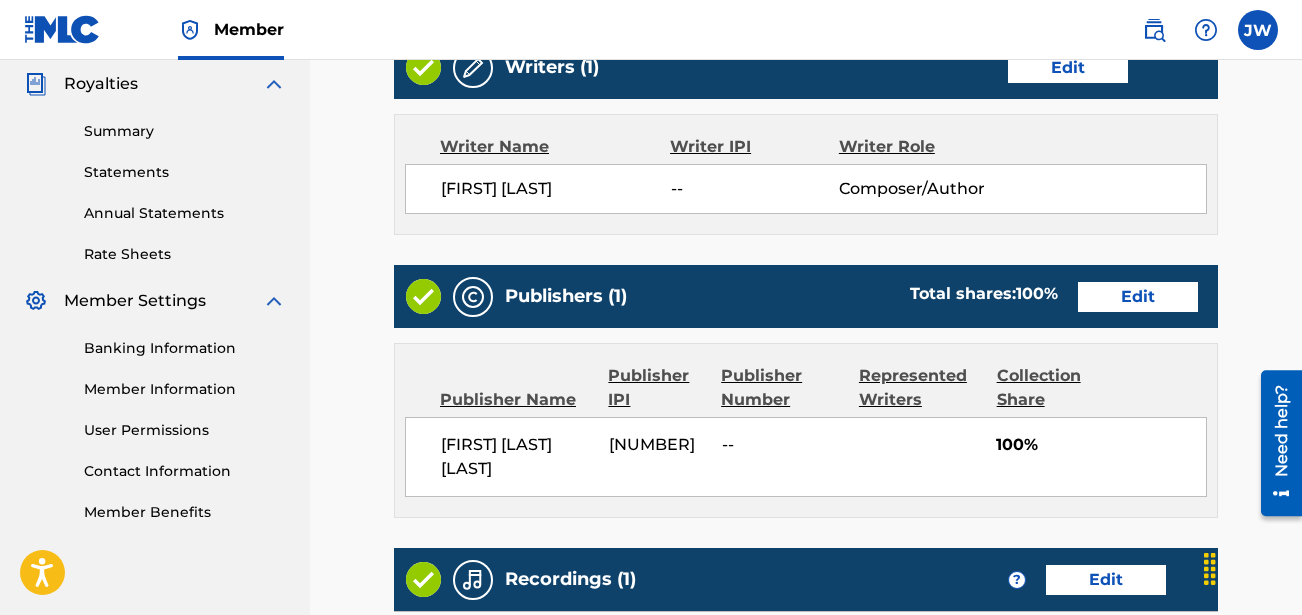 scroll, scrollTop: 549, scrollLeft: 0, axis: vertical 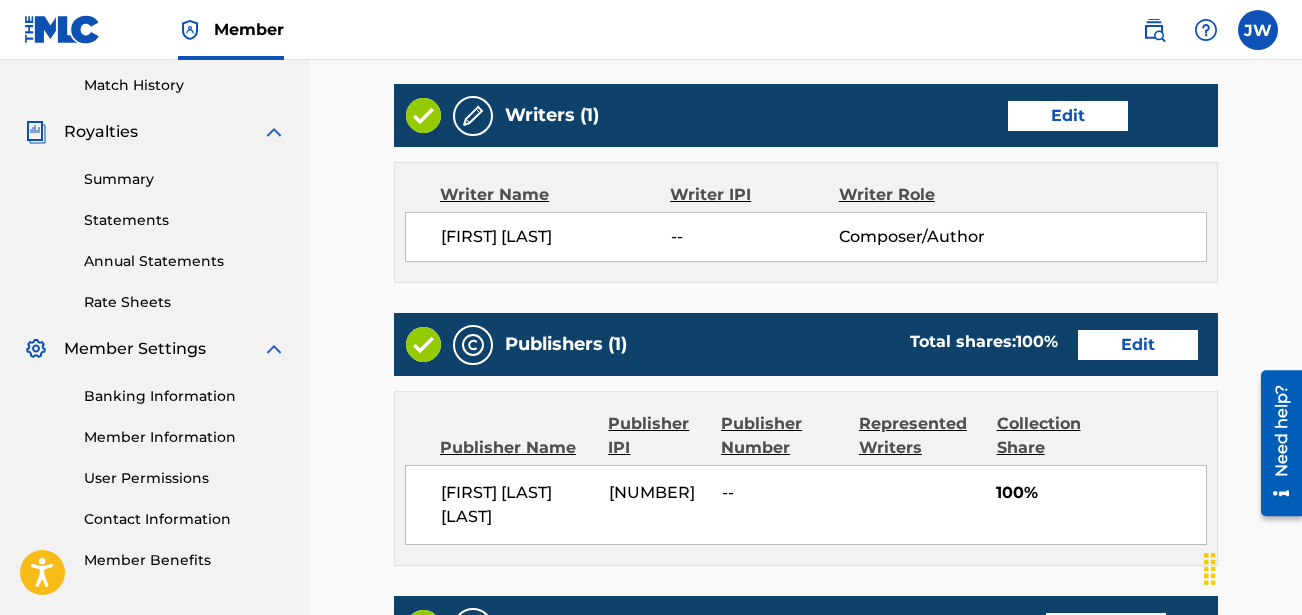 click on "Edit" at bounding box center (1138, 345) 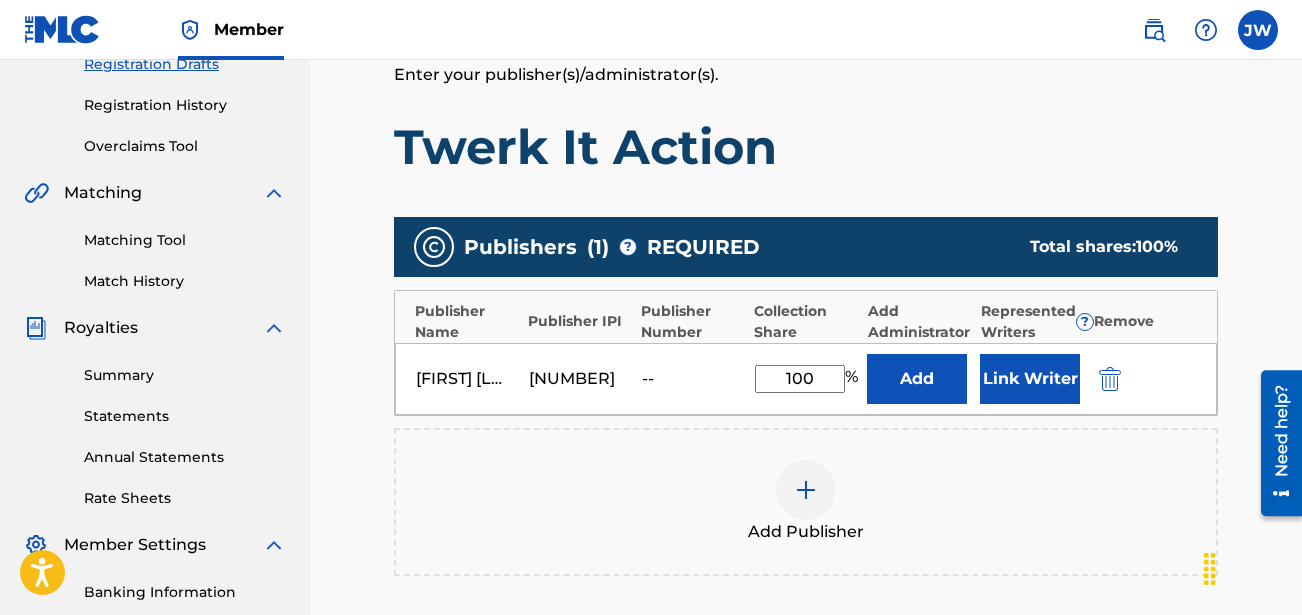 scroll, scrollTop: 400, scrollLeft: 0, axis: vertical 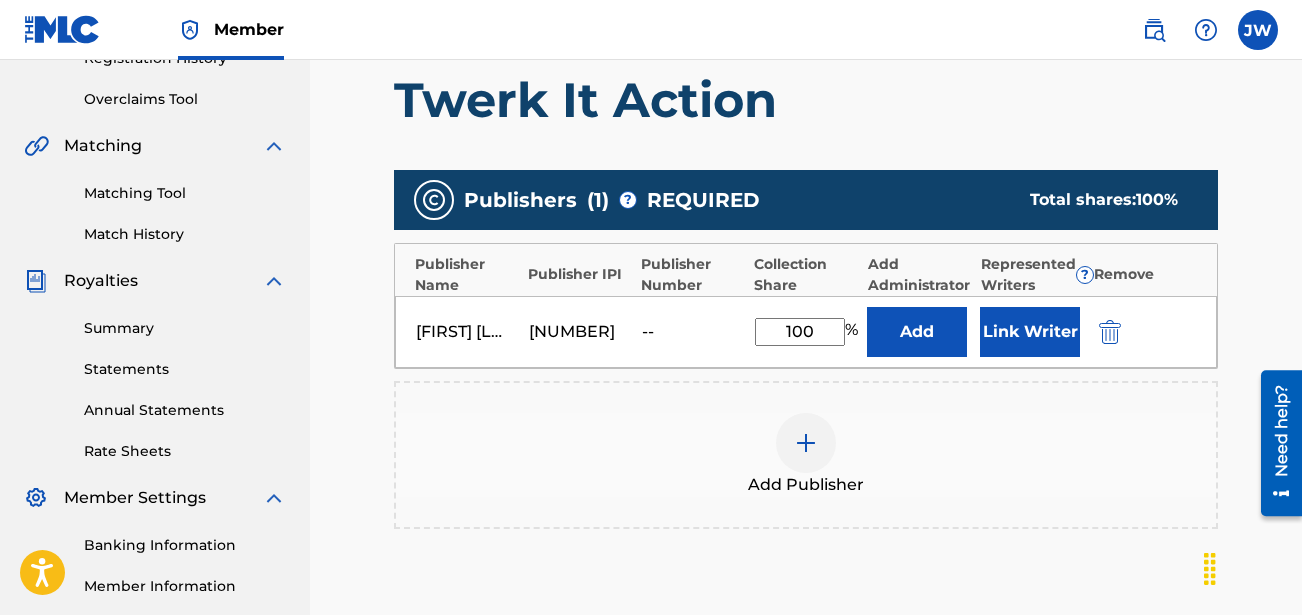 click at bounding box center (1110, 332) 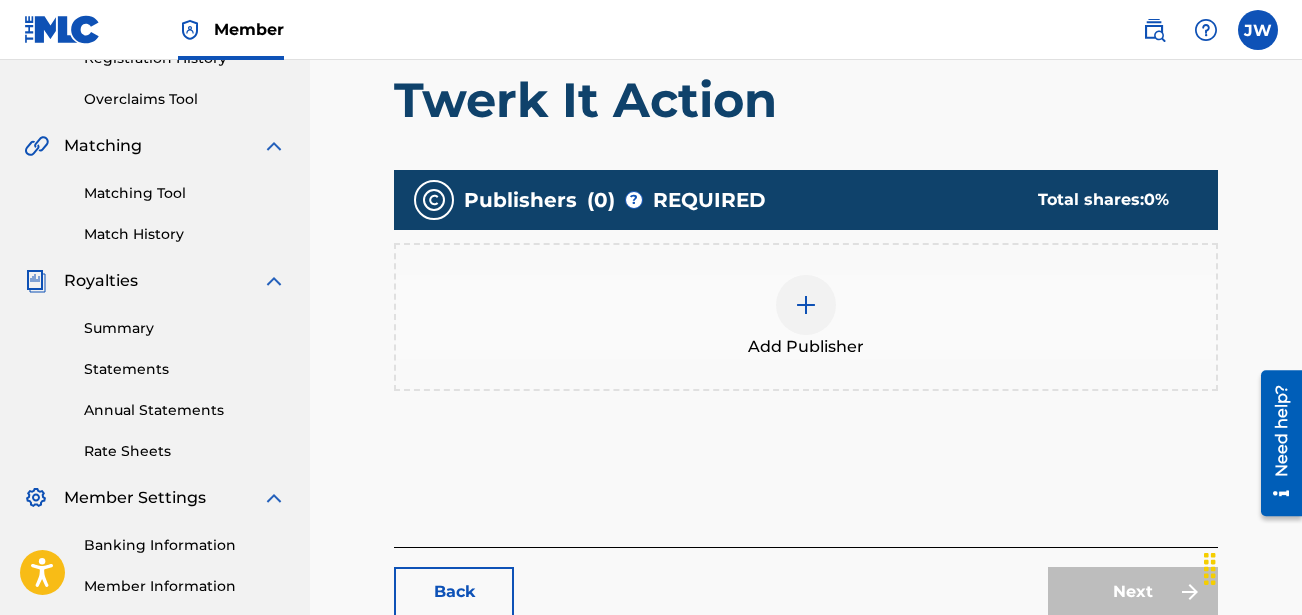 click at bounding box center (806, 305) 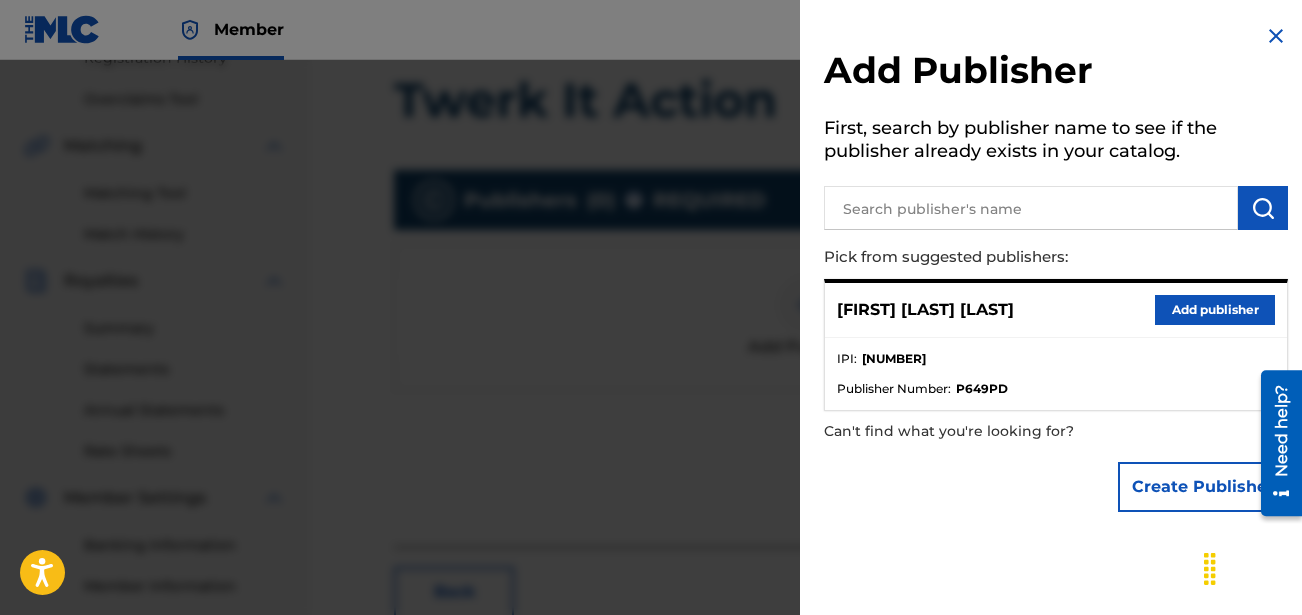 click on "Add publisher" at bounding box center [1215, 310] 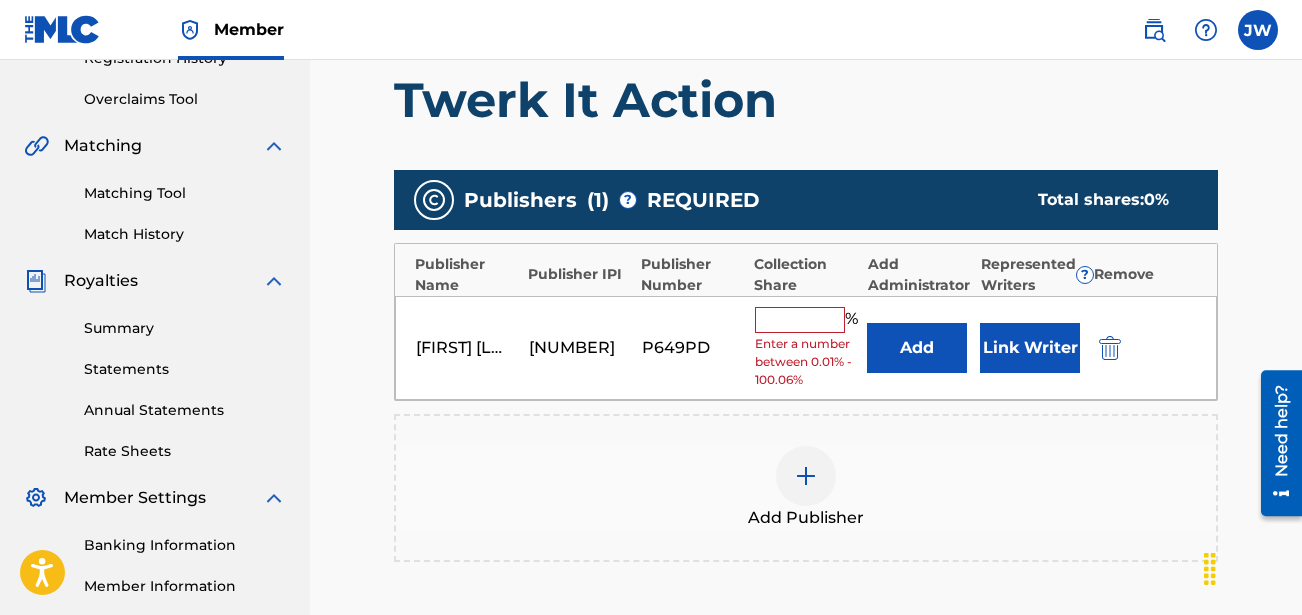 click at bounding box center (1110, 348) 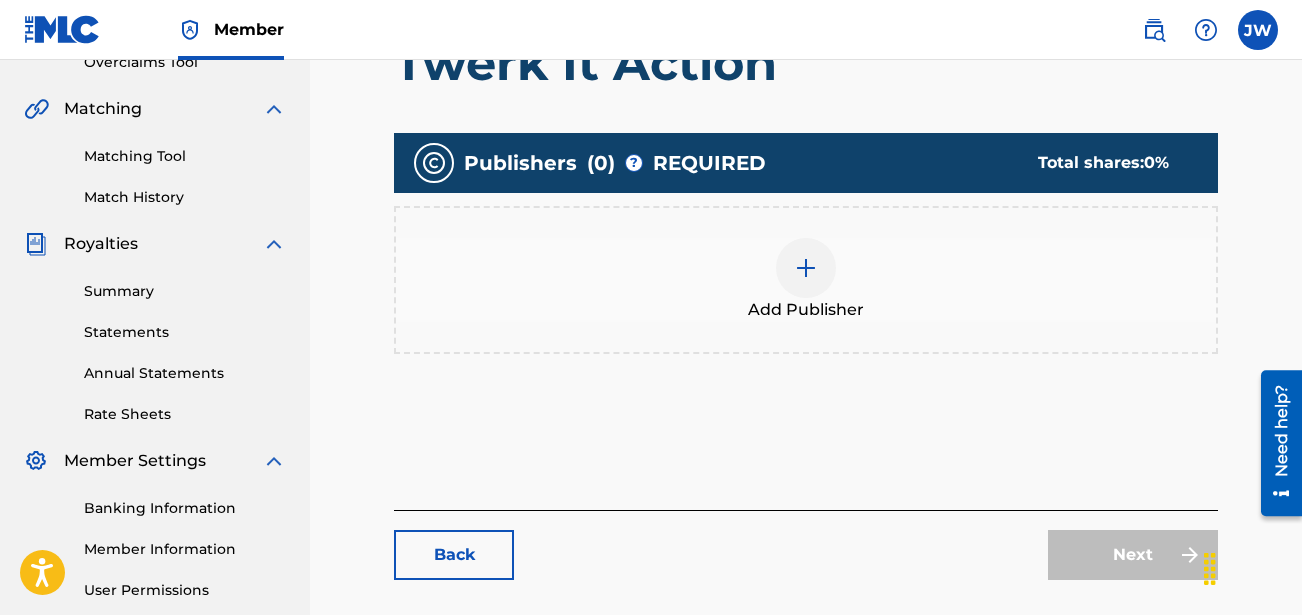scroll, scrollTop: 400, scrollLeft: 0, axis: vertical 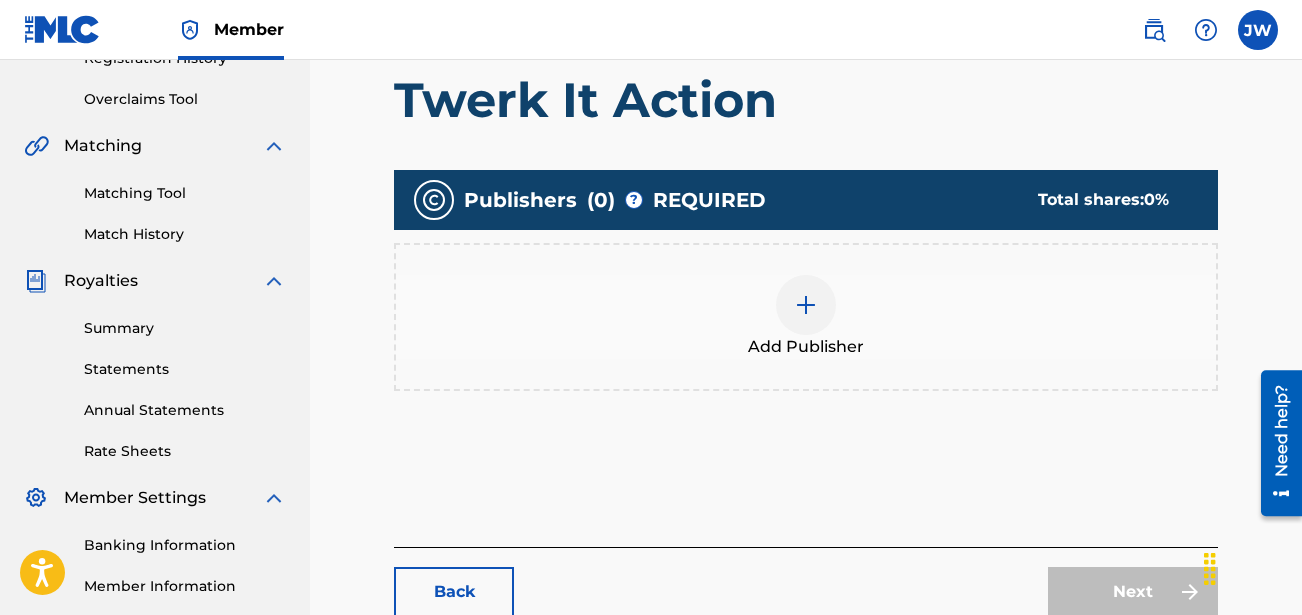 click at bounding box center (806, 305) 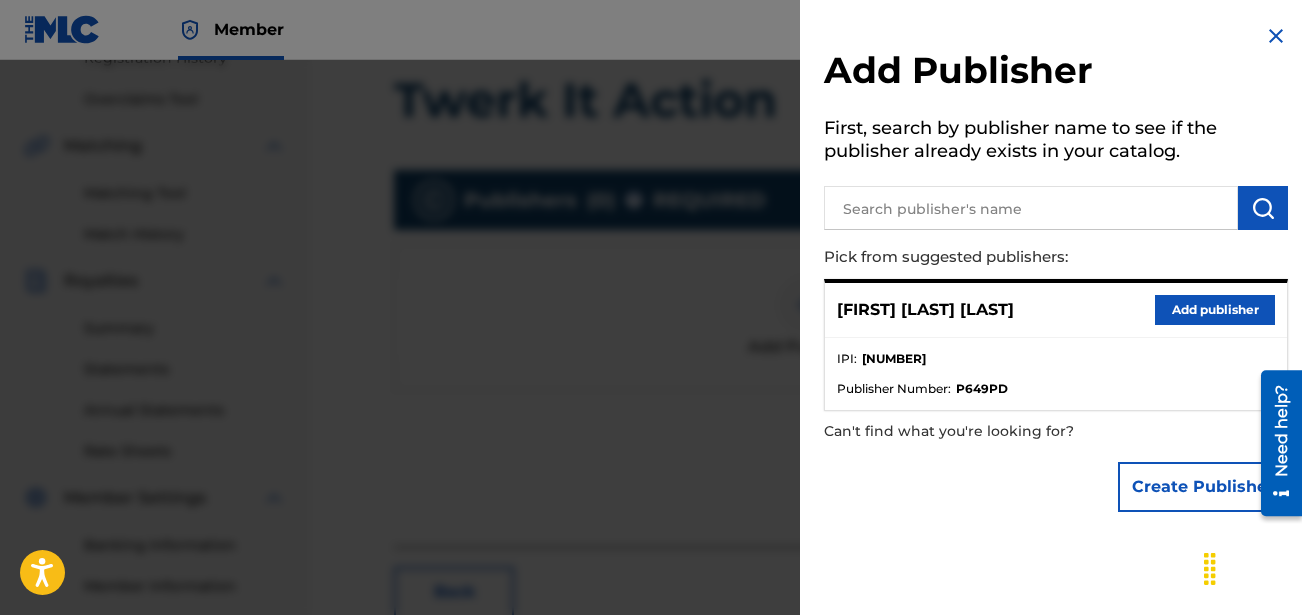 click on "Add publisher" at bounding box center [1215, 310] 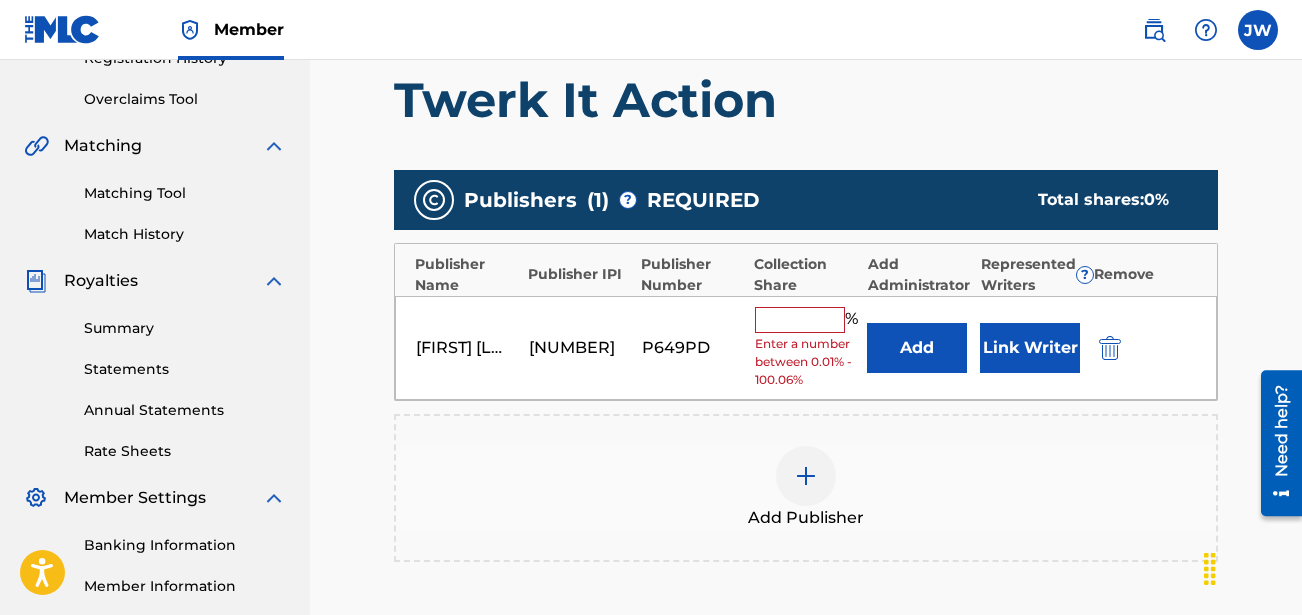 click at bounding box center [800, 320] 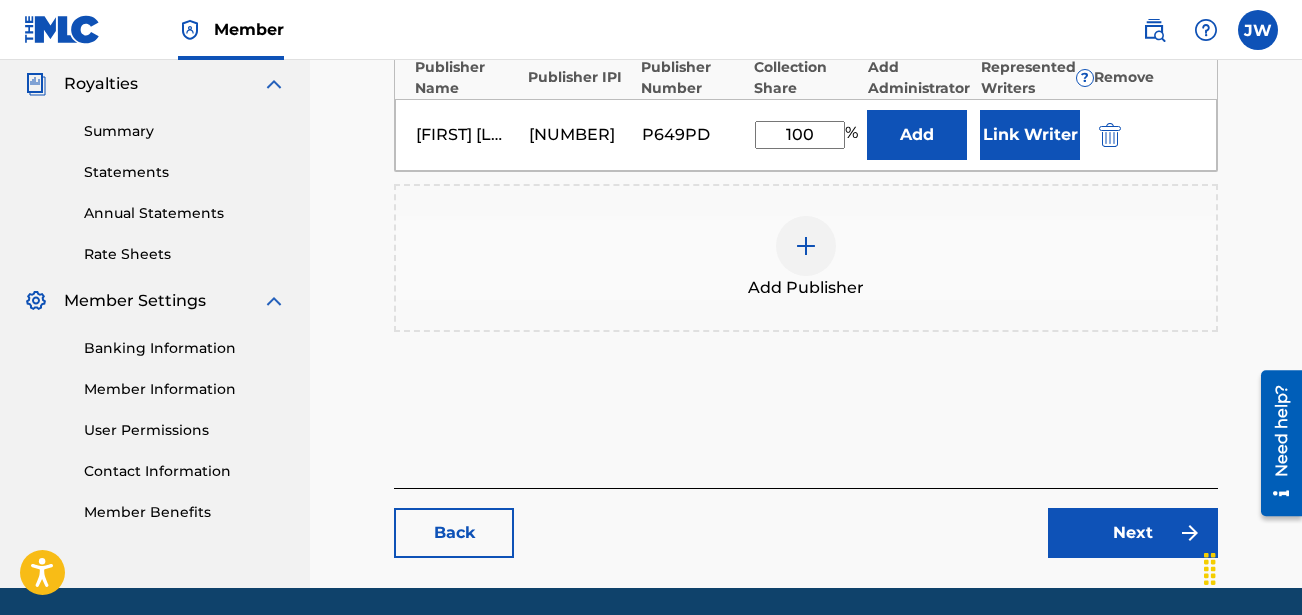 scroll, scrollTop: 666, scrollLeft: 0, axis: vertical 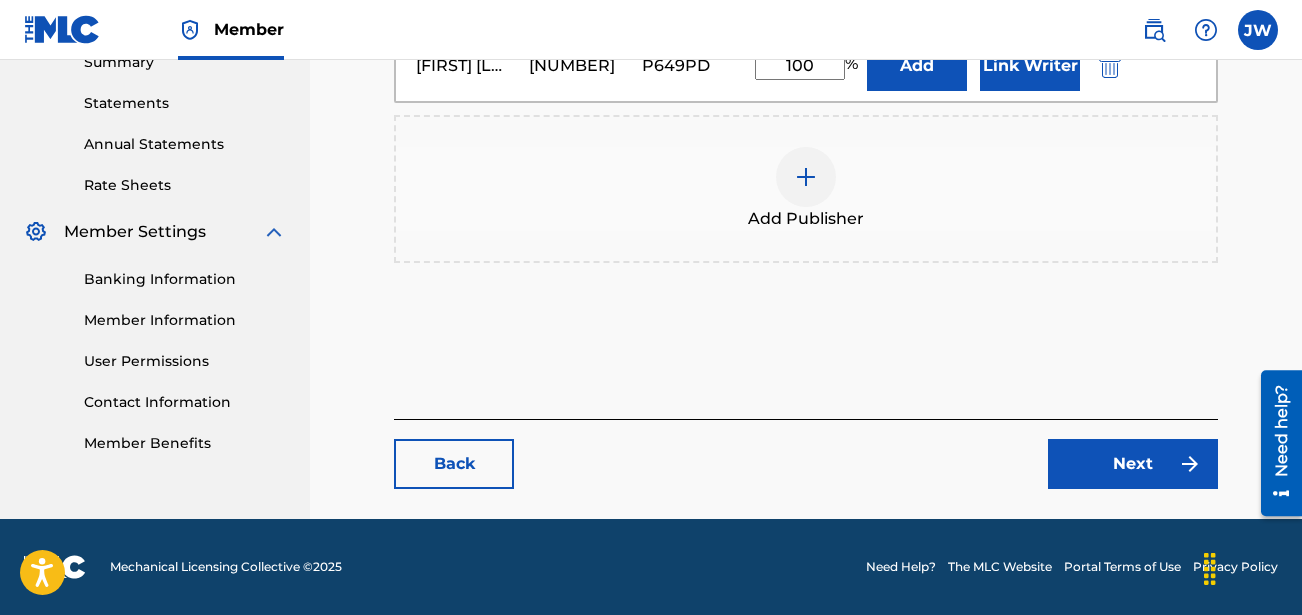 click on "Next" at bounding box center (1133, 464) 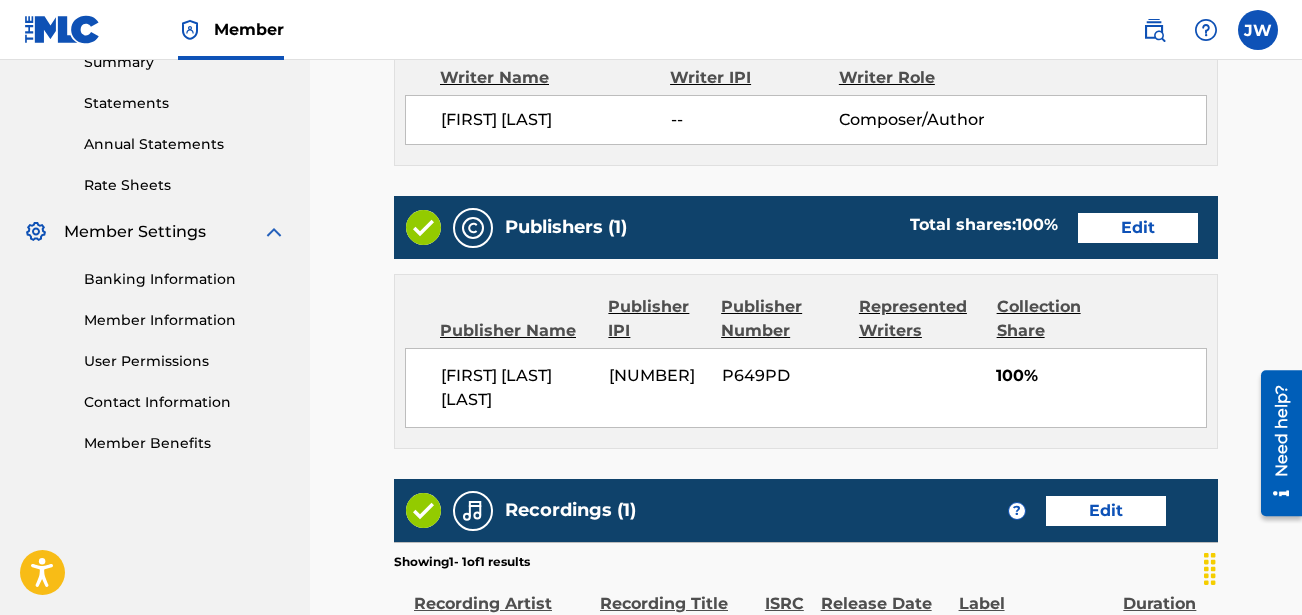 scroll, scrollTop: 0, scrollLeft: 0, axis: both 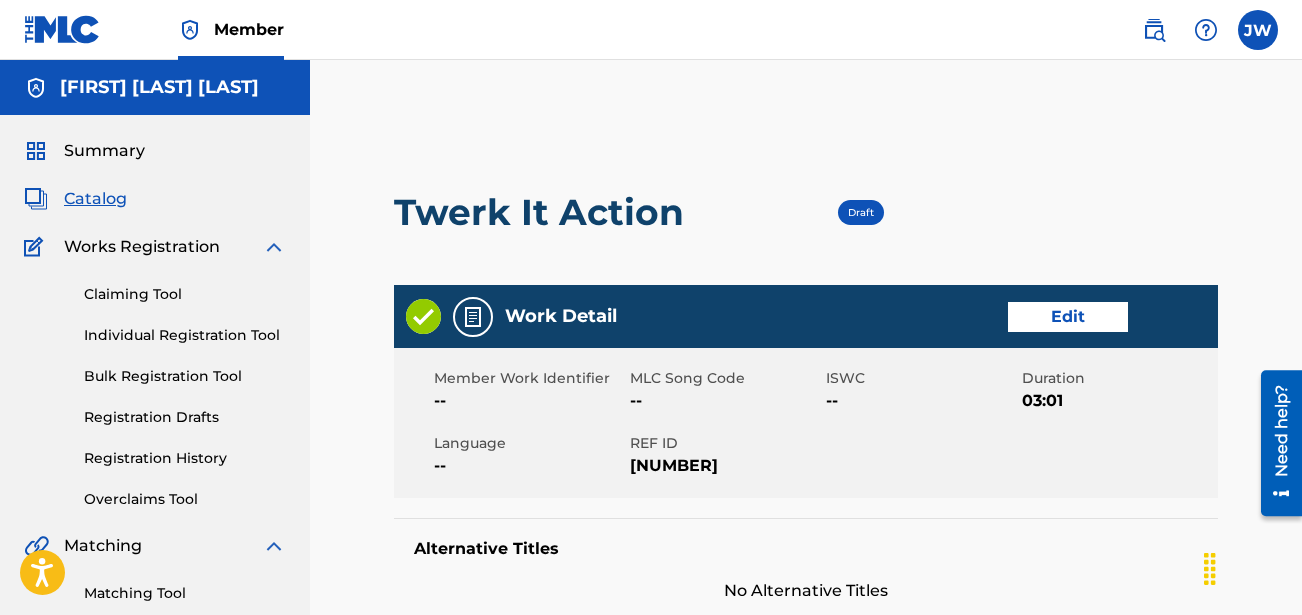 click on "Edit" at bounding box center [1068, 317] 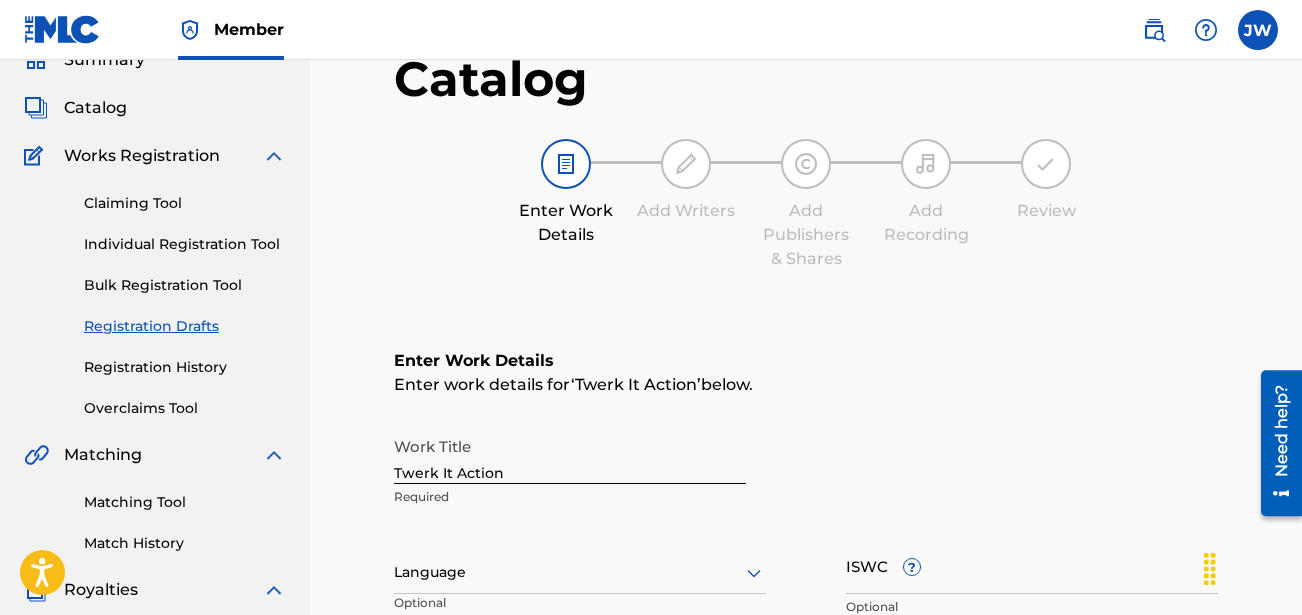 scroll, scrollTop: 400, scrollLeft: 0, axis: vertical 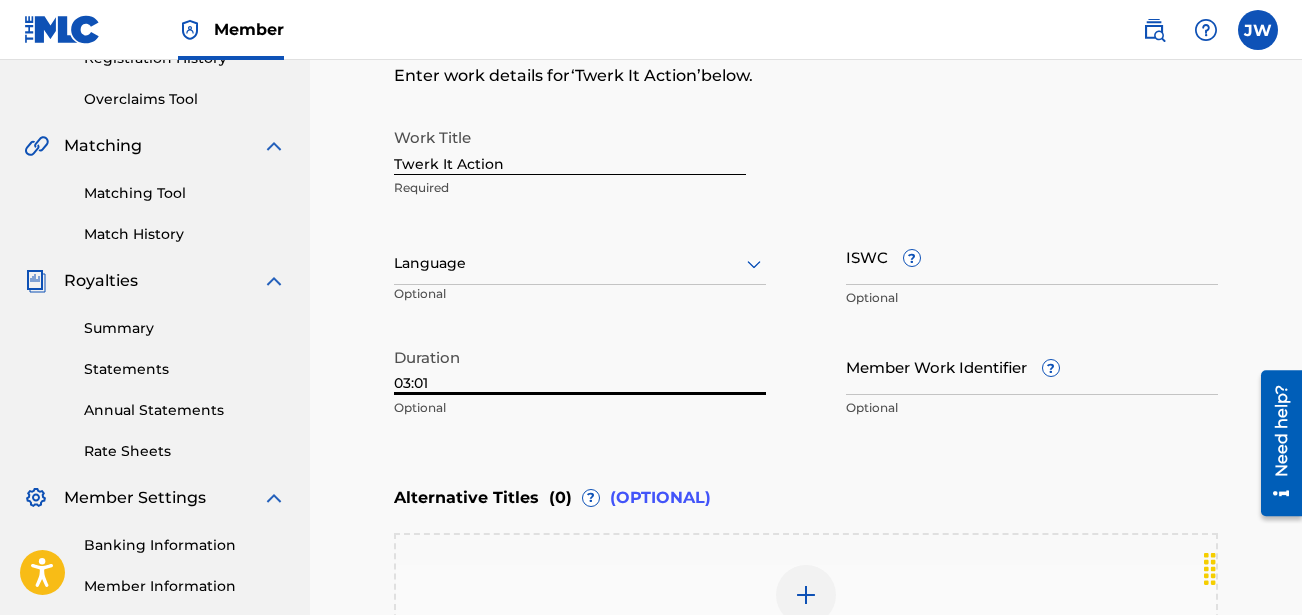 click on "03:01" at bounding box center (580, 366) 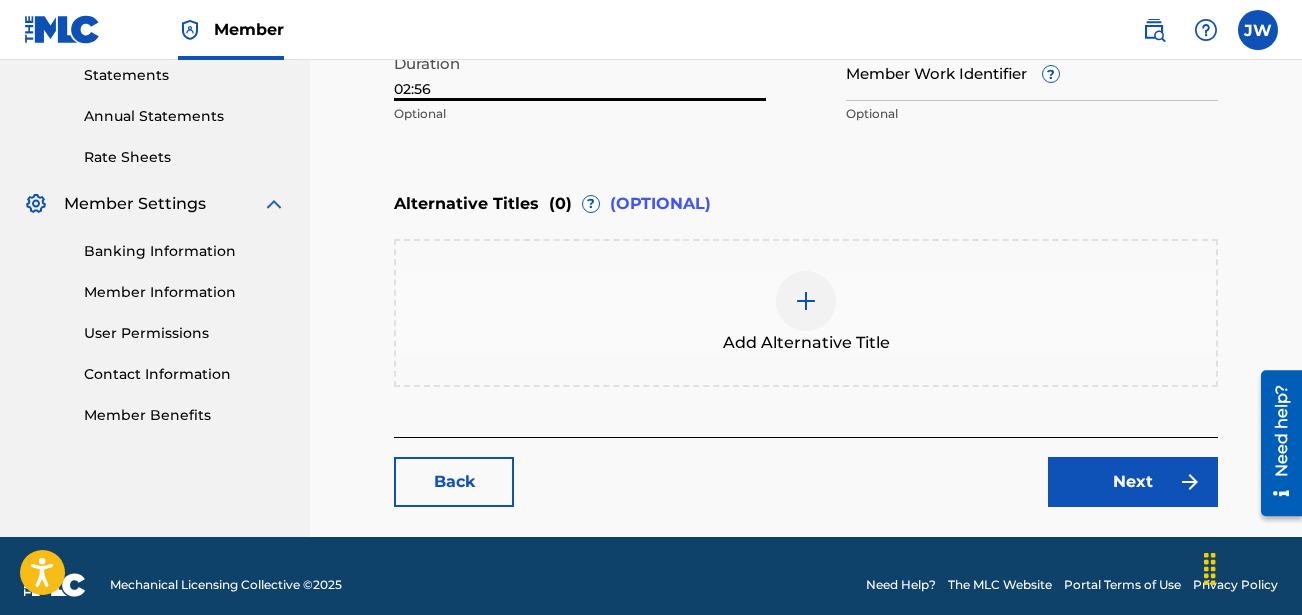 scroll, scrollTop: 712, scrollLeft: 0, axis: vertical 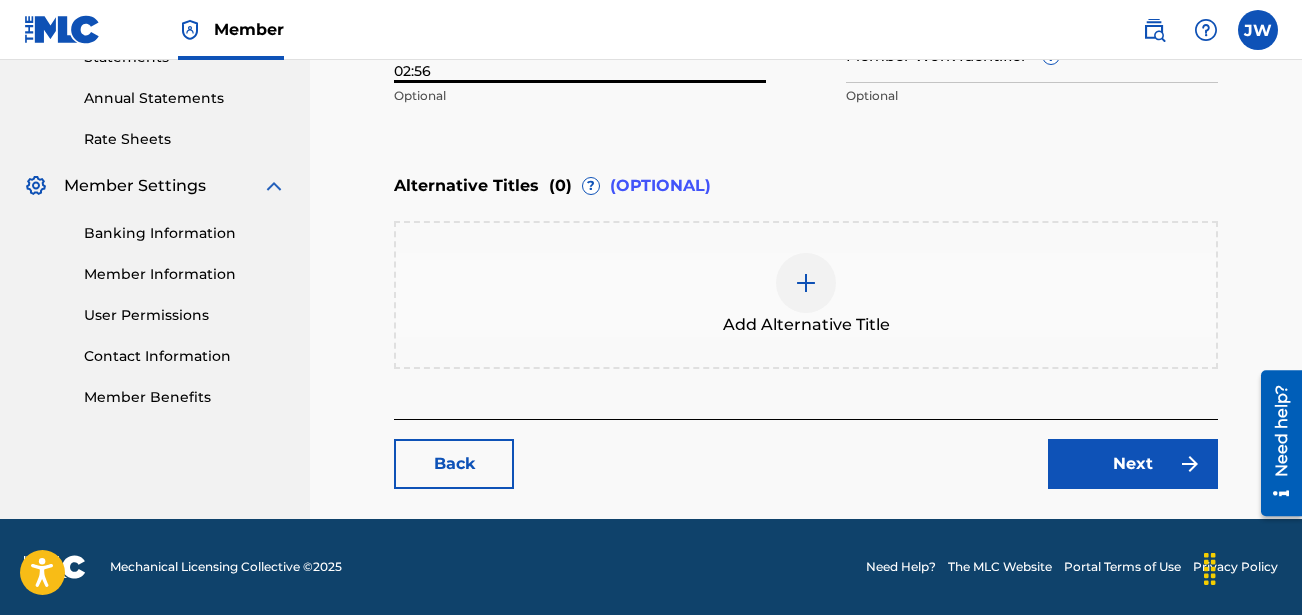 type on "02:56" 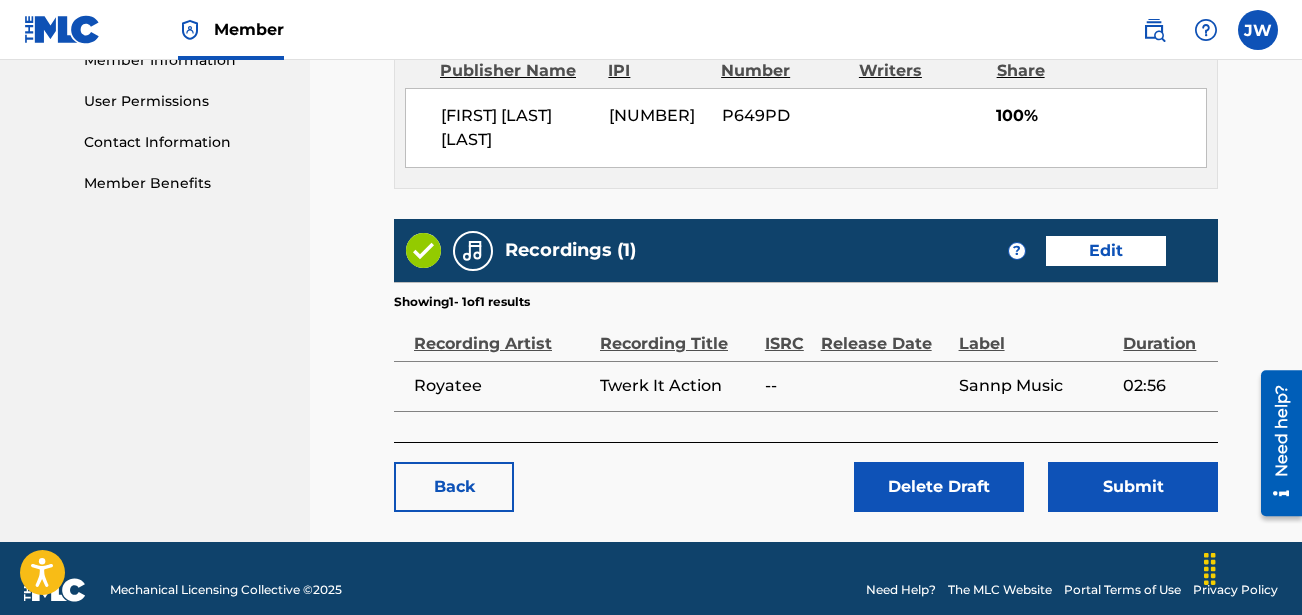 scroll, scrollTop: 949, scrollLeft: 0, axis: vertical 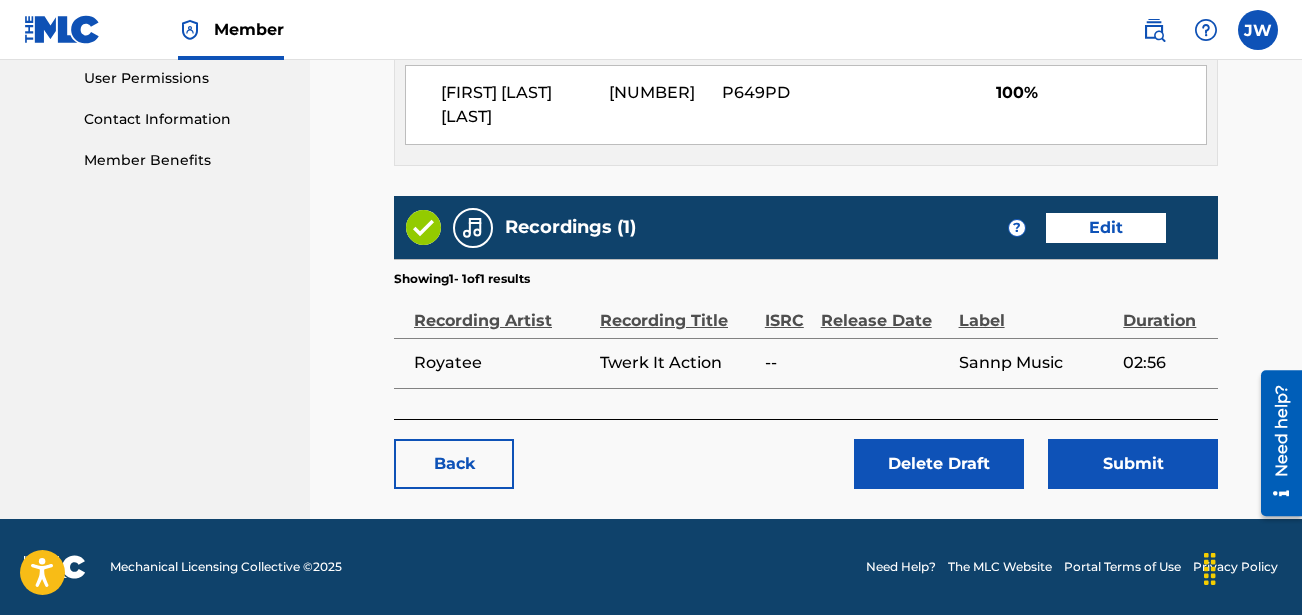 click on "Submit" at bounding box center (1133, 464) 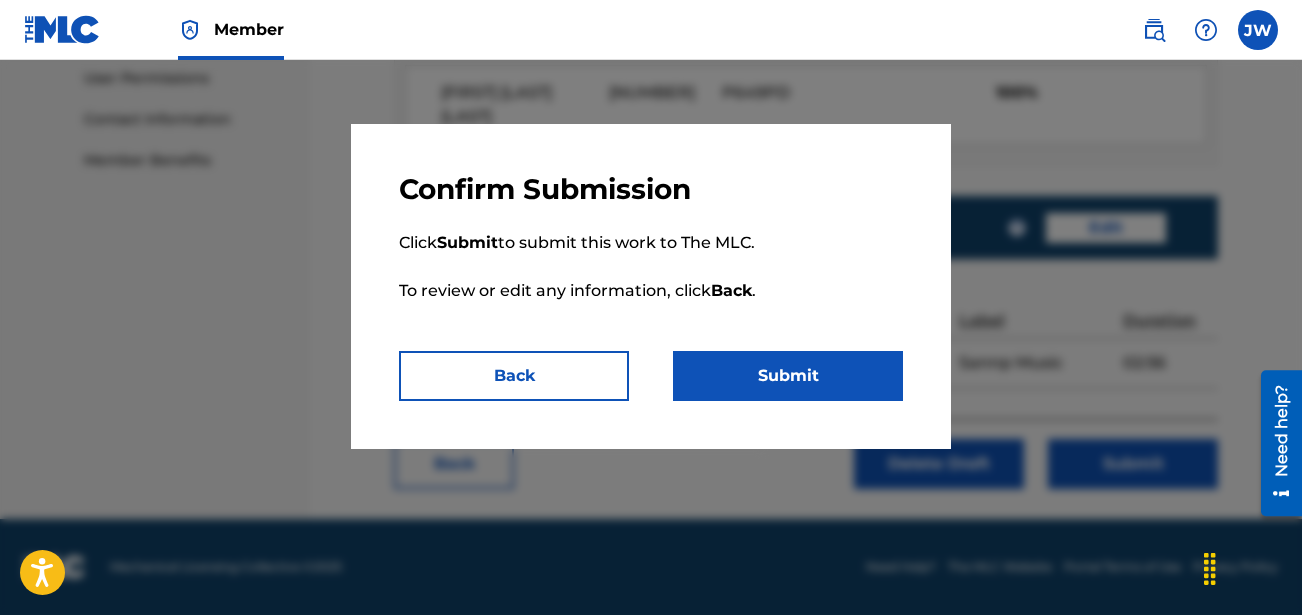 click on "Submit" at bounding box center [788, 376] 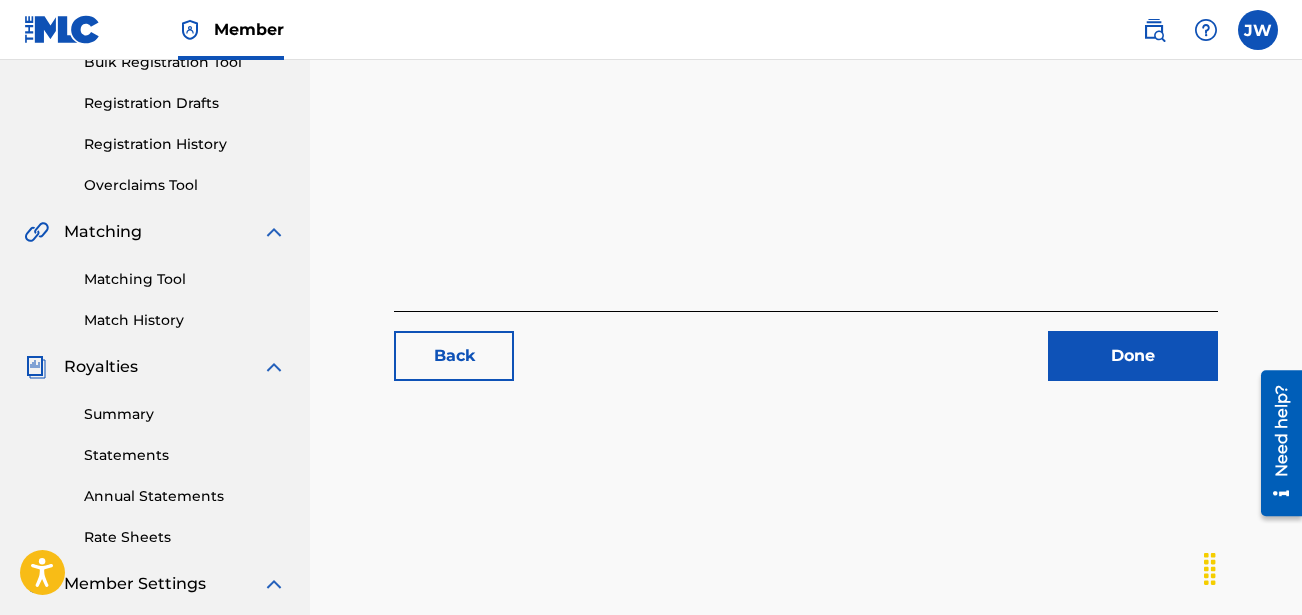 scroll, scrollTop: 325, scrollLeft: 0, axis: vertical 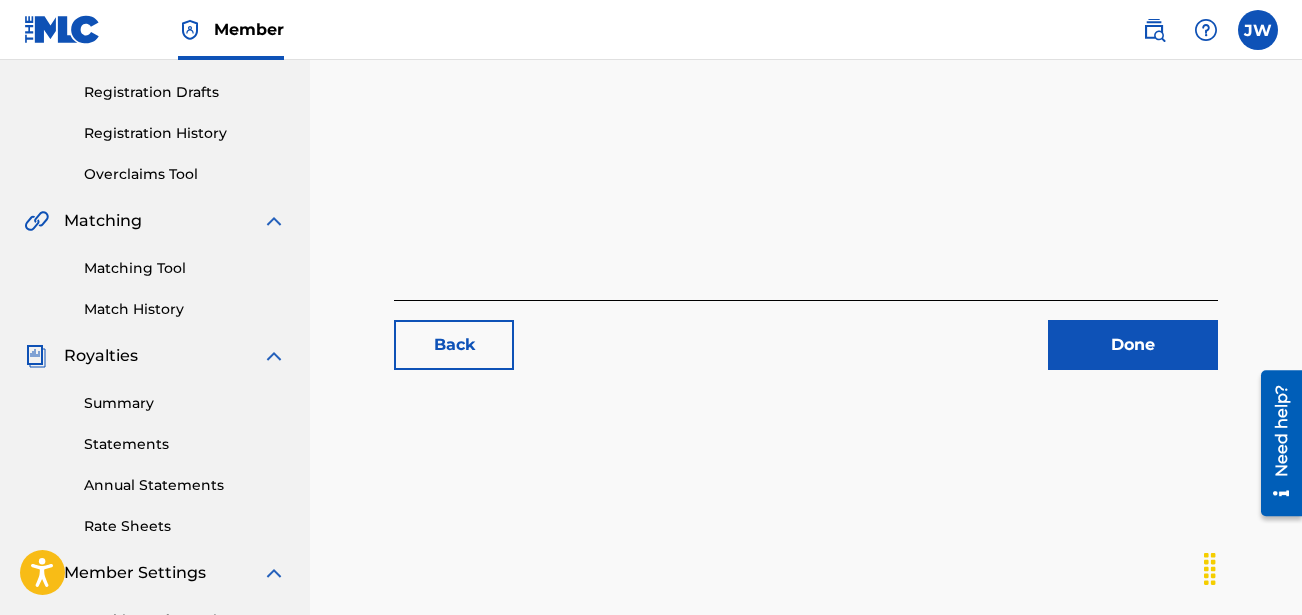 click on "Done" at bounding box center [1133, 345] 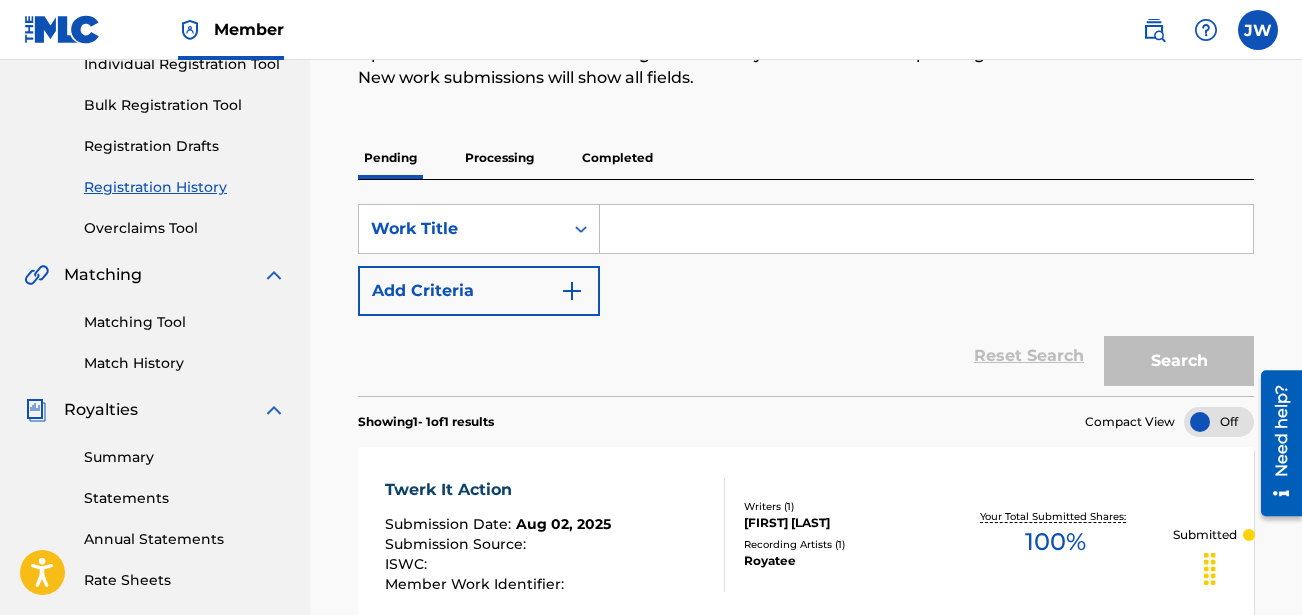 scroll, scrollTop: 425, scrollLeft: 0, axis: vertical 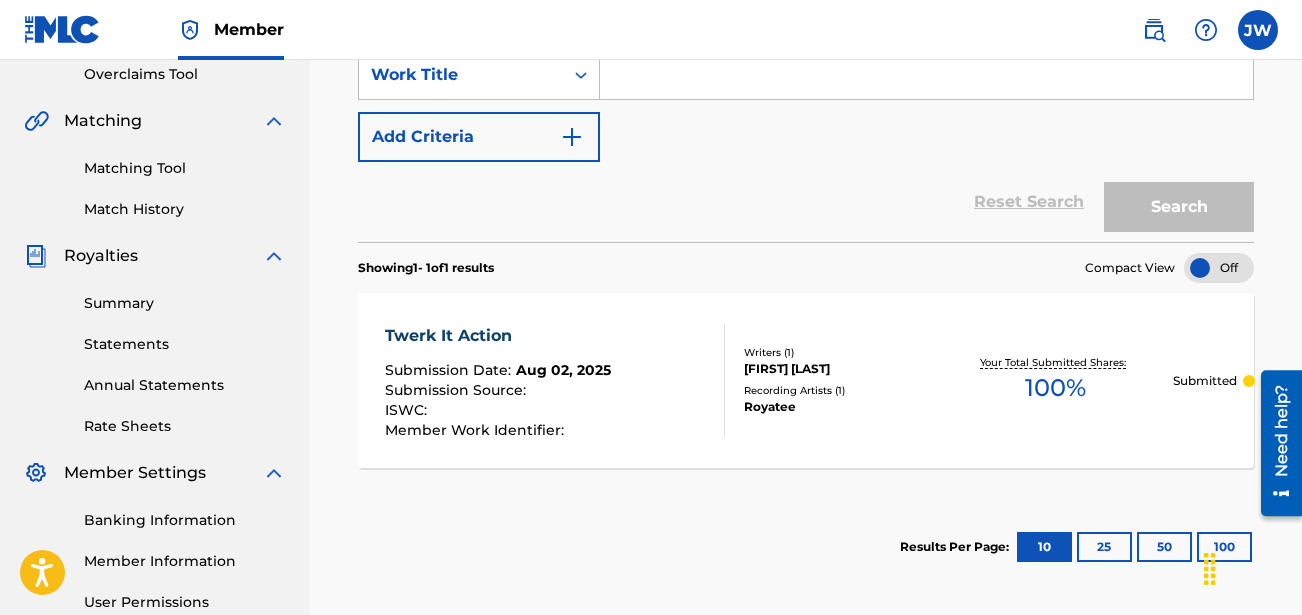 click on "Submission Date : Aug 02, 2025 Submission Source : ISWC : Member Work Identifier :" at bounding box center (555, 381) 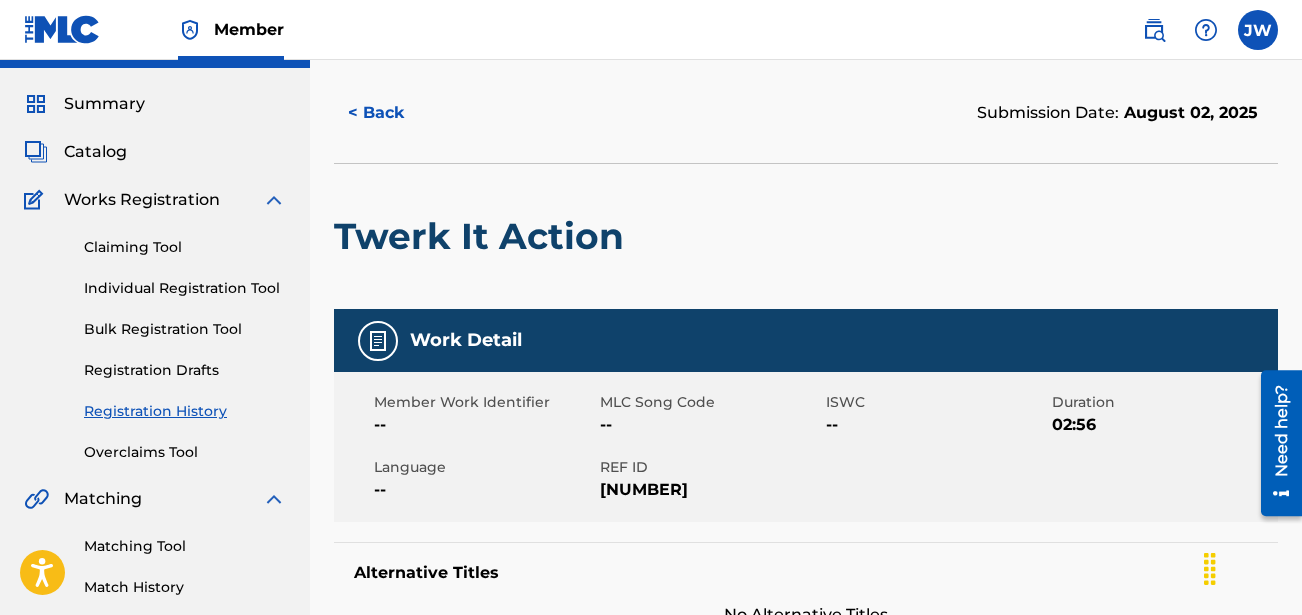 scroll, scrollTop: 0, scrollLeft: 0, axis: both 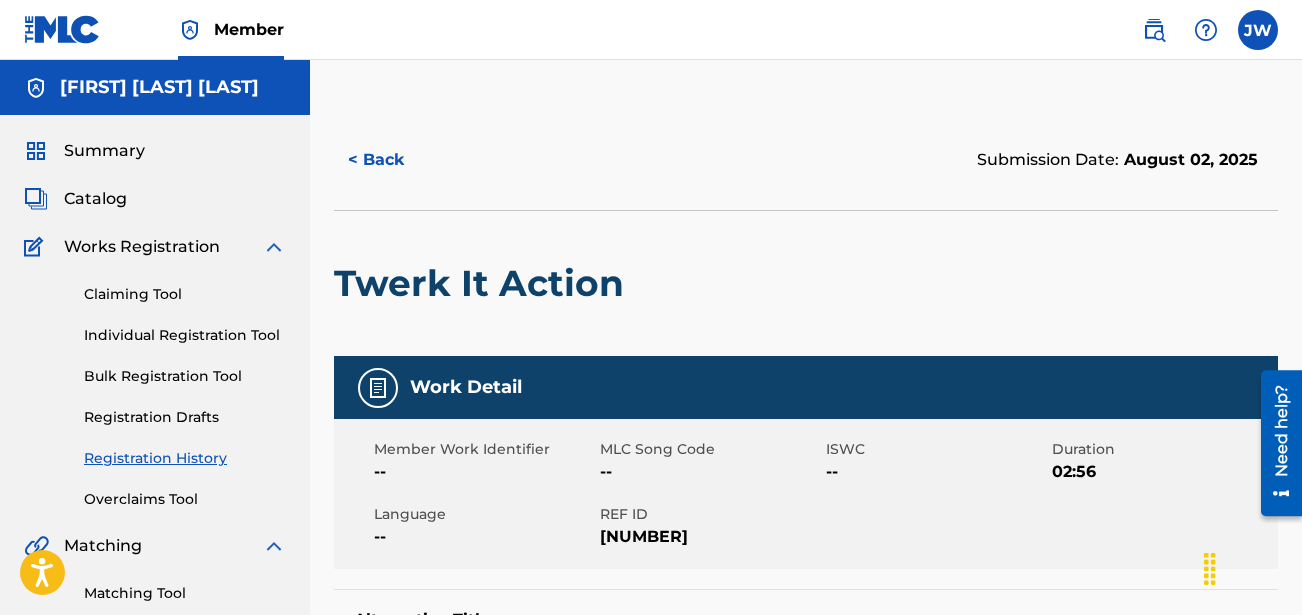 click at bounding box center [1258, 30] 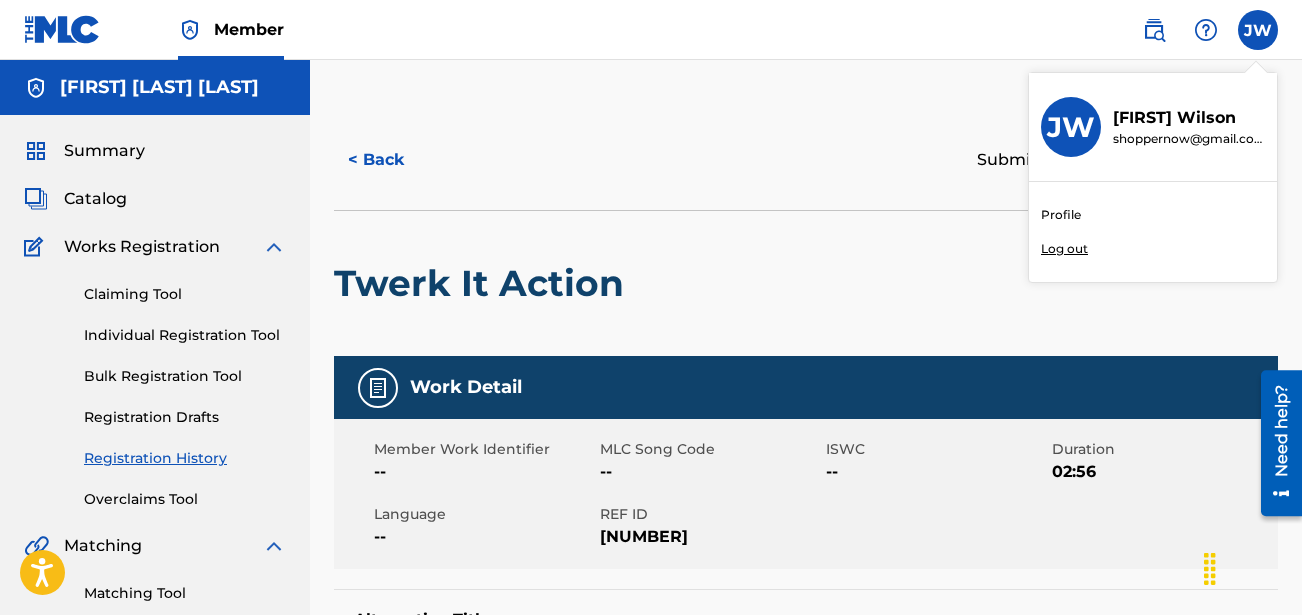 click on "Profile" at bounding box center [1061, 215] 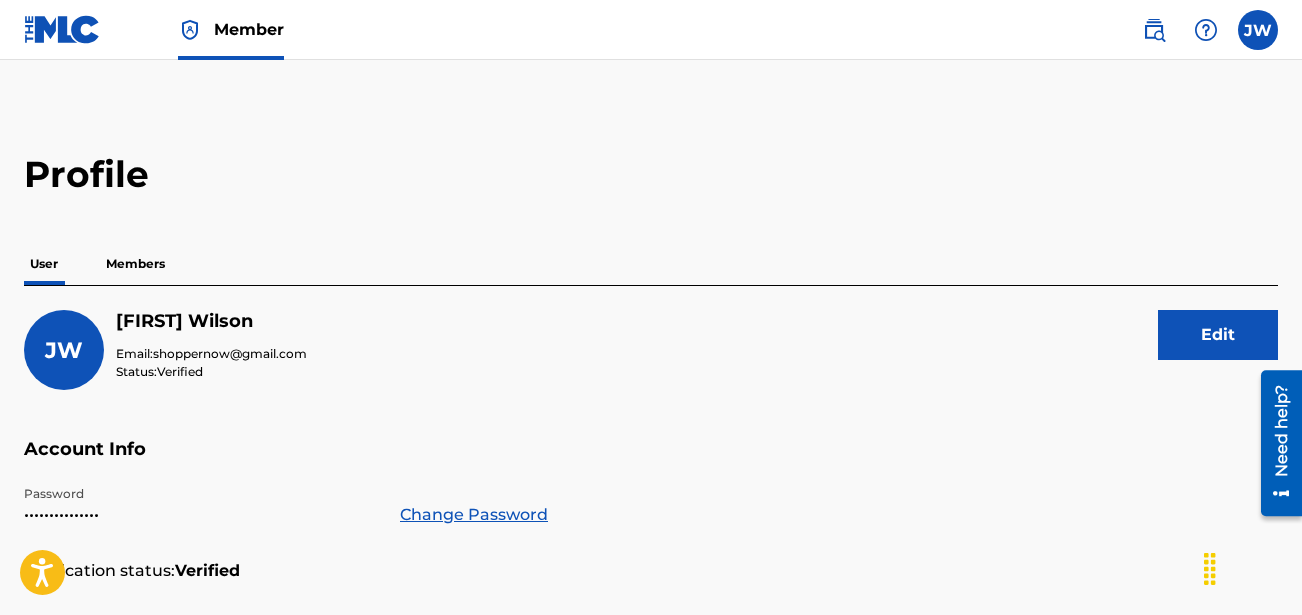 scroll, scrollTop: 0, scrollLeft: 0, axis: both 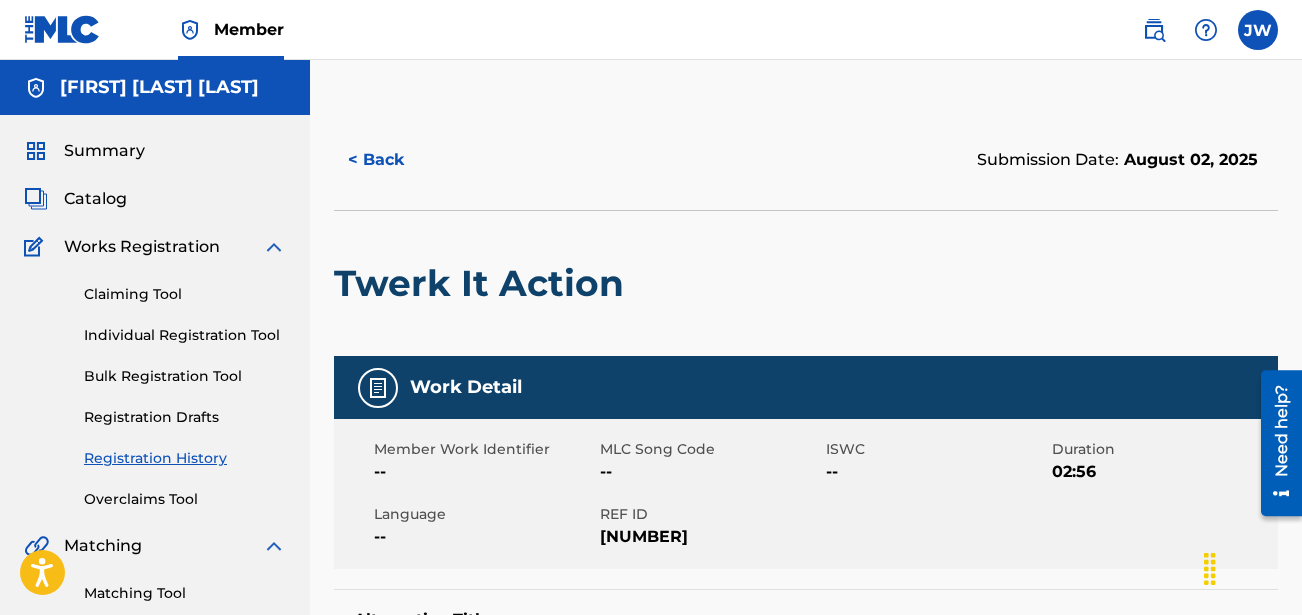 click at bounding box center (36, 88) 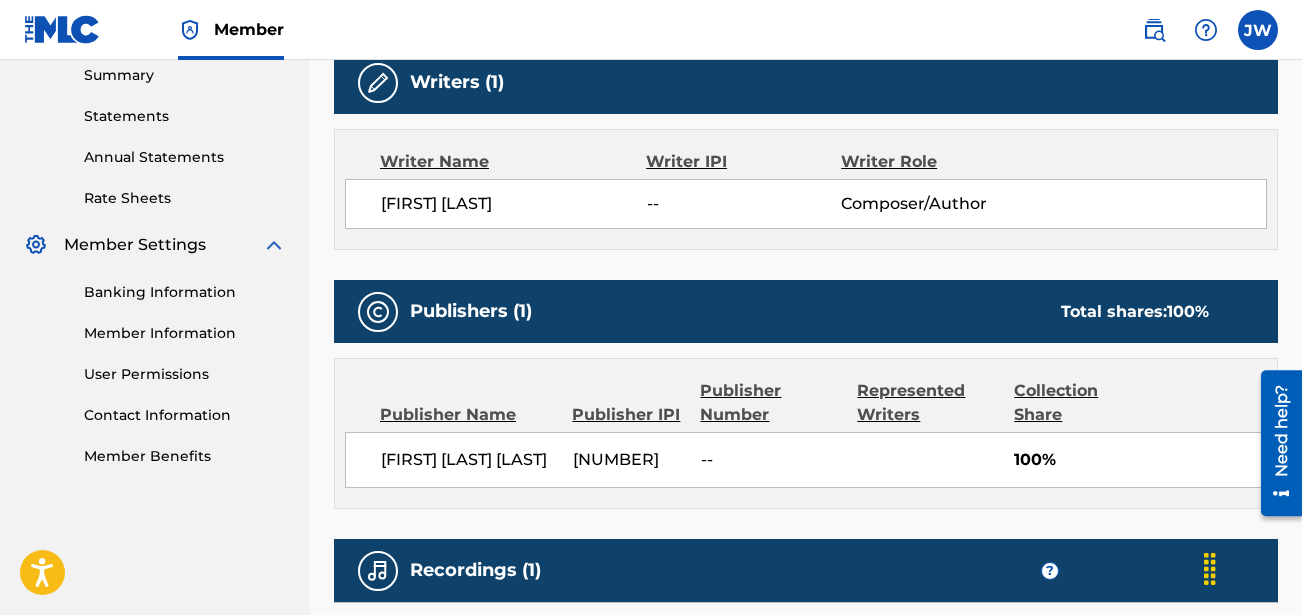 scroll, scrollTop: 700, scrollLeft: 0, axis: vertical 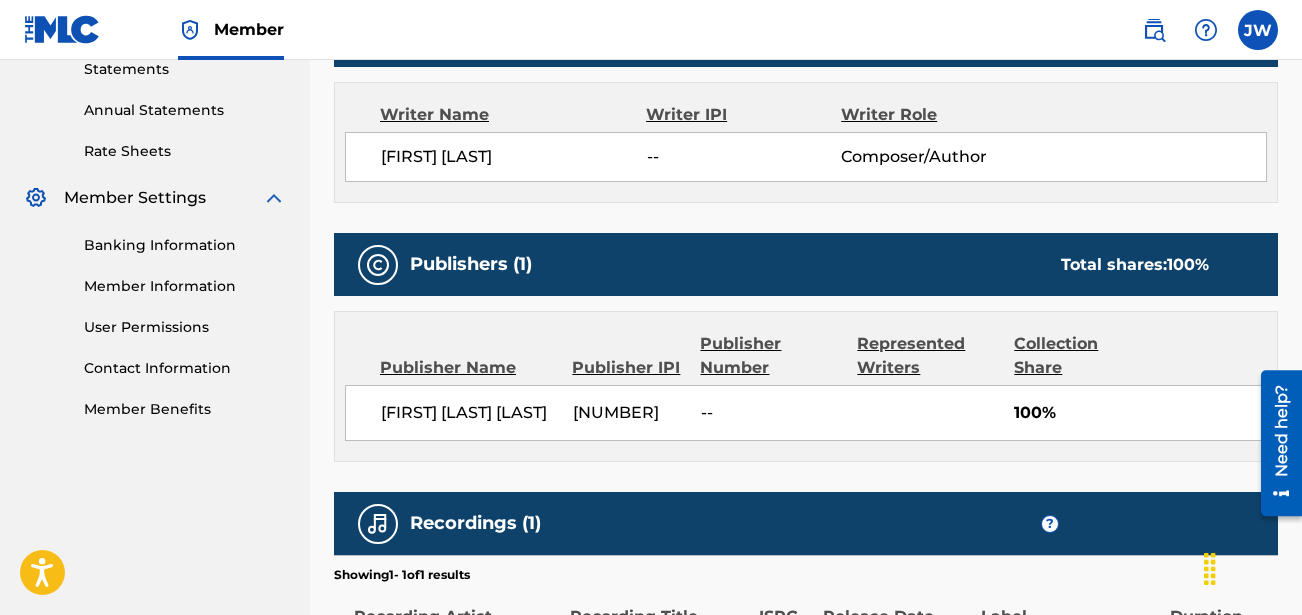 click on "[FIRST] [LAST] [LAST]" at bounding box center [469, 413] 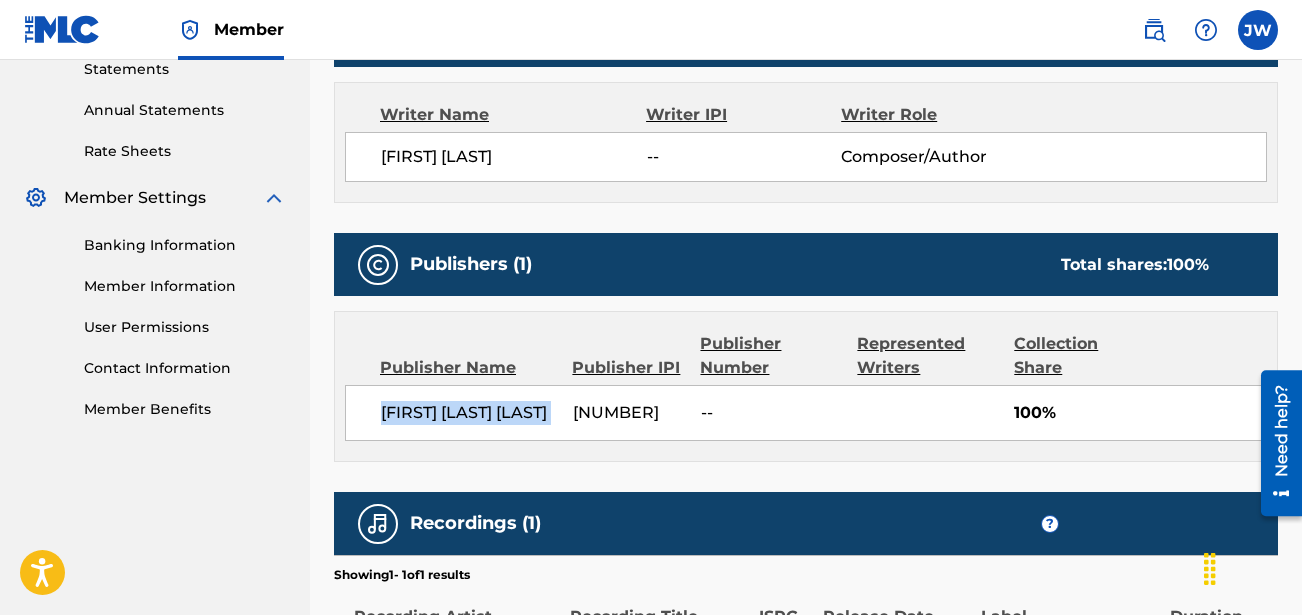 drag, startPoint x: 555, startPoint y: 410, endPoint x: 392, endPoint y: 426, distance: 163.78339 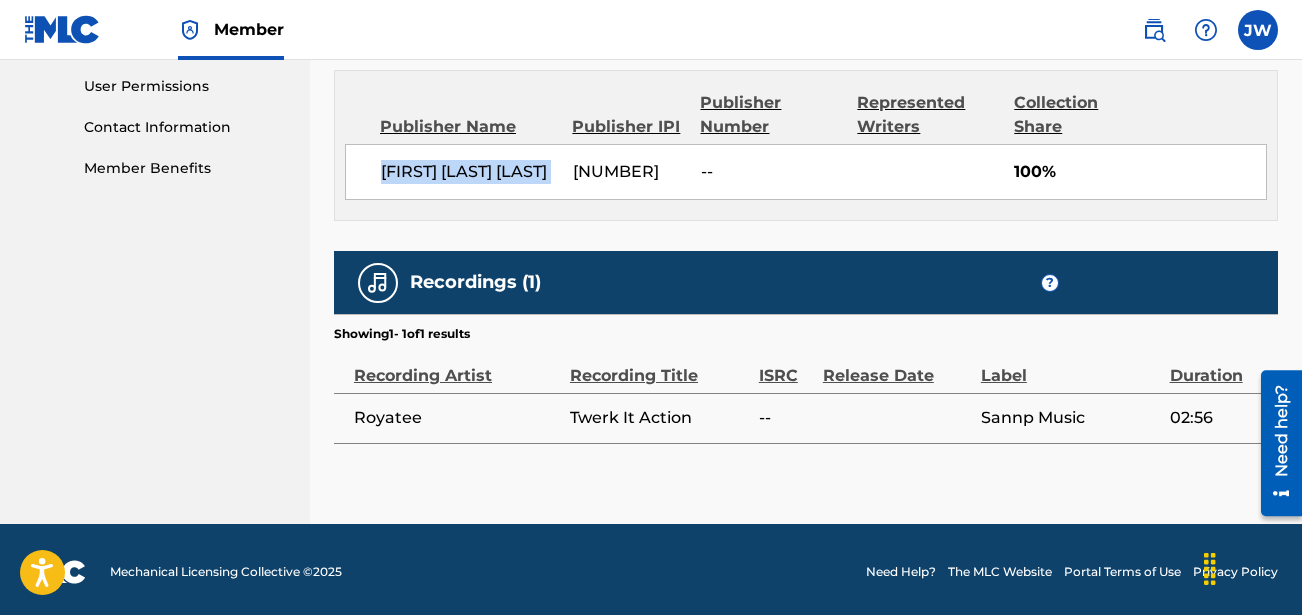 scroll, scrollTop: 946, scrollLeft: 0, axis: vertical 